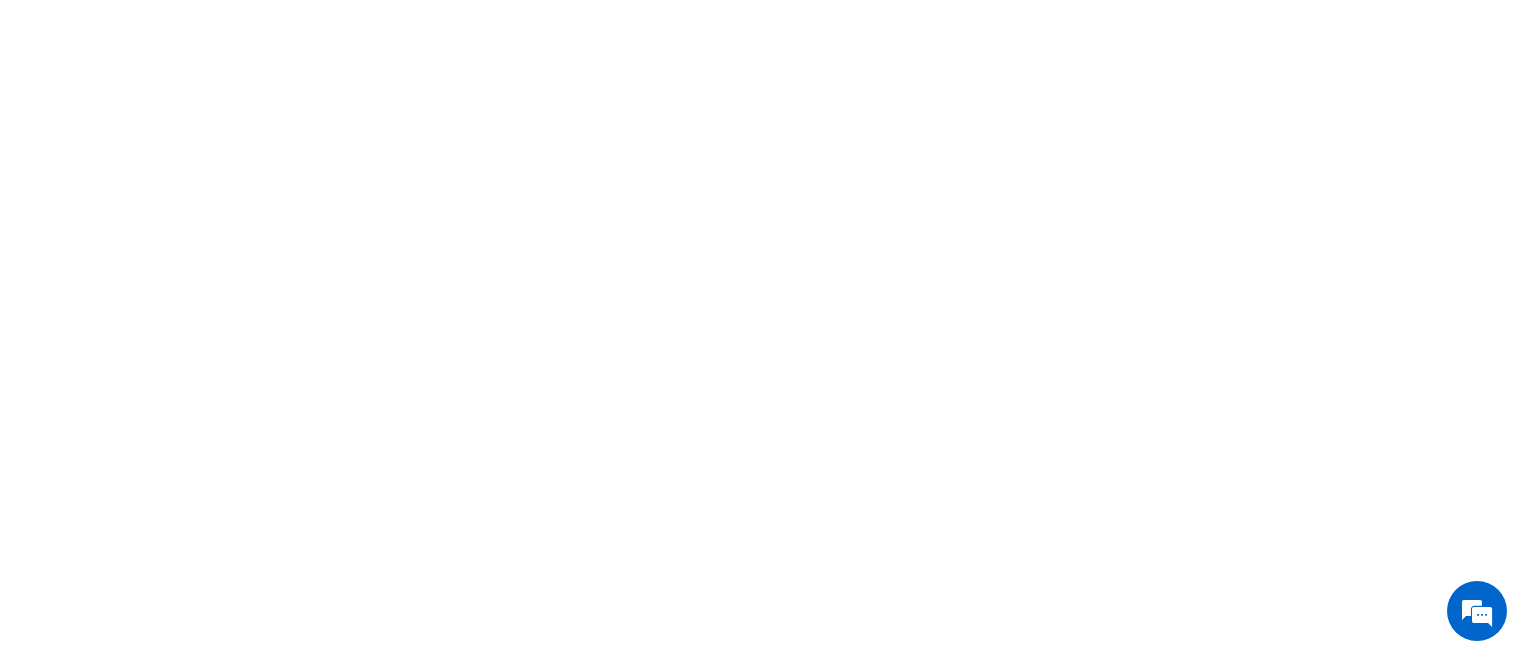 scroll, scrollTop: 0, scrollLeft: 0, axis: both 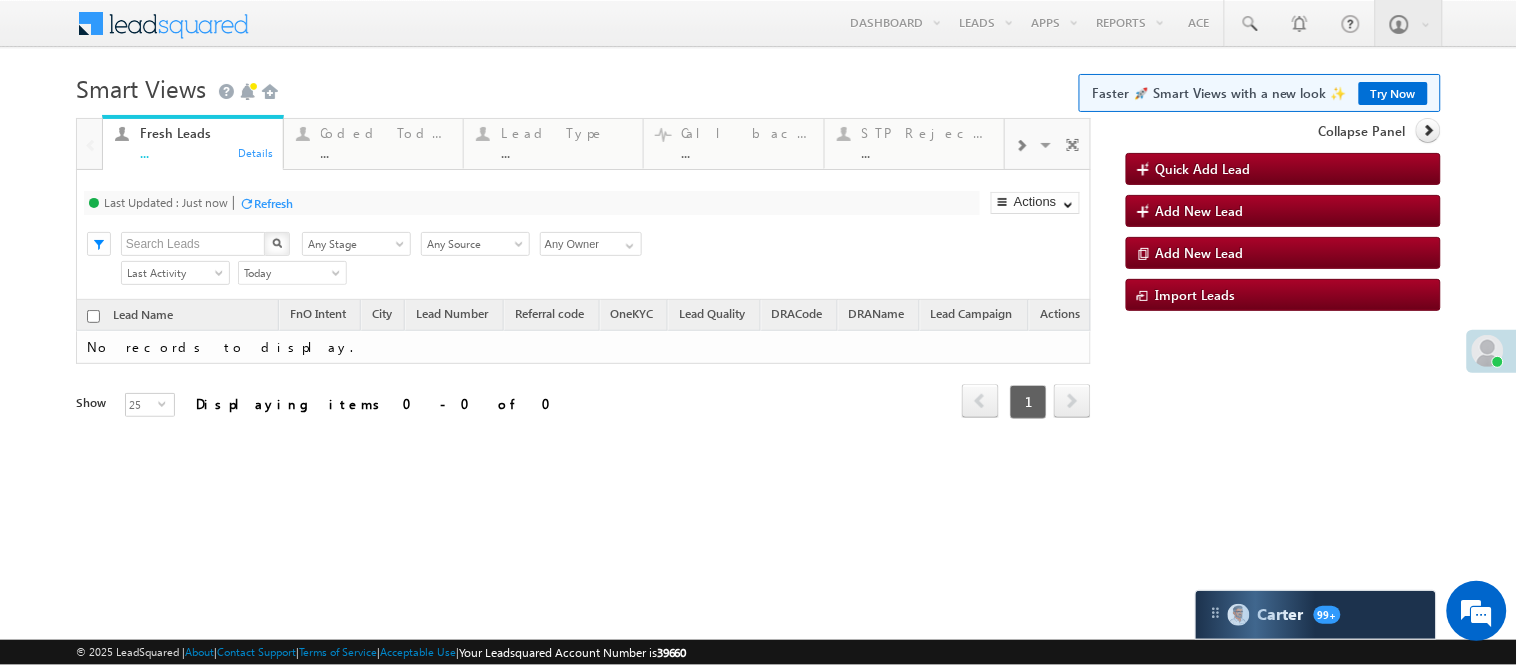 click on "..." at bounding box center (386, 152) 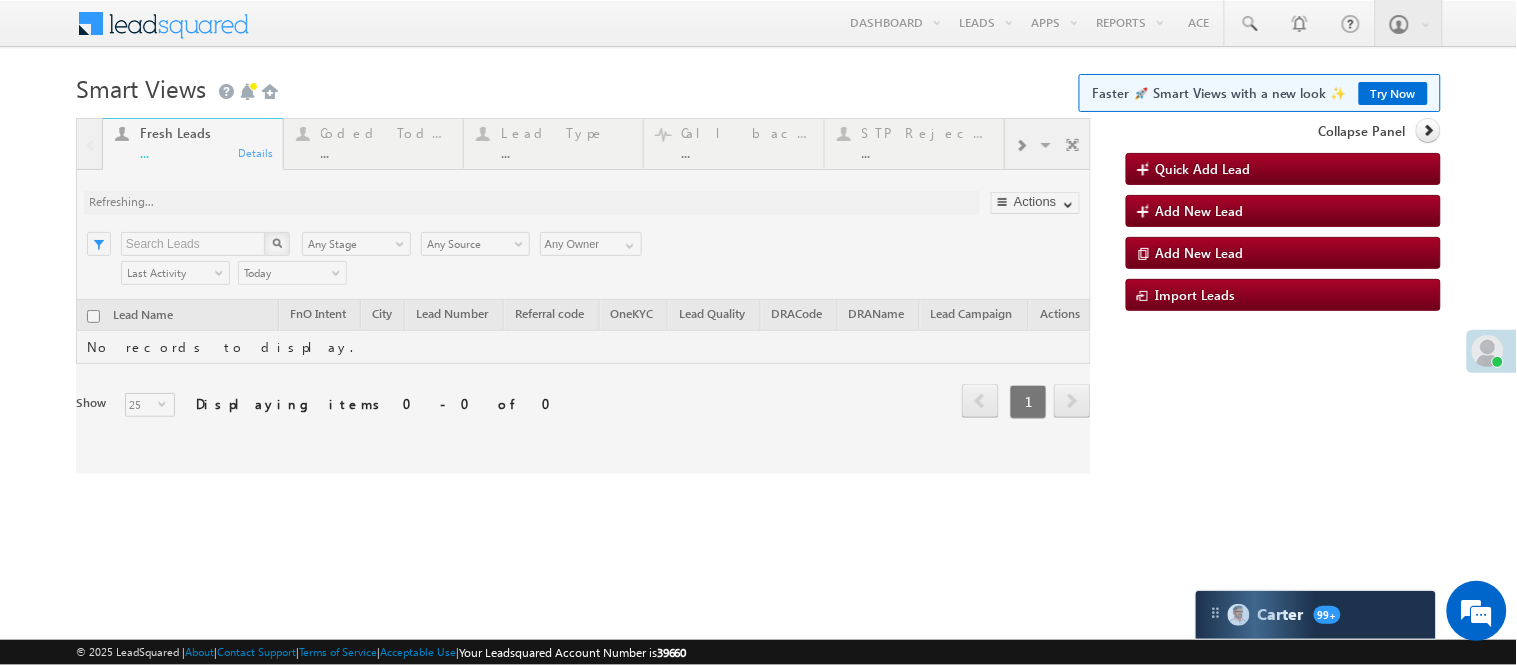 scroll, scrollTop: 0, scrollLeft: 0, axis: both 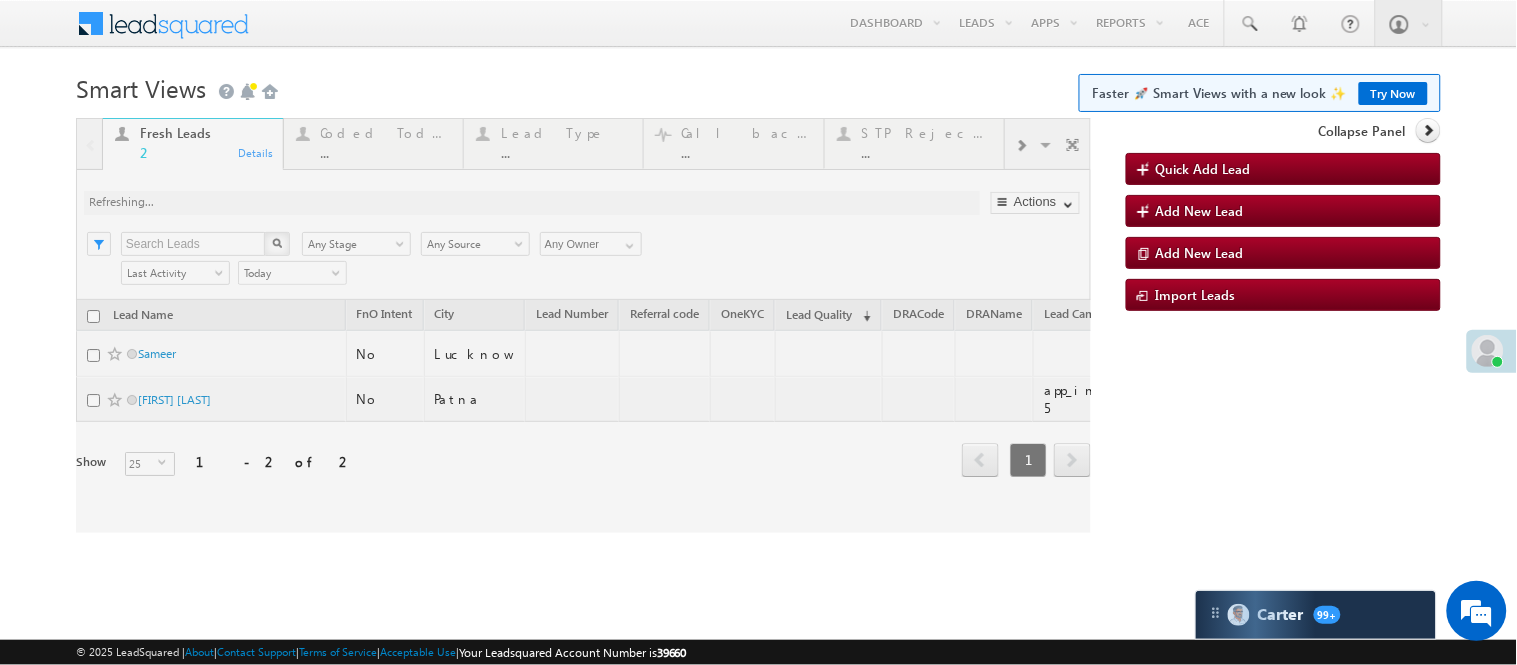 click at bounding box center [583, 325] 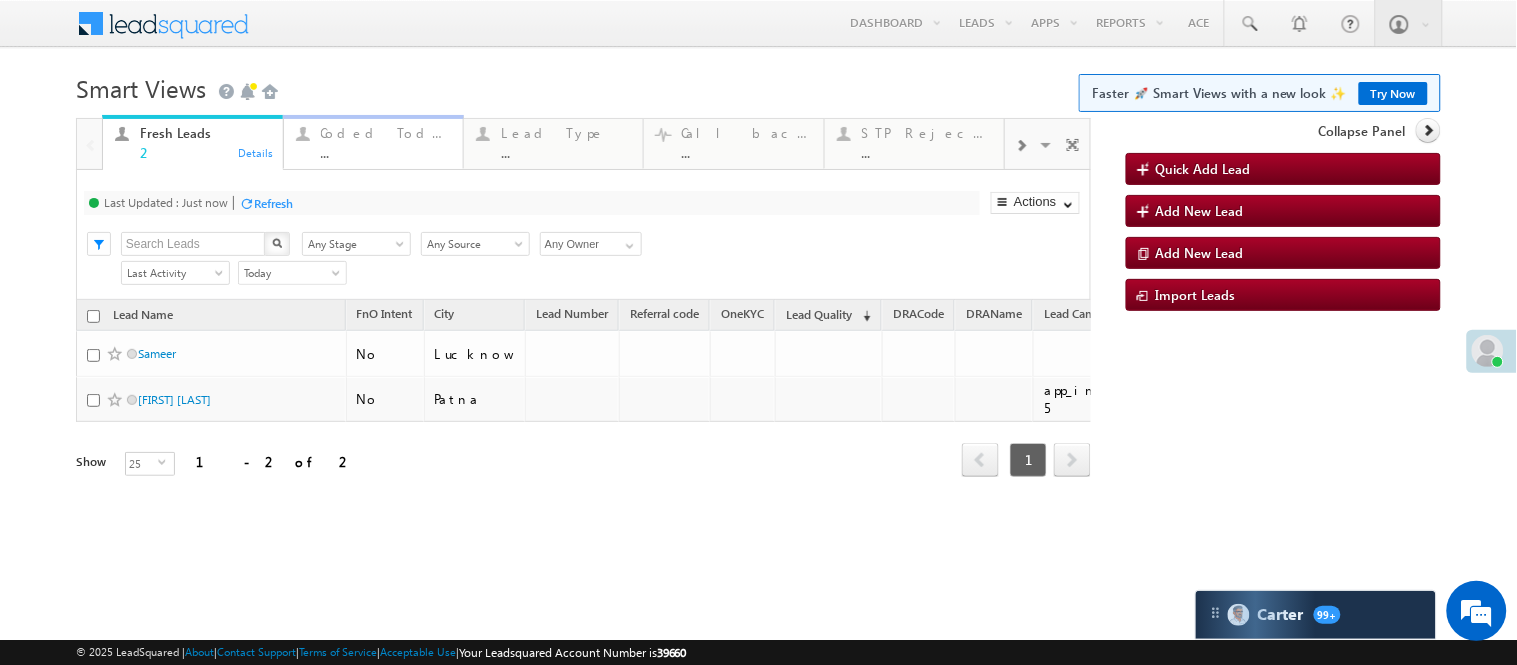 click on "Coded Today" at bounding box center (386, 133) 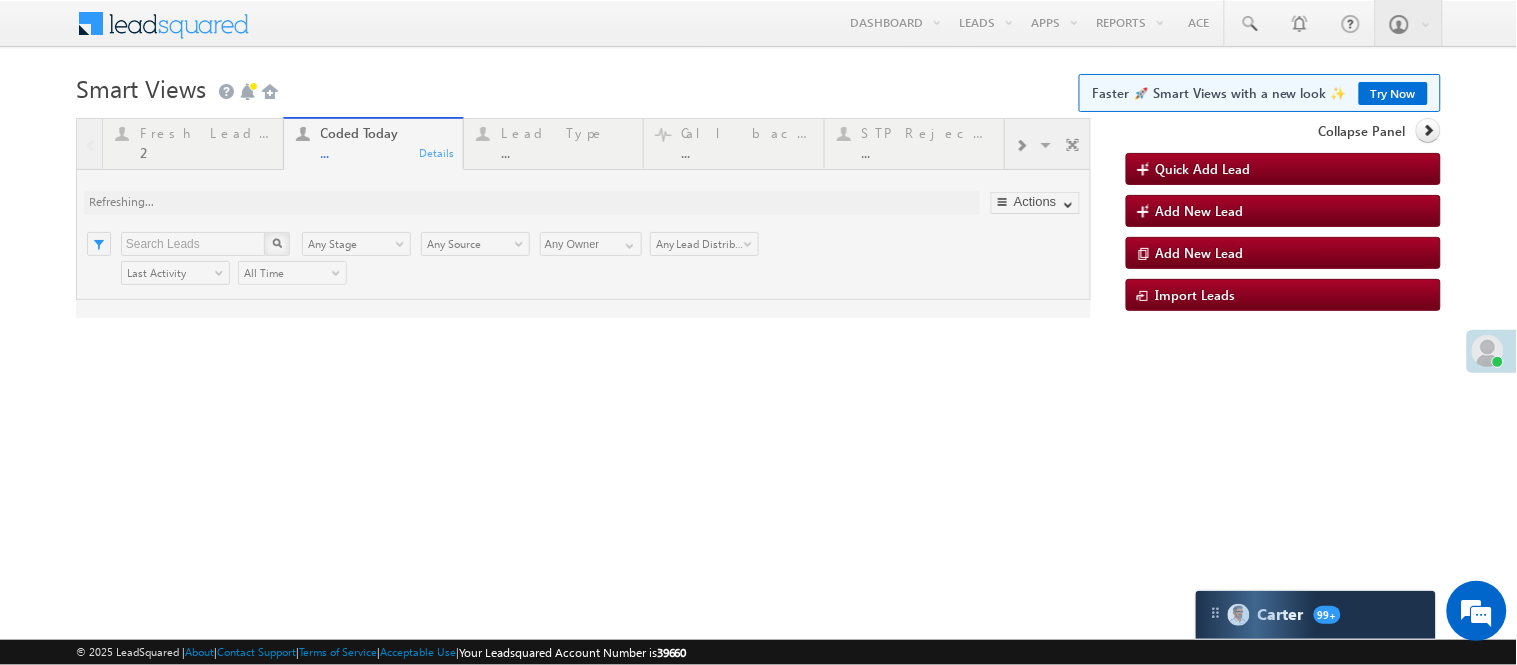 scroll, scrollTop: 0, scrollLeft: 0, axis: both 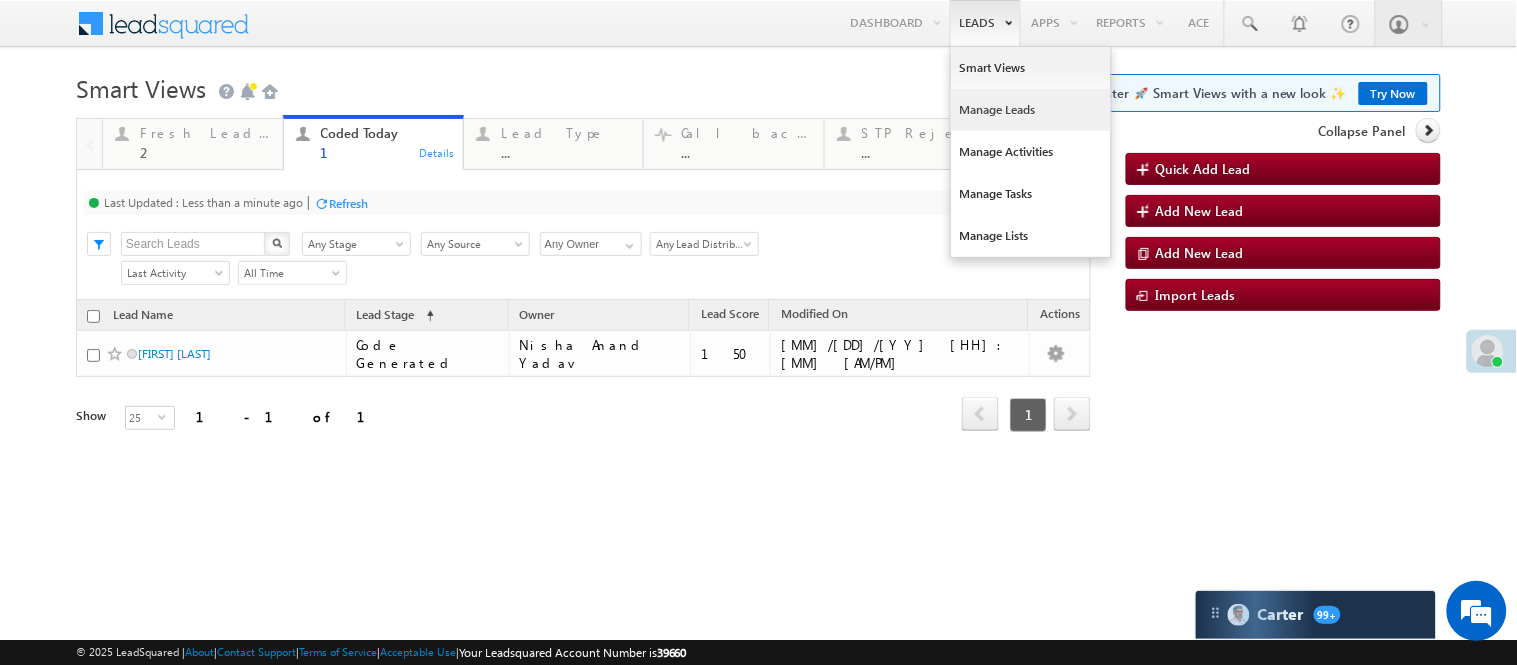 click on "Manage Leads" at bounding box center [1031, 110] 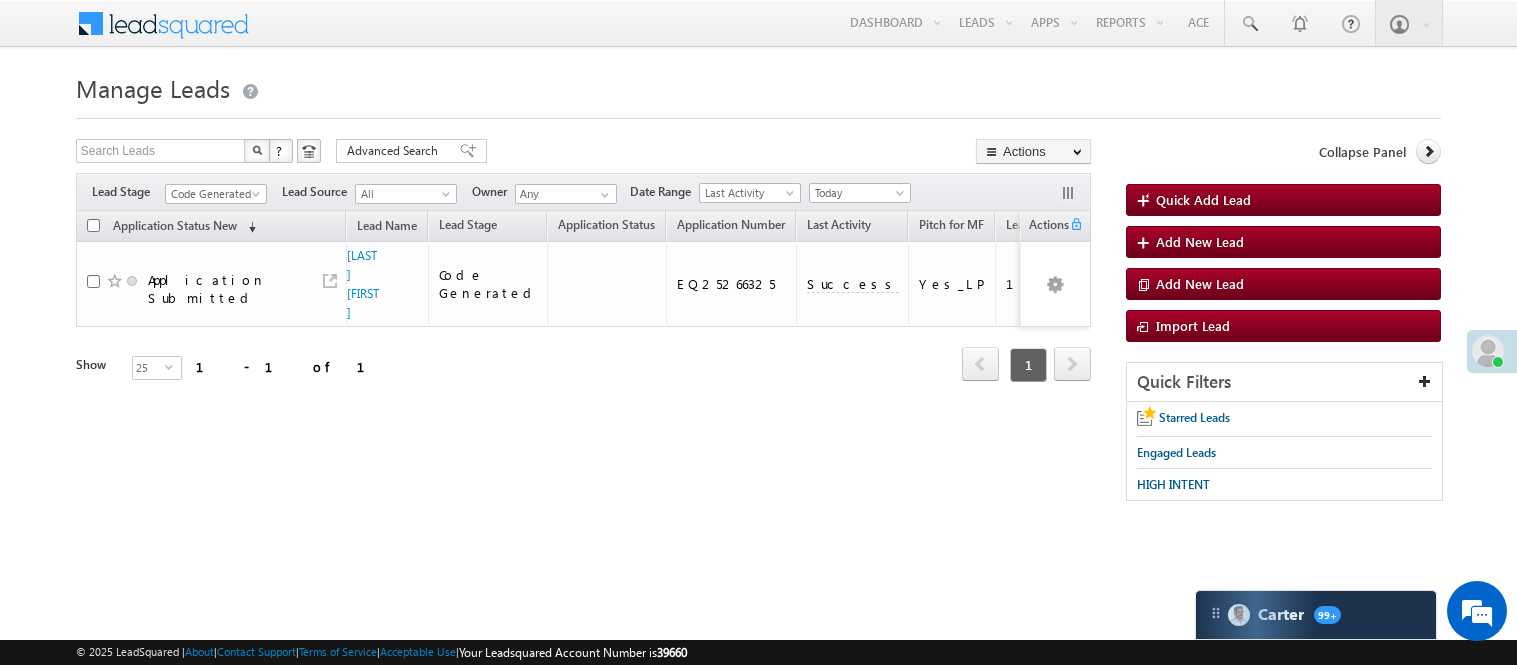 scroll, scrollTop: 0, scrollLeft: 0, axis: both 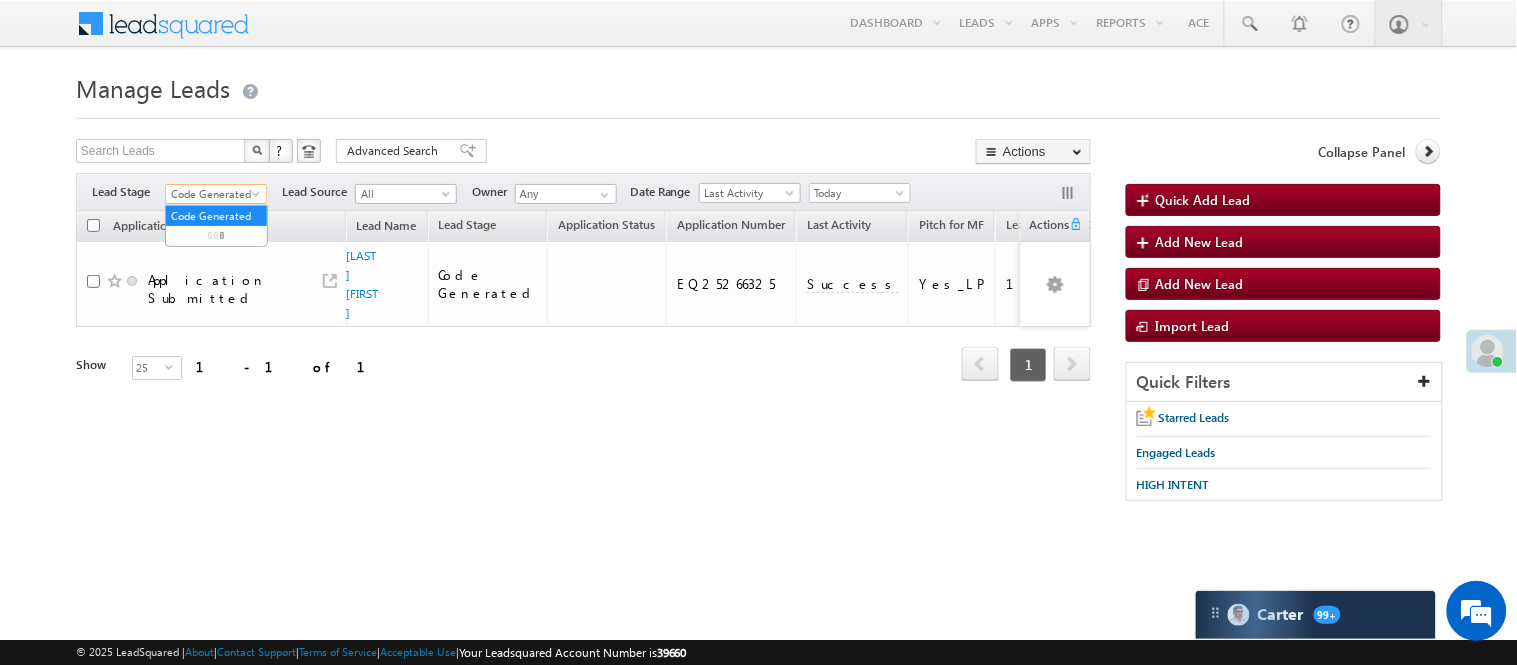 click on "Code Generated" at bounding box center [213, 194] 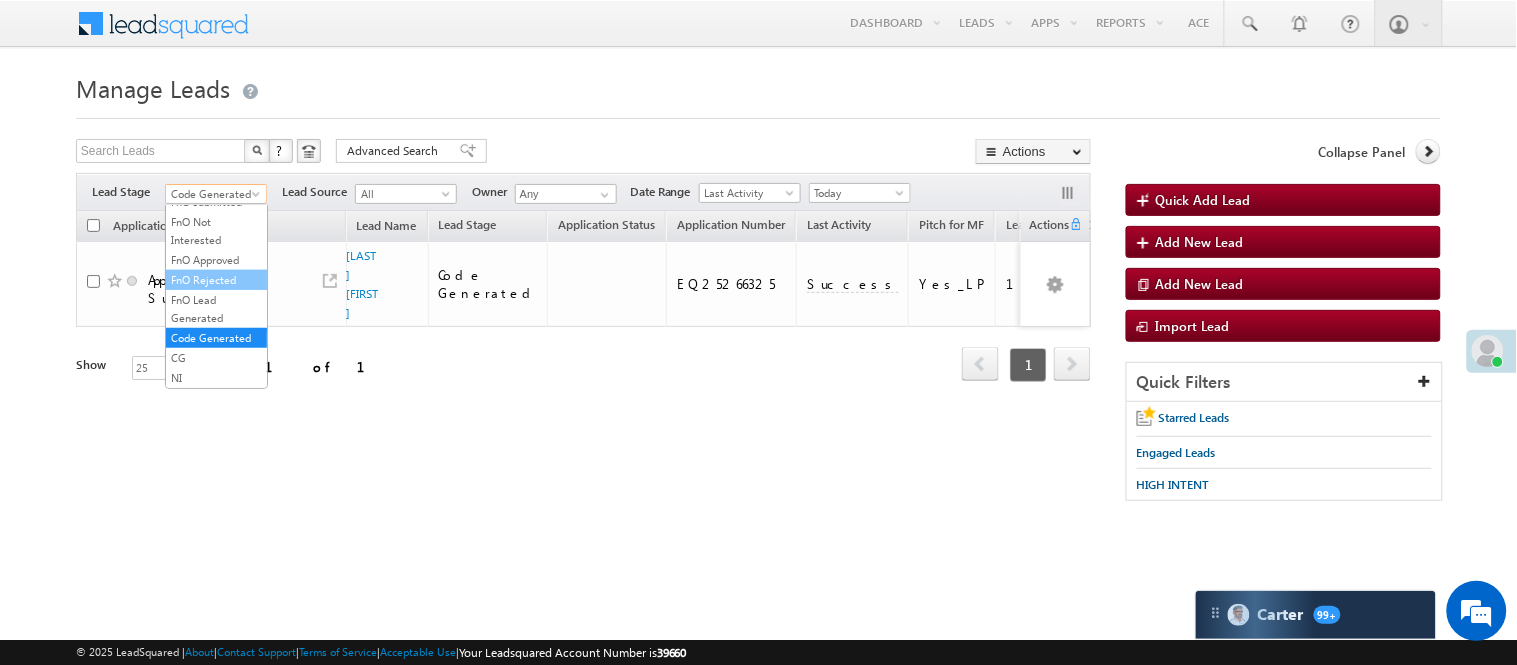 scroll, scrollTop: 0, scrollLeft: 0, axis: both 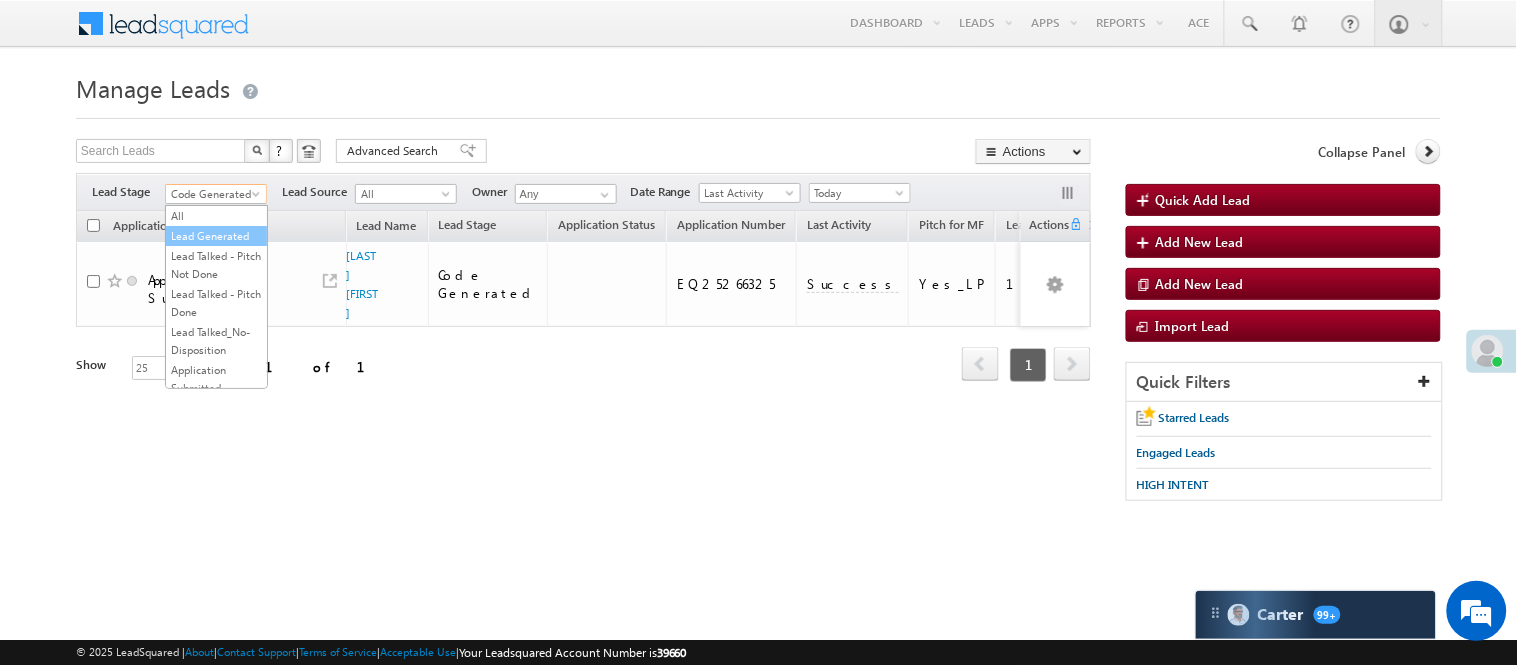 click on "Lead Generated" at bounding box center [216, 236] 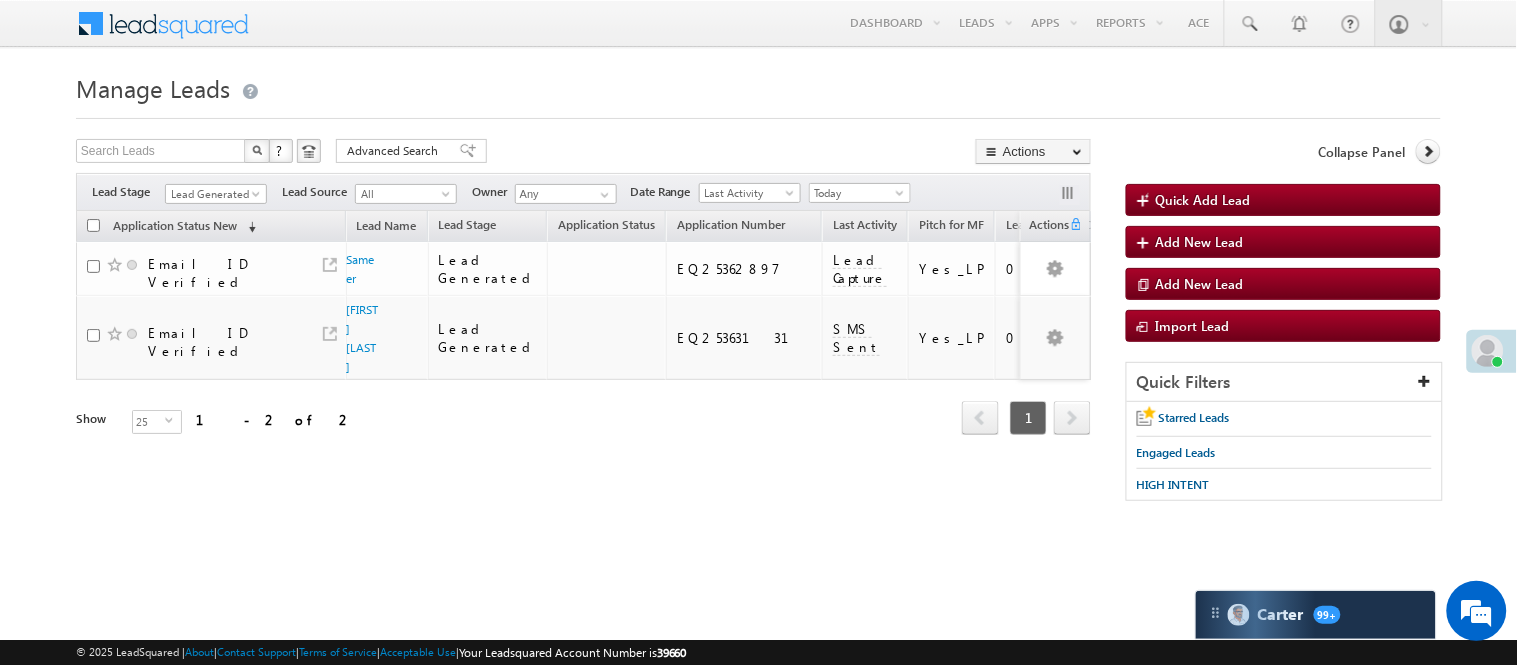 click on "Filters
Lead Stage
All Lead Generated Lead Talked - Pitch Not Done Lead Talked - Pitch Done Lead Talked_No-Disposition Application Submitted Payment Done Application Resubmitted Under Objection Lead Called Lead Talked Not Interested FnO Lead Called FnO Lead Talked FnO submitted FnO Not Interested FnO Approved FnO Rejected FnO Lead Generated Code Generated CG NI Lead Generated
Lead Source
All All
Owner Any Any" at bounding box center (583, 192) 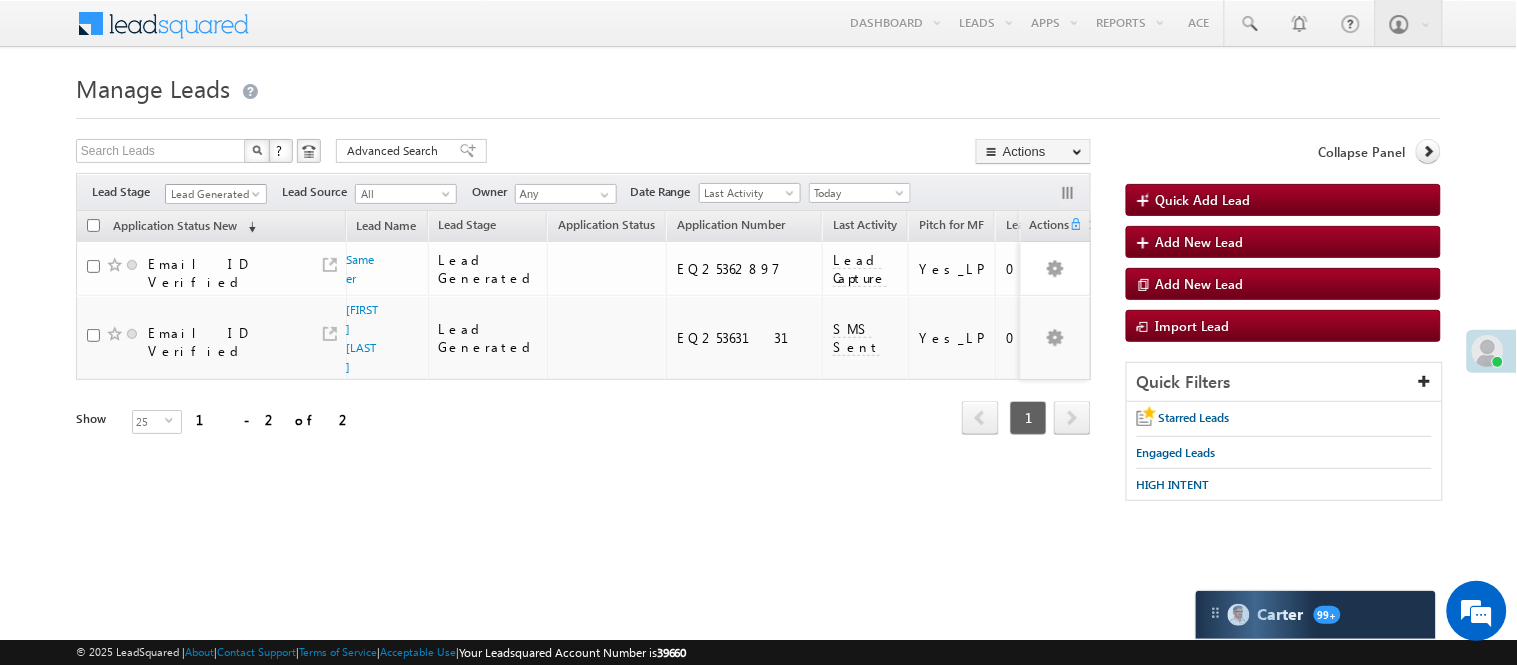 click on "Lead Generated" at bounding box center [213, 194] 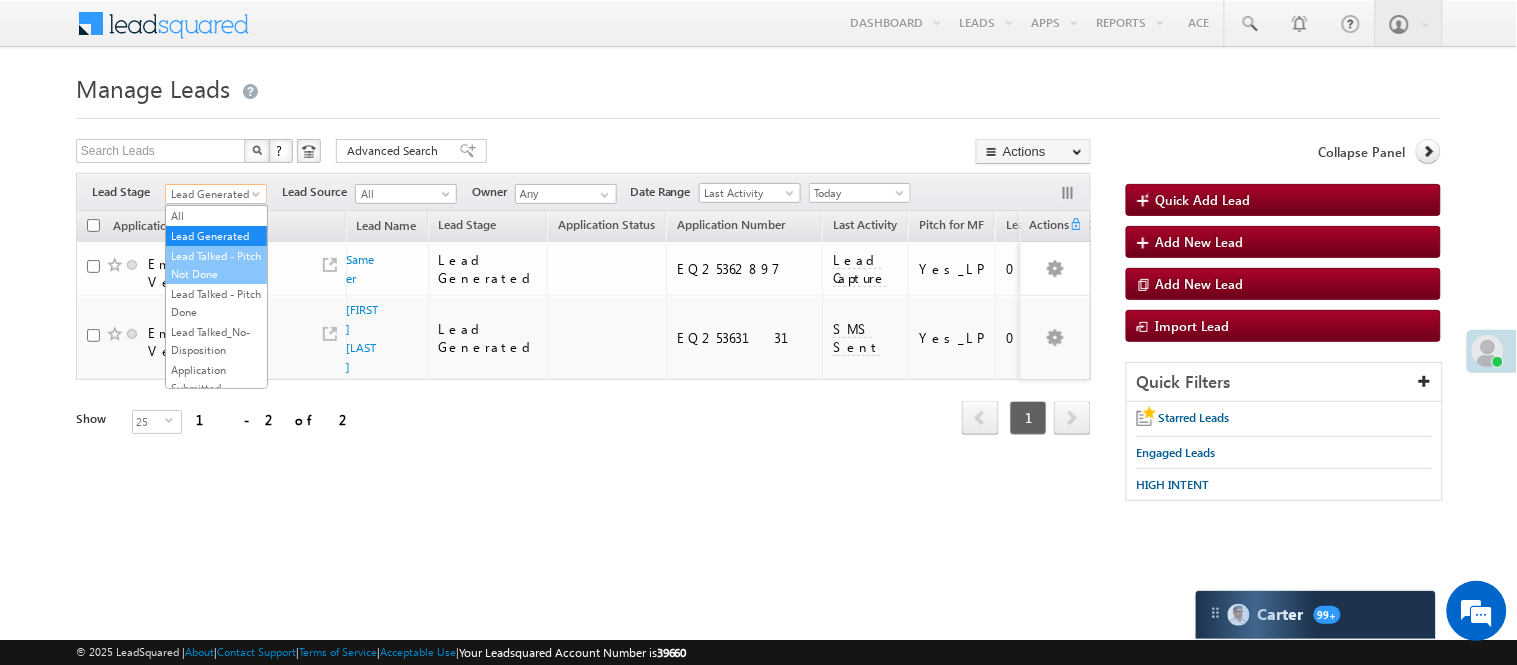 click on "Lead Talked - Pitch Not Done" at bounding box center (216, 265) 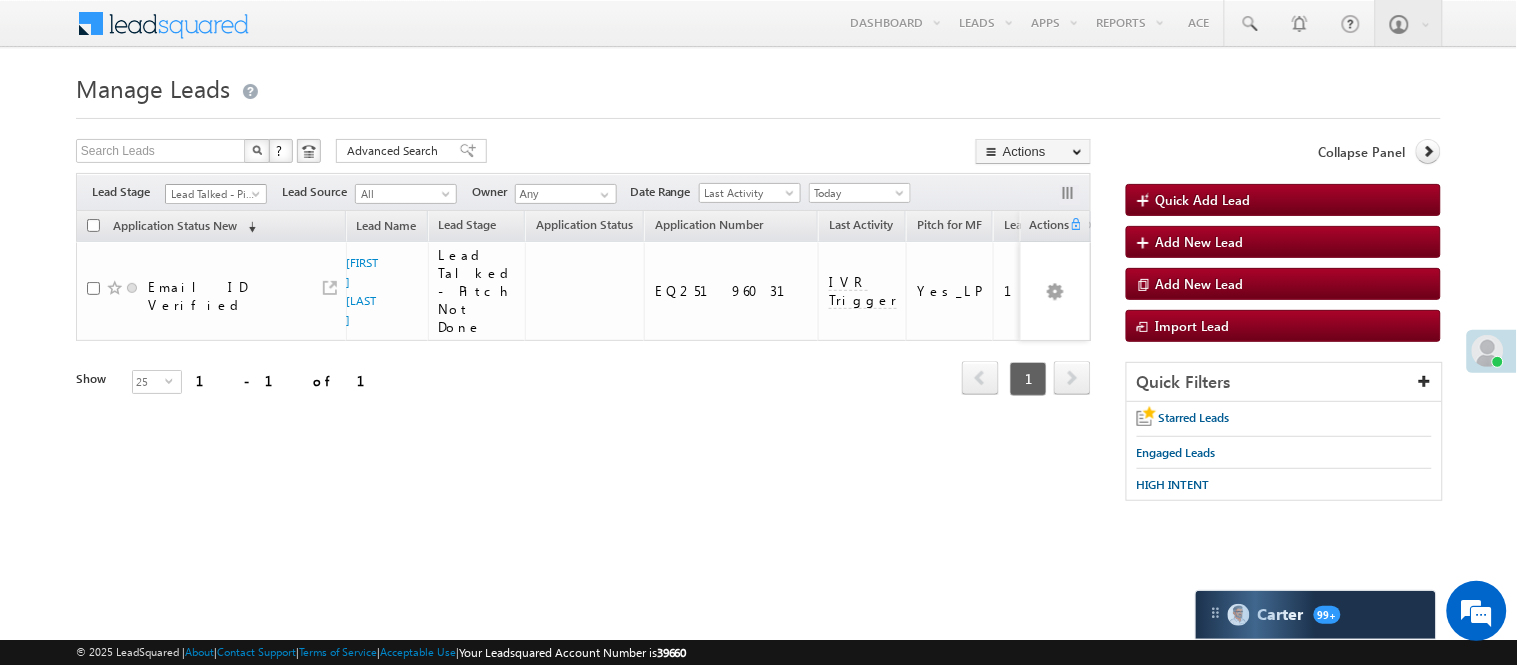 click on "Lead Talked - Pitch Not Done" at bounding box center [213, 194] 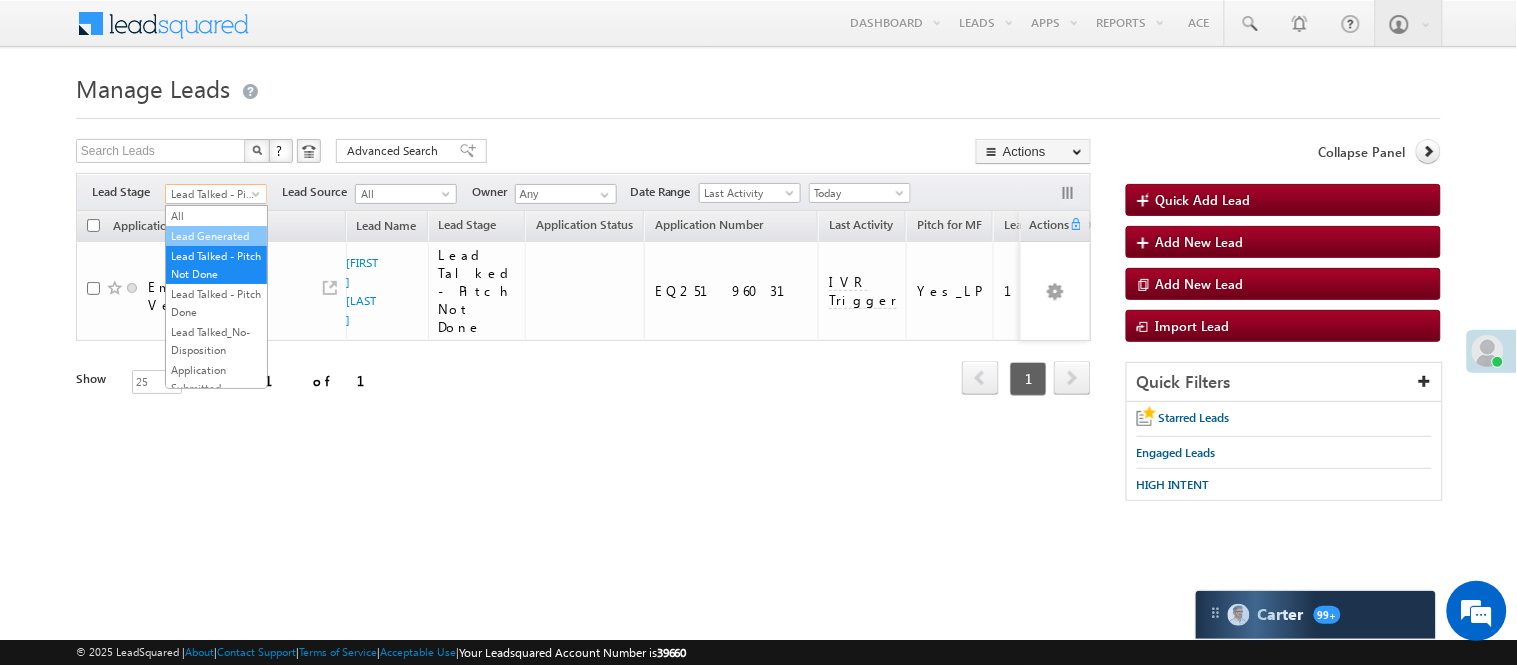 click on "Lead Generated" at bounding box center (216, 236) 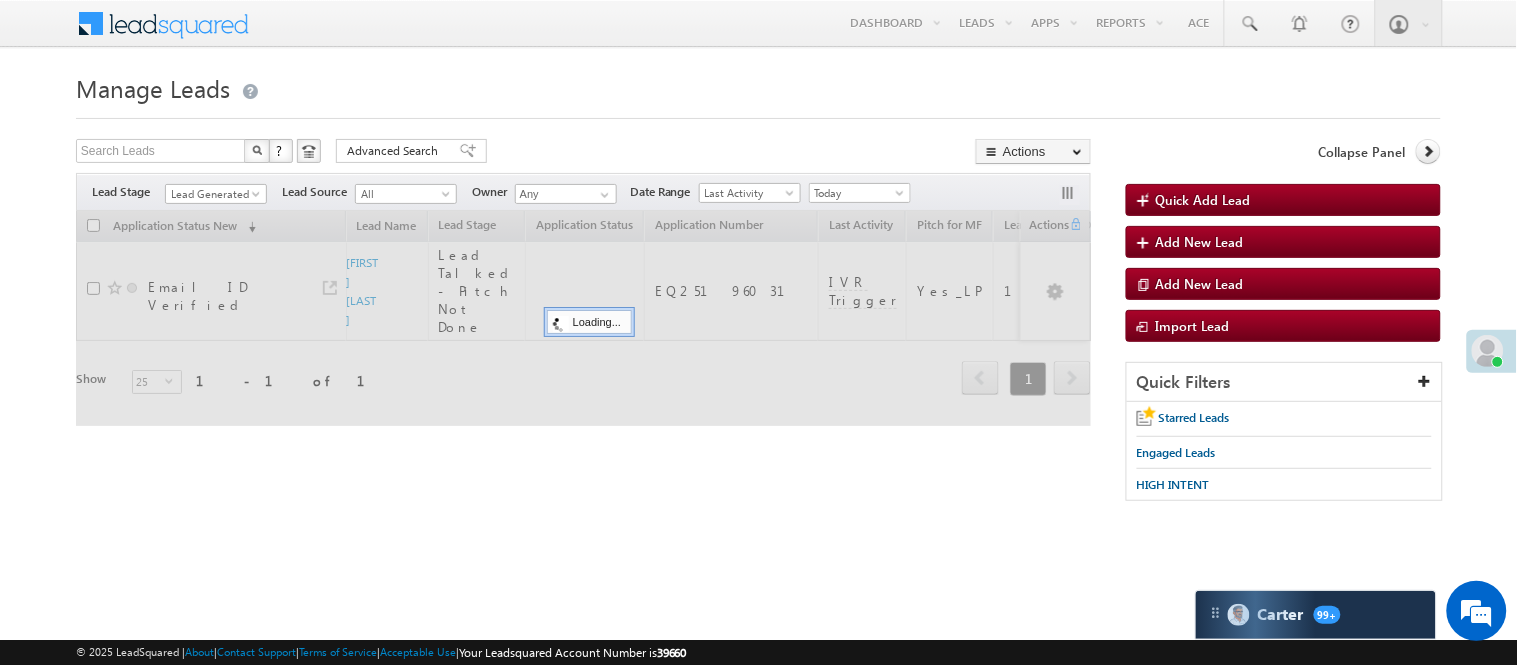 click on "Menu
Nisha Anand Yadav
Nisha .Yada v@ang elbro king. com" at bounding box center (758, 283) 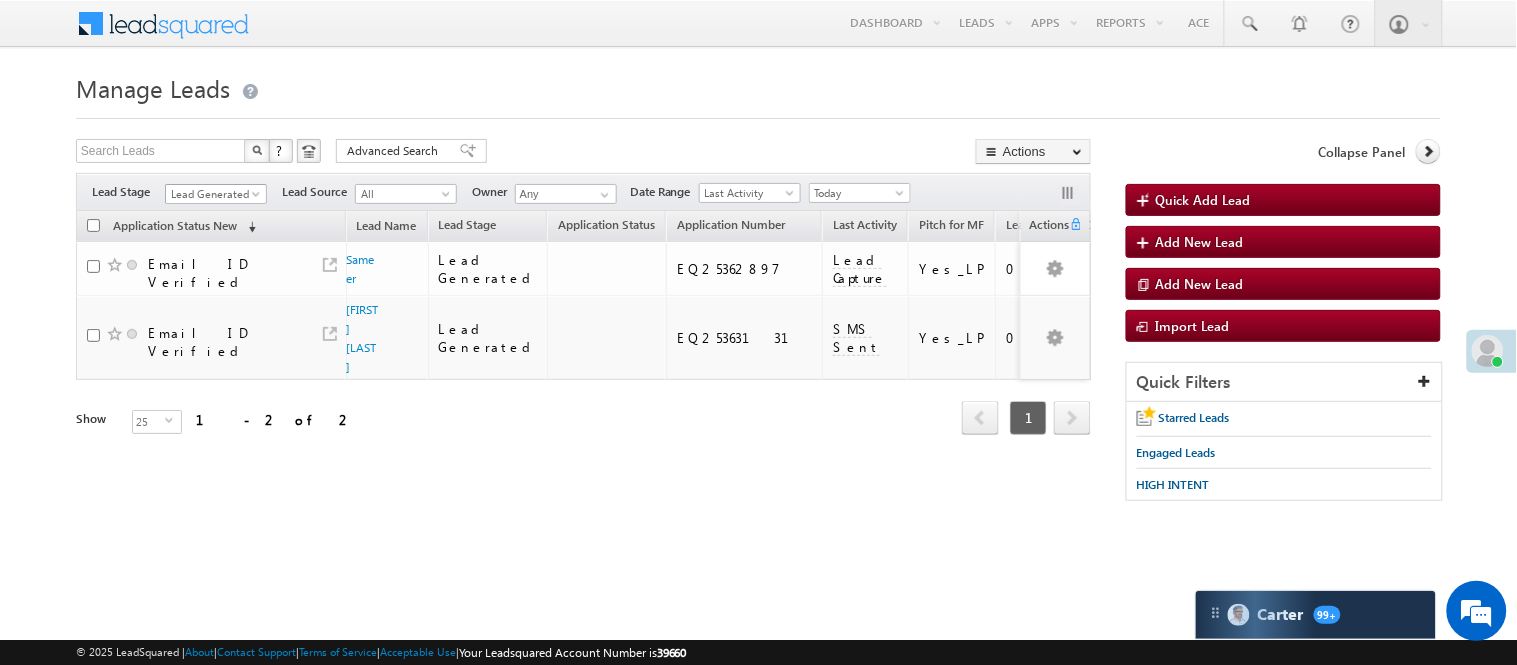 click on "Lead Generated" at bounding box center [213, 194] 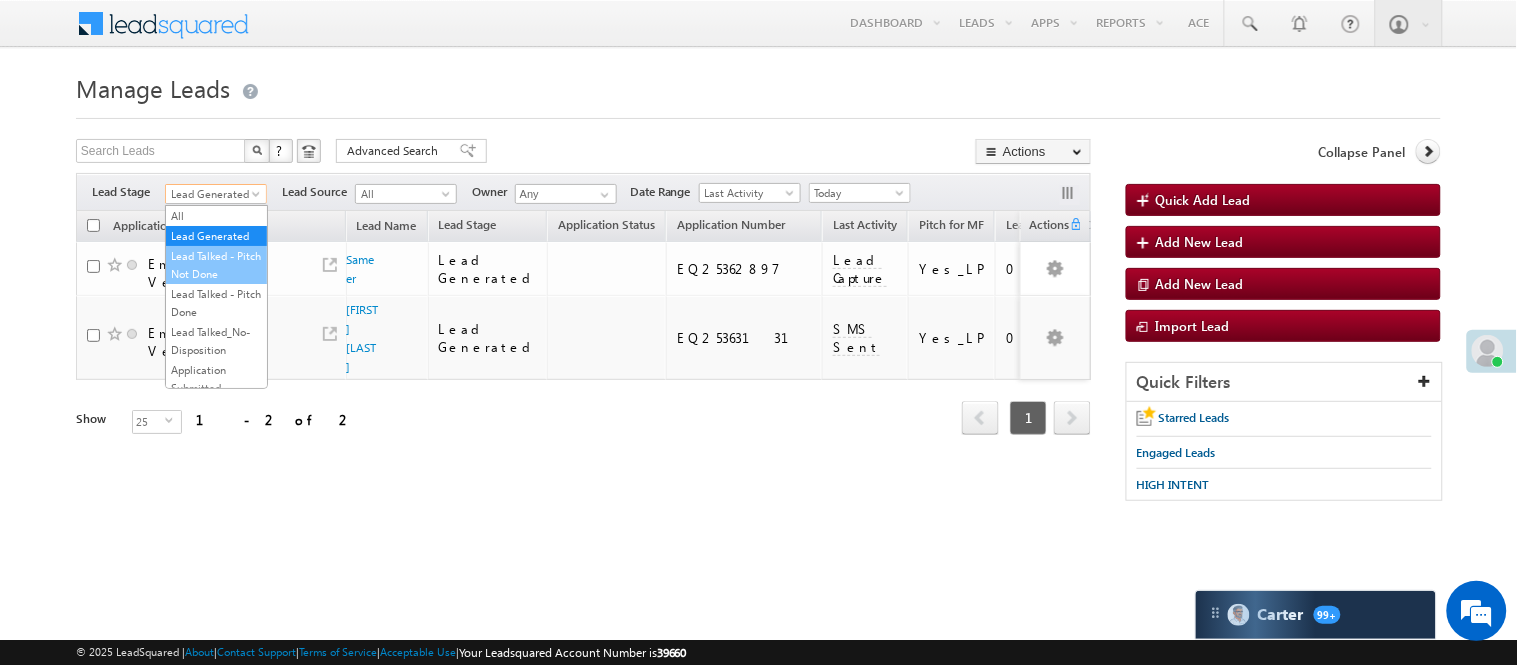 click on "Lead Talked - Pitch Not Done" at bounding box center (216, 265) 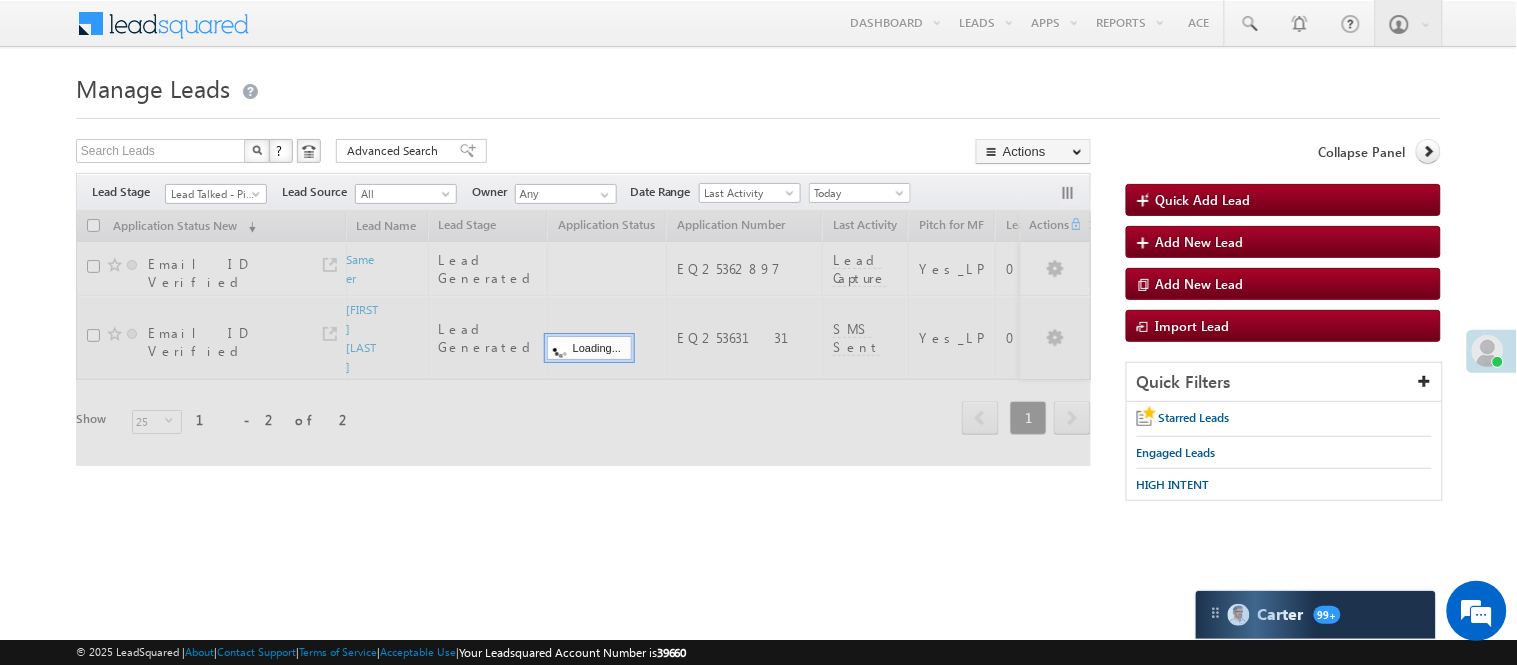 click at bounding box center [758, 112] 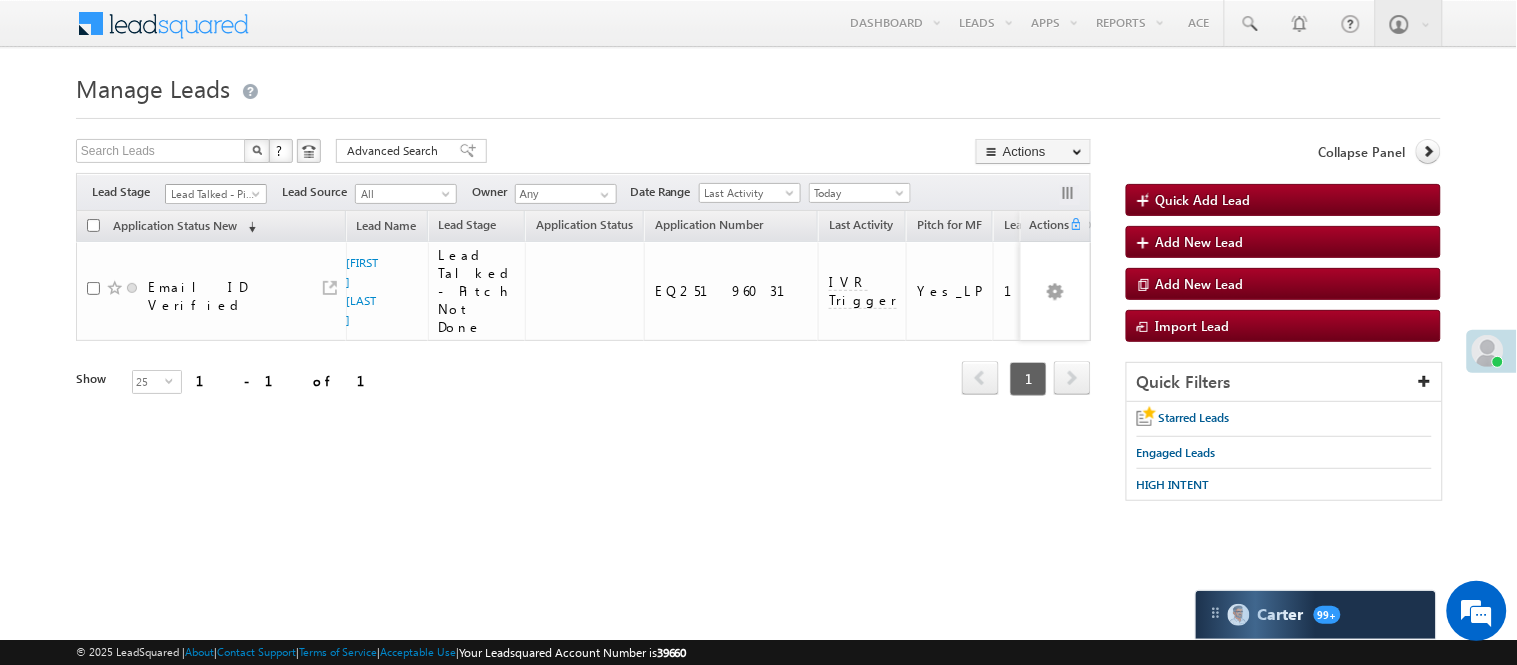 click on "Lead Talked - Pitch Not Done" at bounding box center [213, 194] 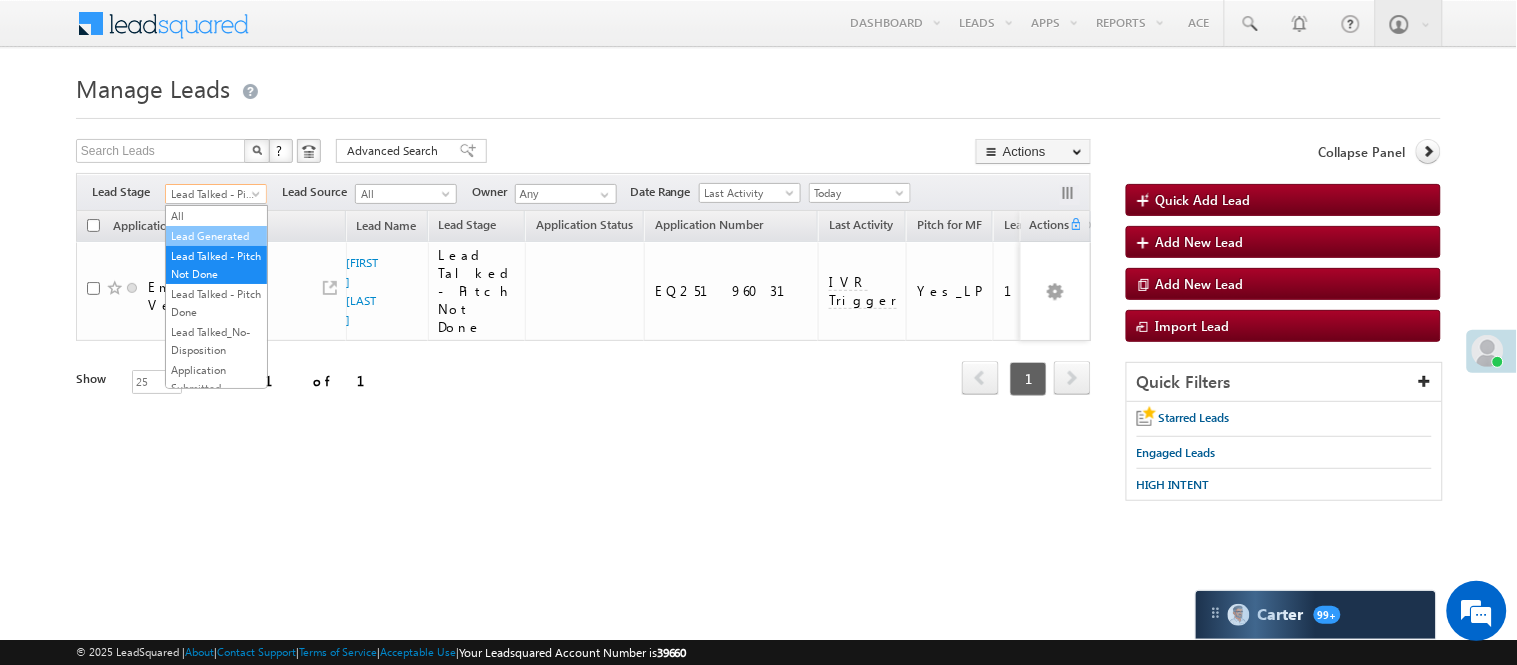 click on "Lead Generated" at bounding box center (216, 236) 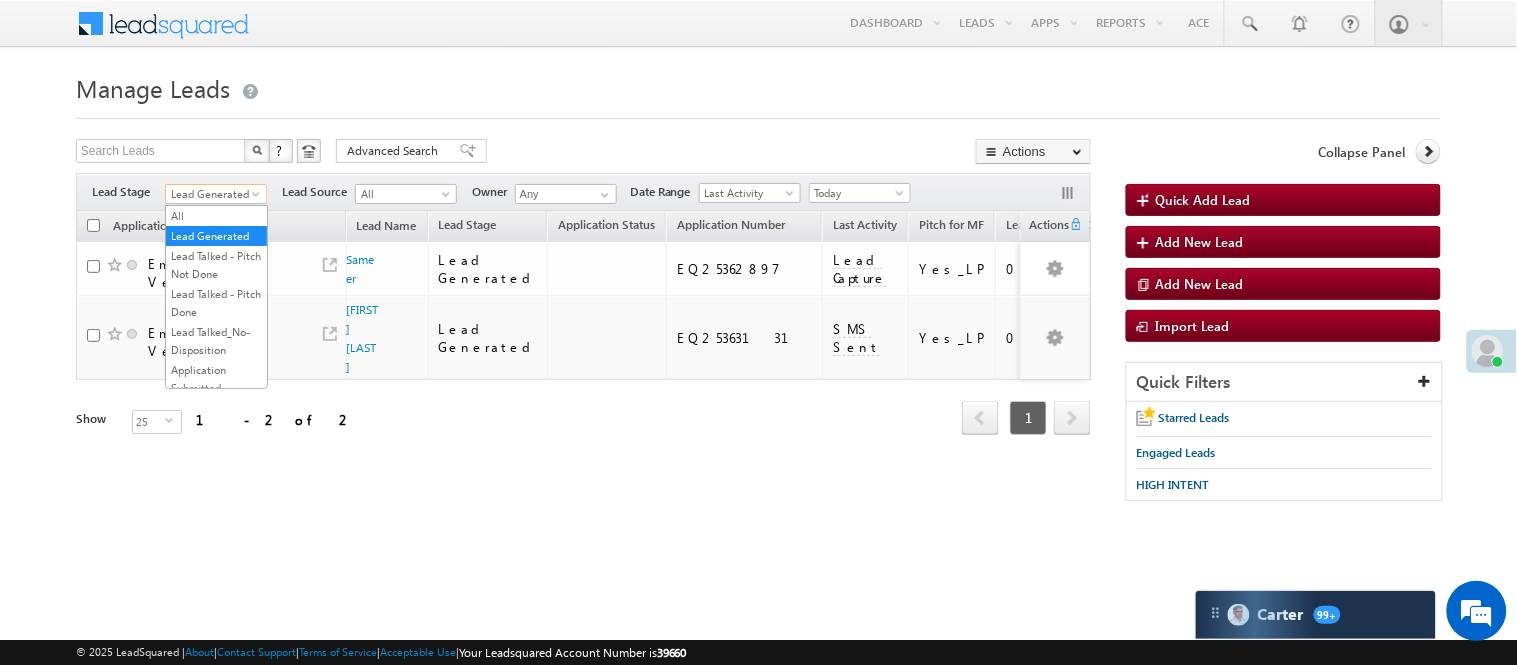 click on "Lead Generated" at bounding box center (213, 194) 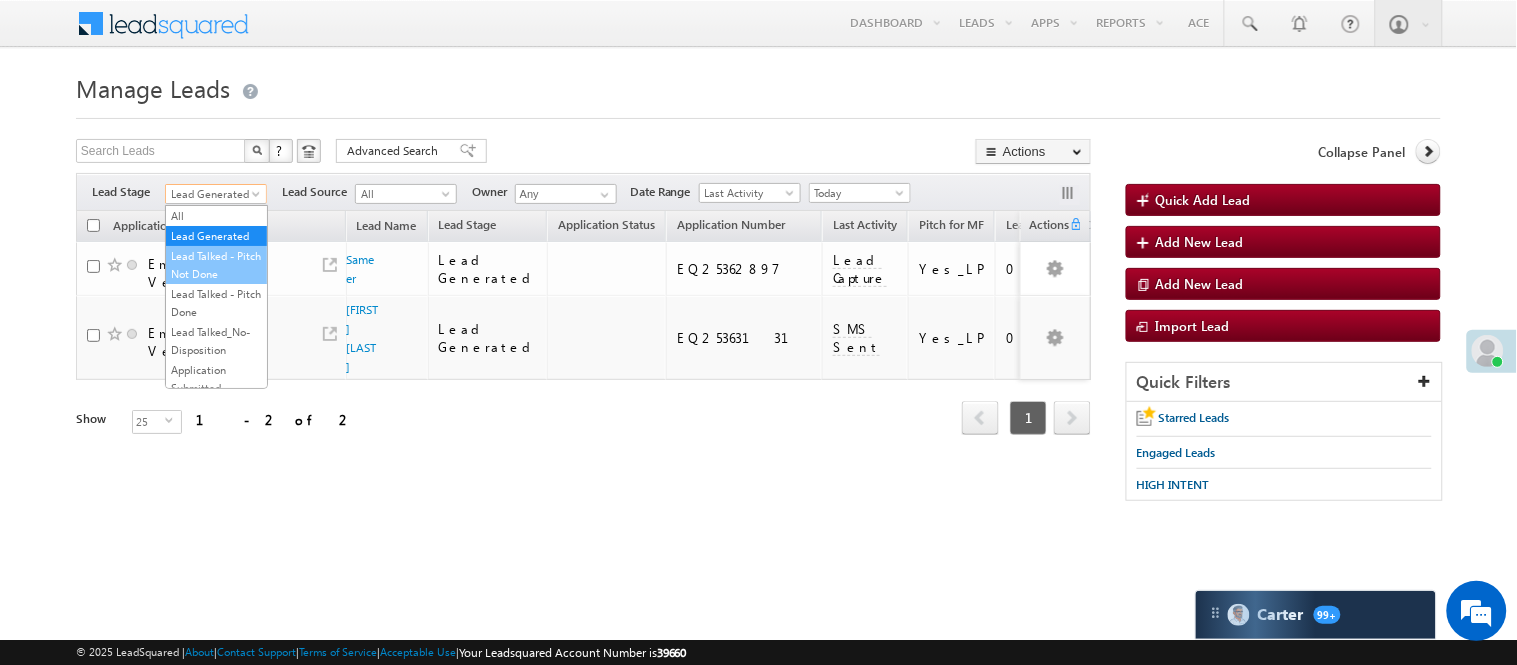 click on "Lead Talked - Pitch Not Done" at bounding box center [216, 265] 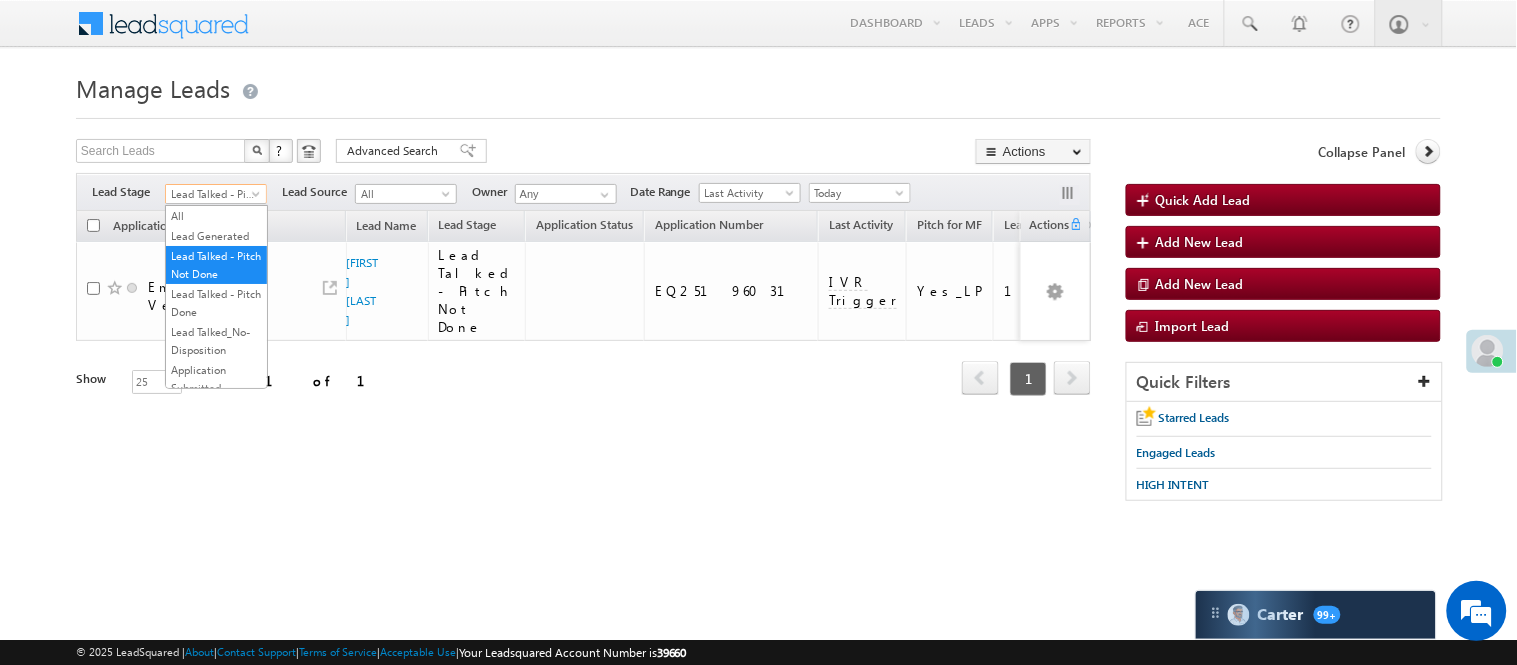 click on "Lead Talked - Pitch Not Done" at bounding box center (213, 194) 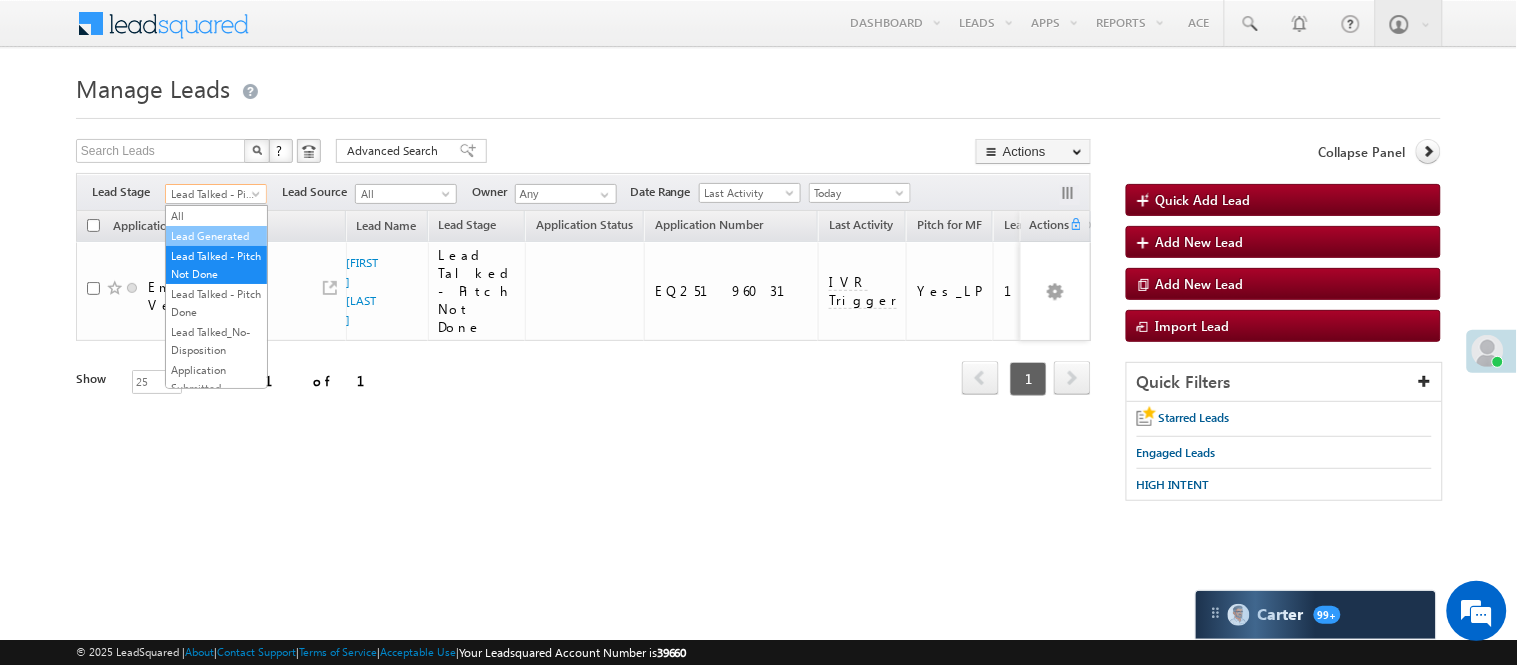 click on "Lead Generated" at bounding box center (216, 236) 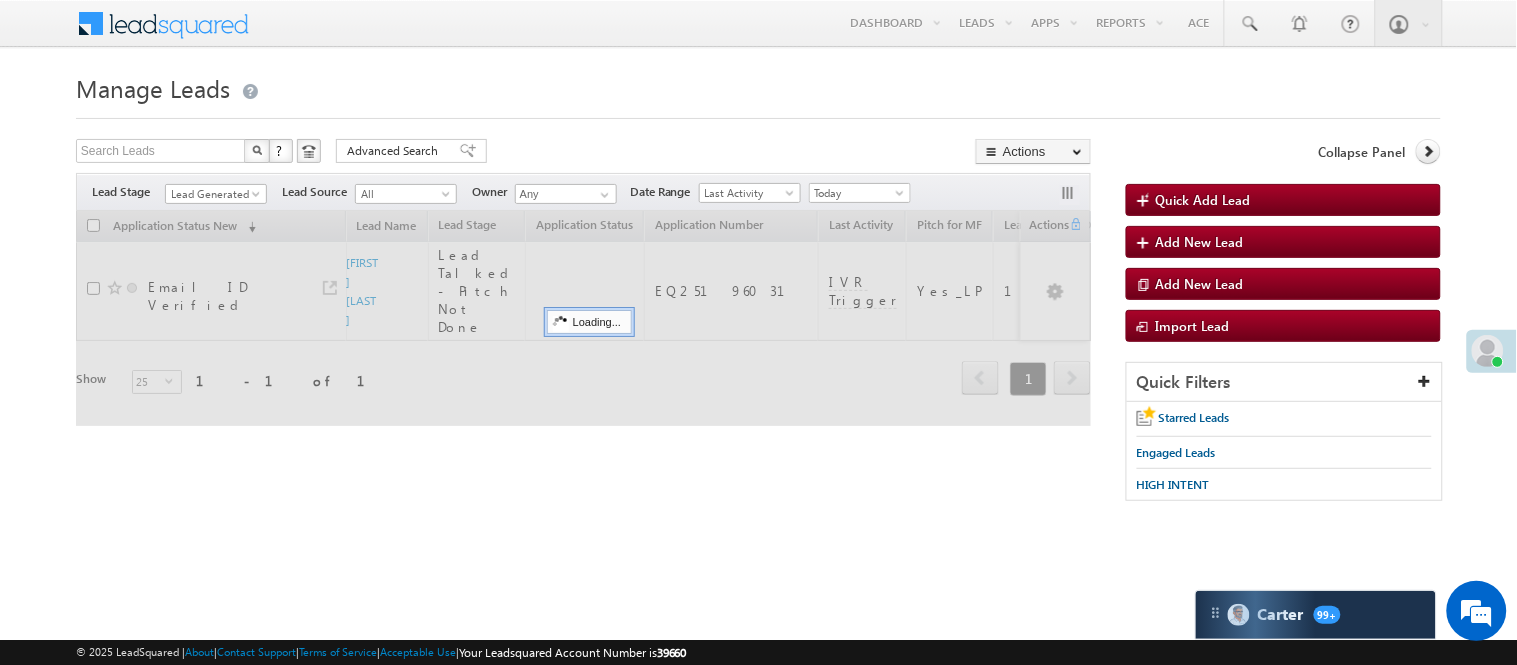 click on "Manage Leads" at bounding box center [758, 86] 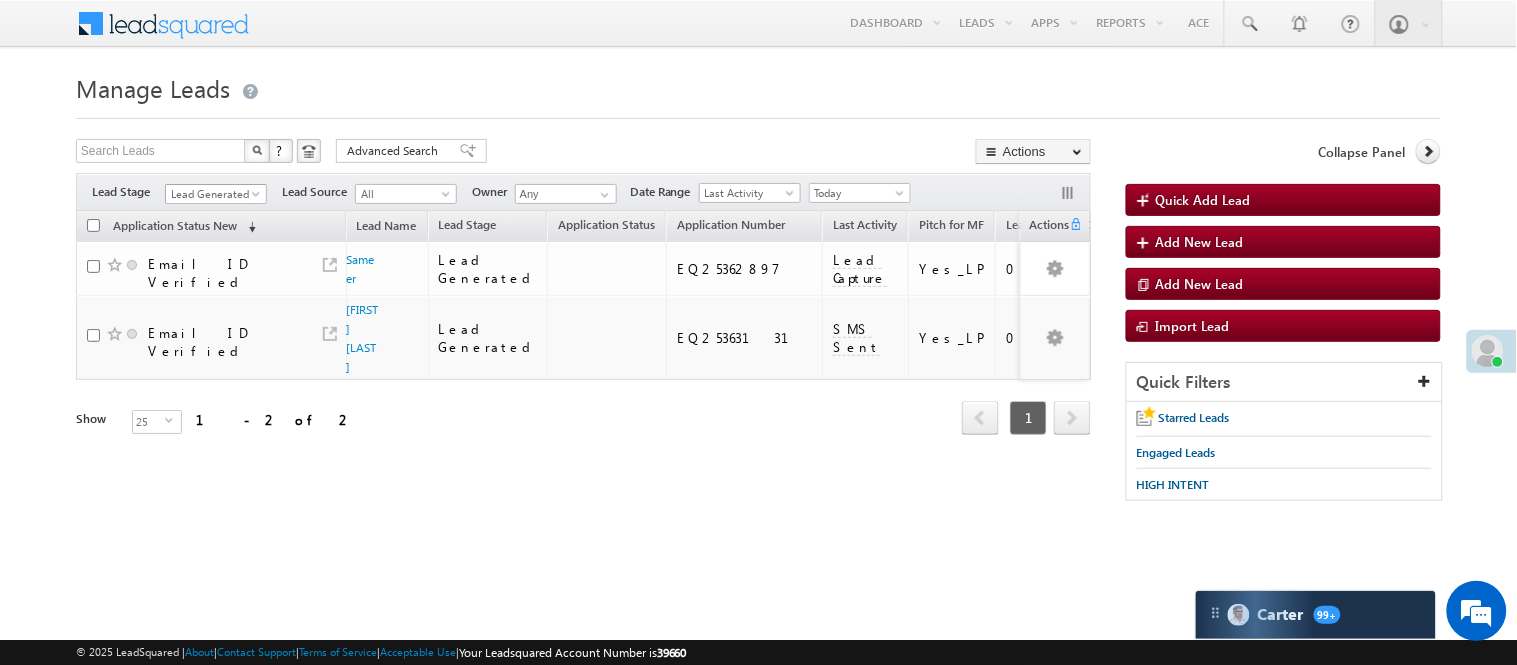 click on "Lead Generated" at bounding box center (216, 194) 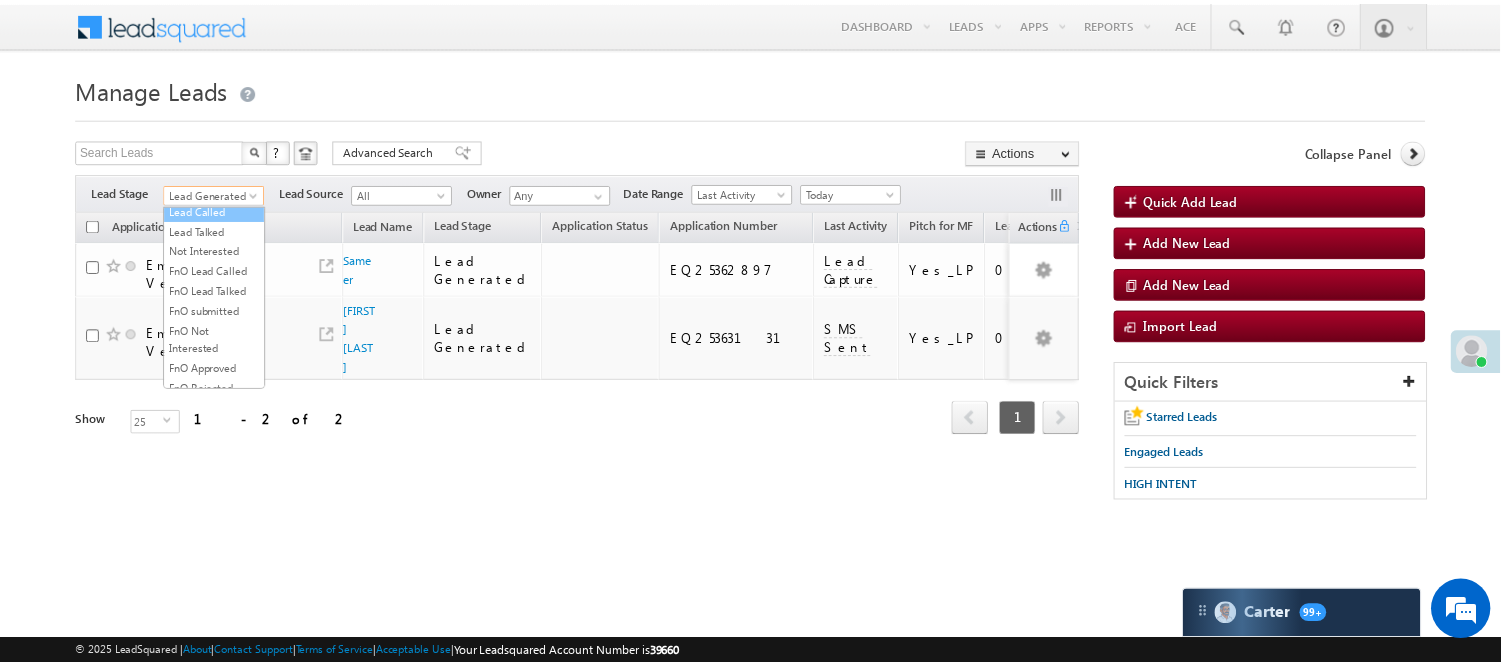 scroll, scrollTop: 274, scrollLeft: 0, axis: vertical 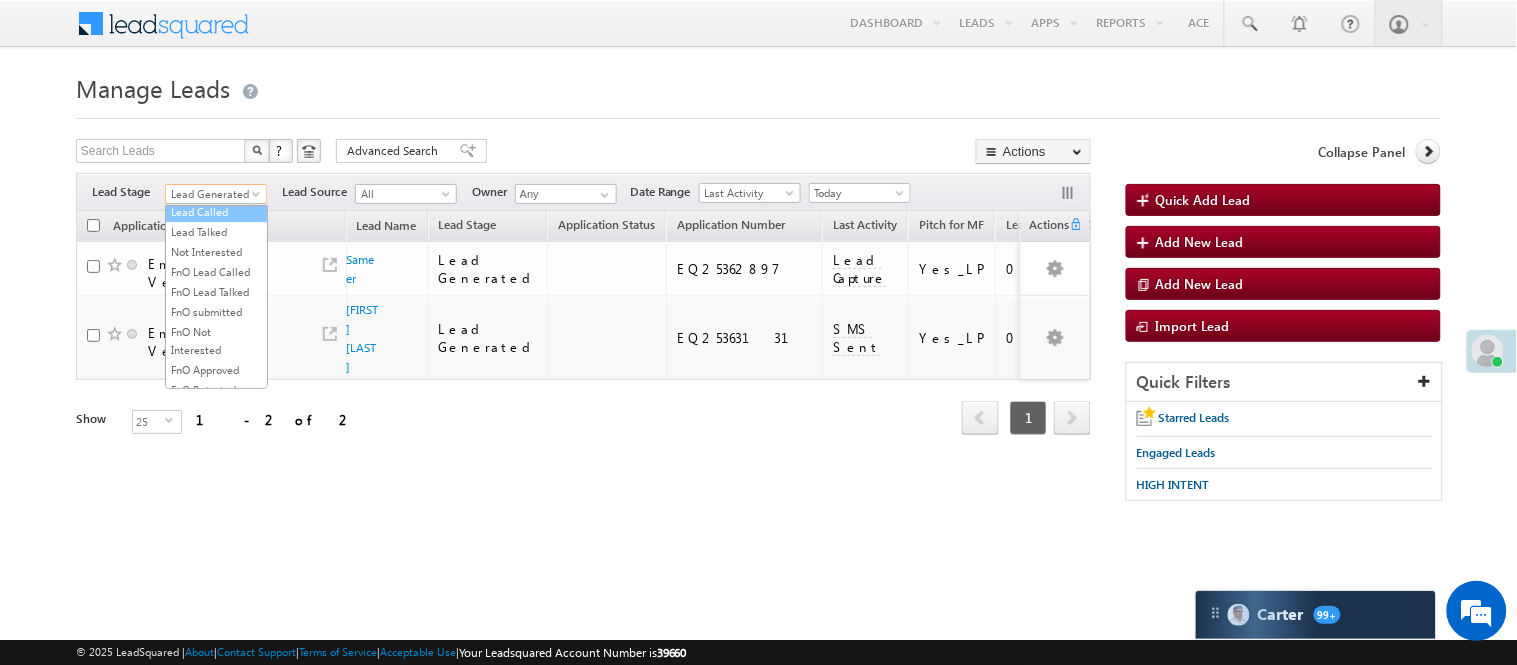 drag, startPoint x: 191, startPoint y: 277, endPoint x: 187, endPoint y: 265, distance: 12.649111 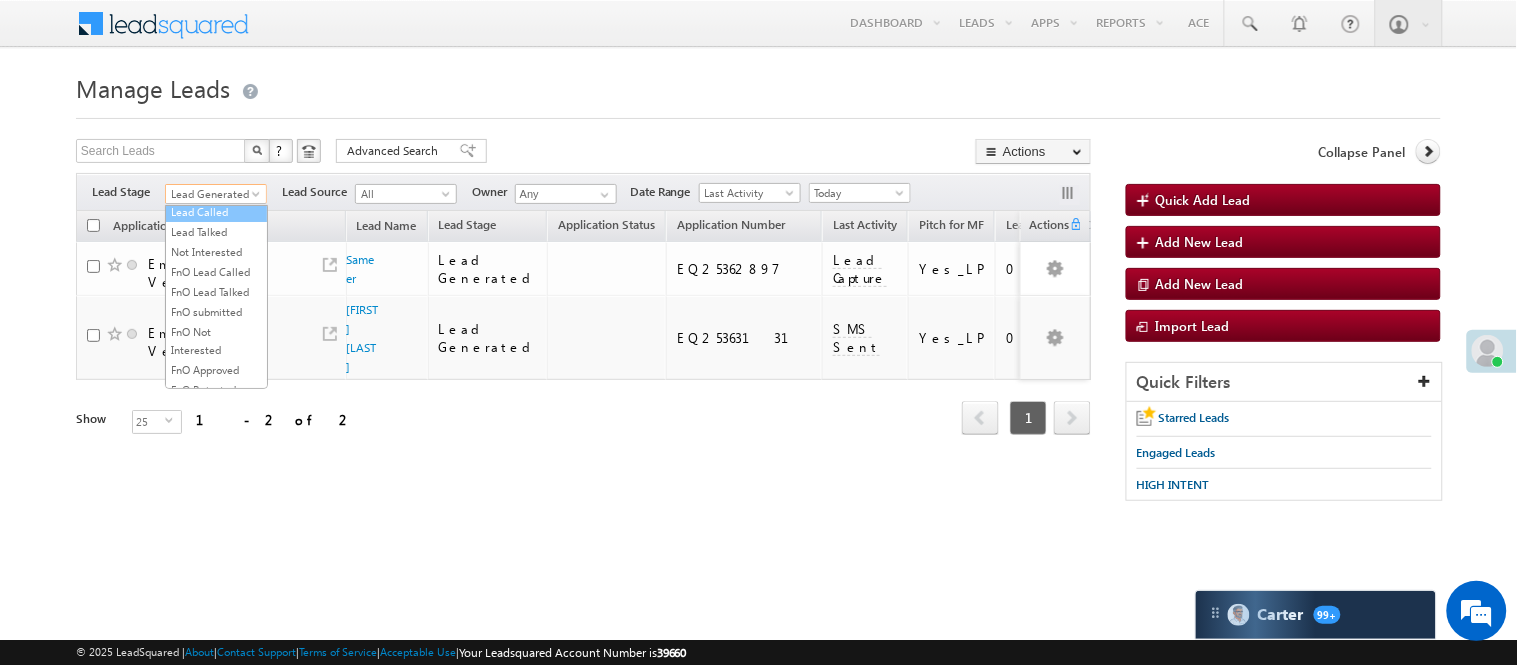 click on "All Lead Generated Lead Talked - Pitch Not Done Lead Talked - Pitch Done Lead Talked_No-Disposition Application Submitted Payment Done Application Resubmitted Under Objection Lead Called Lead Talked Not Interested FnO Lead Called FnO Lead Talked FnO submitted FnO Not Interested FnO Approved FnO Rejected FnO Lead Generated Code Generated CG NI" at bounding box center [216, 297] 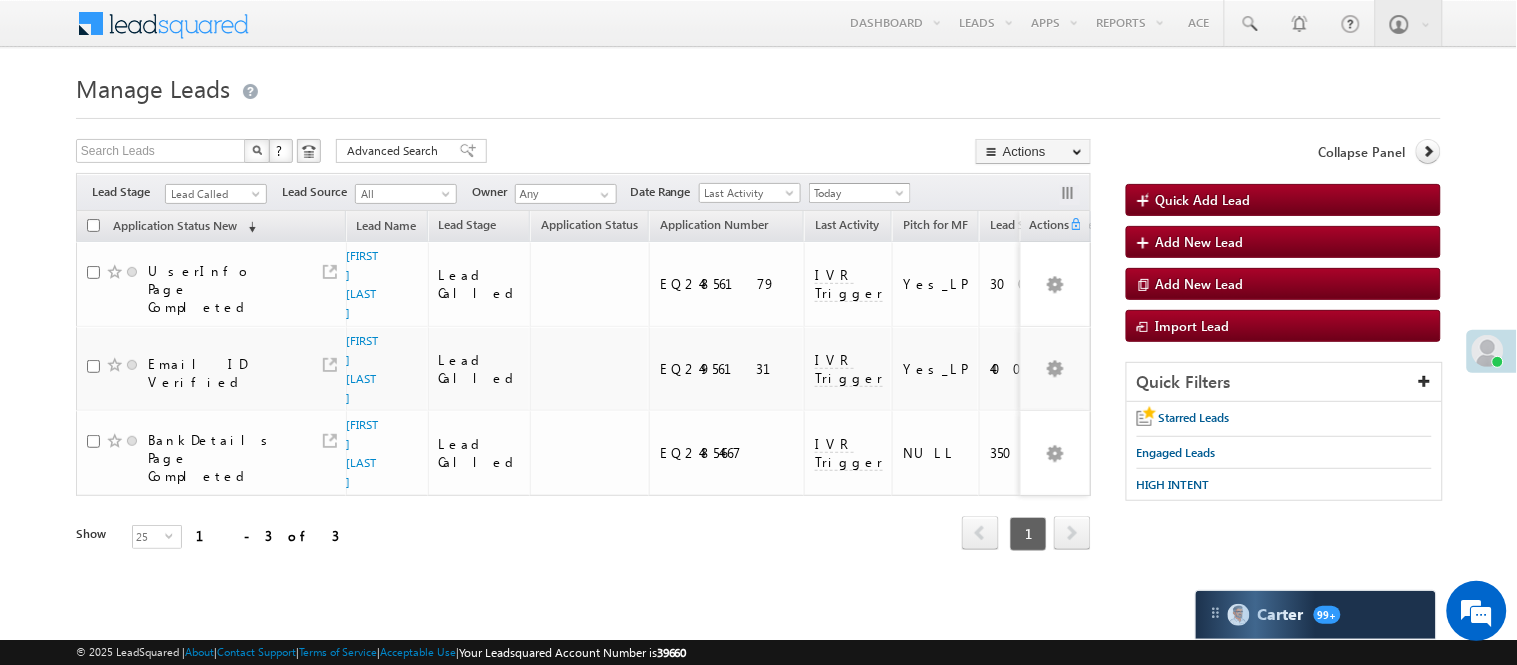 click on "Today" at bounding box center [857, 193] 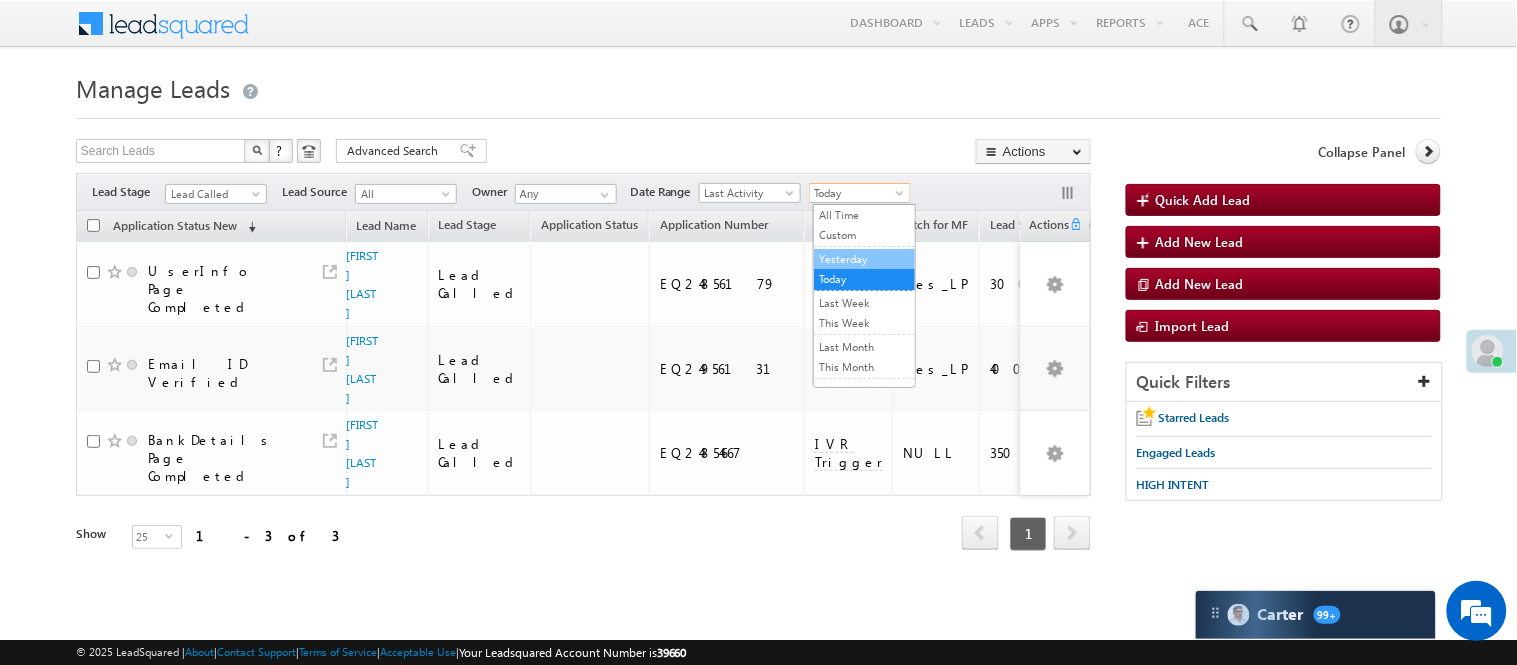 click on "Yesterday" at bounding box center (864, 259) 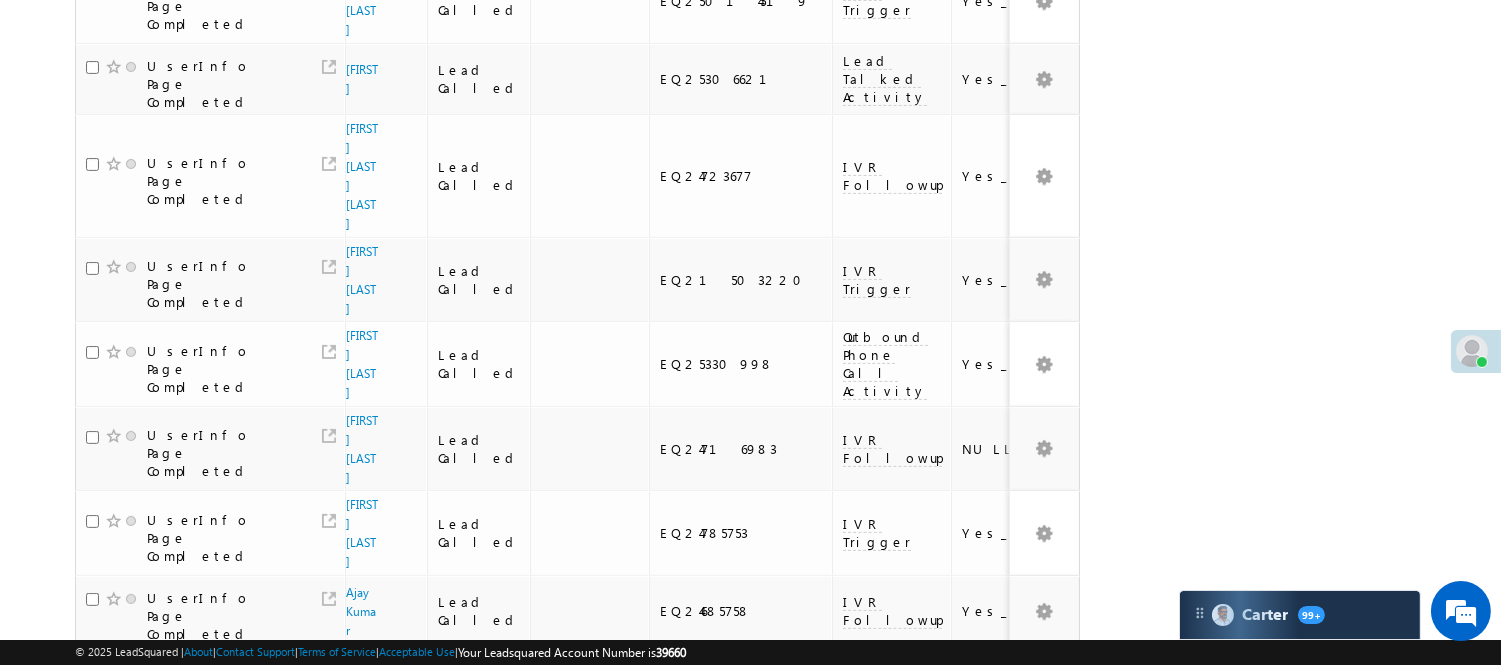 scroll, scrollTop: 1174, scrollLeft: 0, axis: vertical 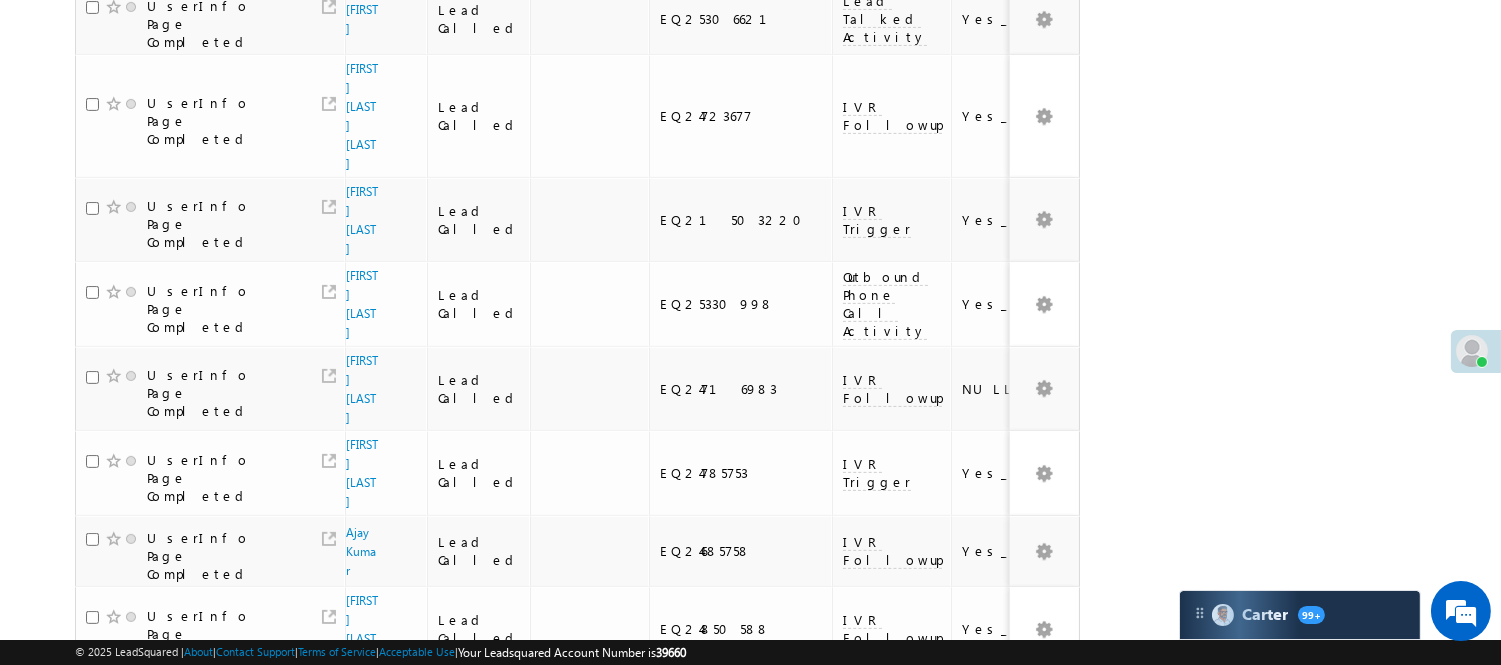 click on "4" at bounding box center (938, 1178) 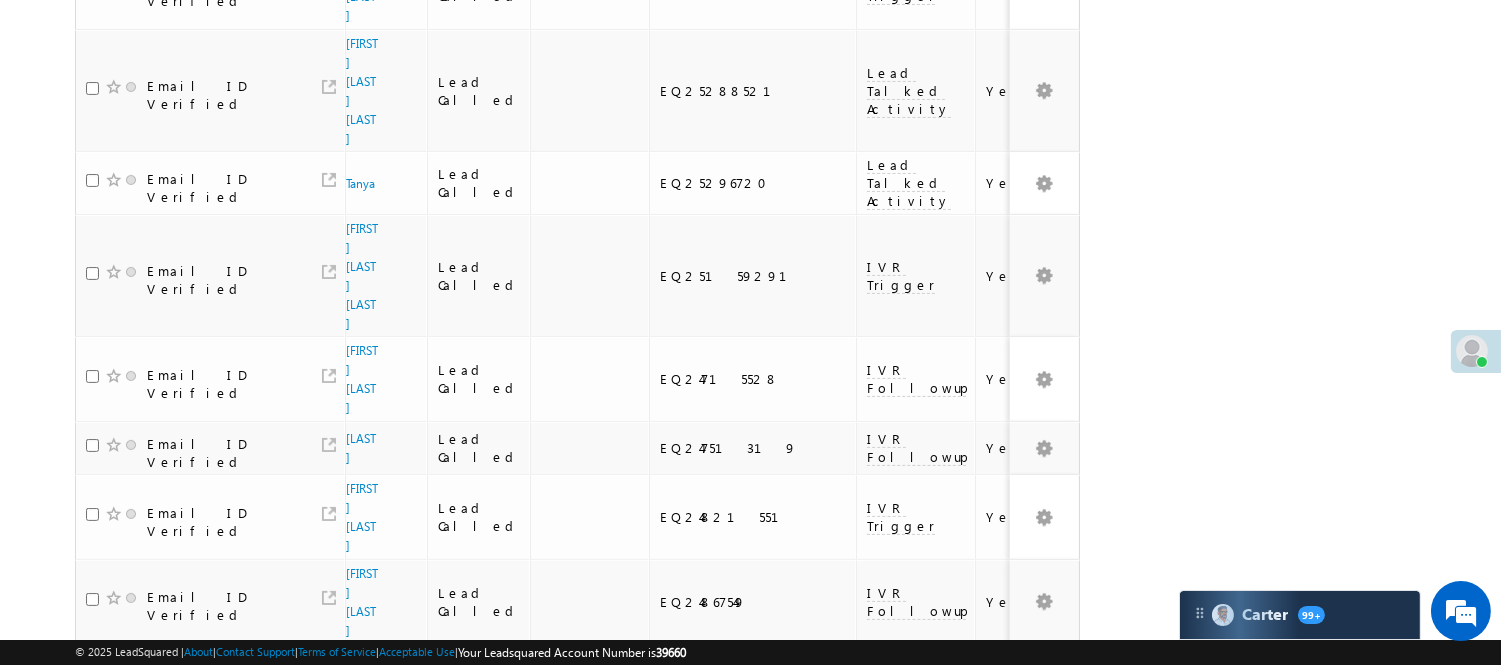 scroll, scrollTop: 1500, scrollLeft: 0, axis: vertical 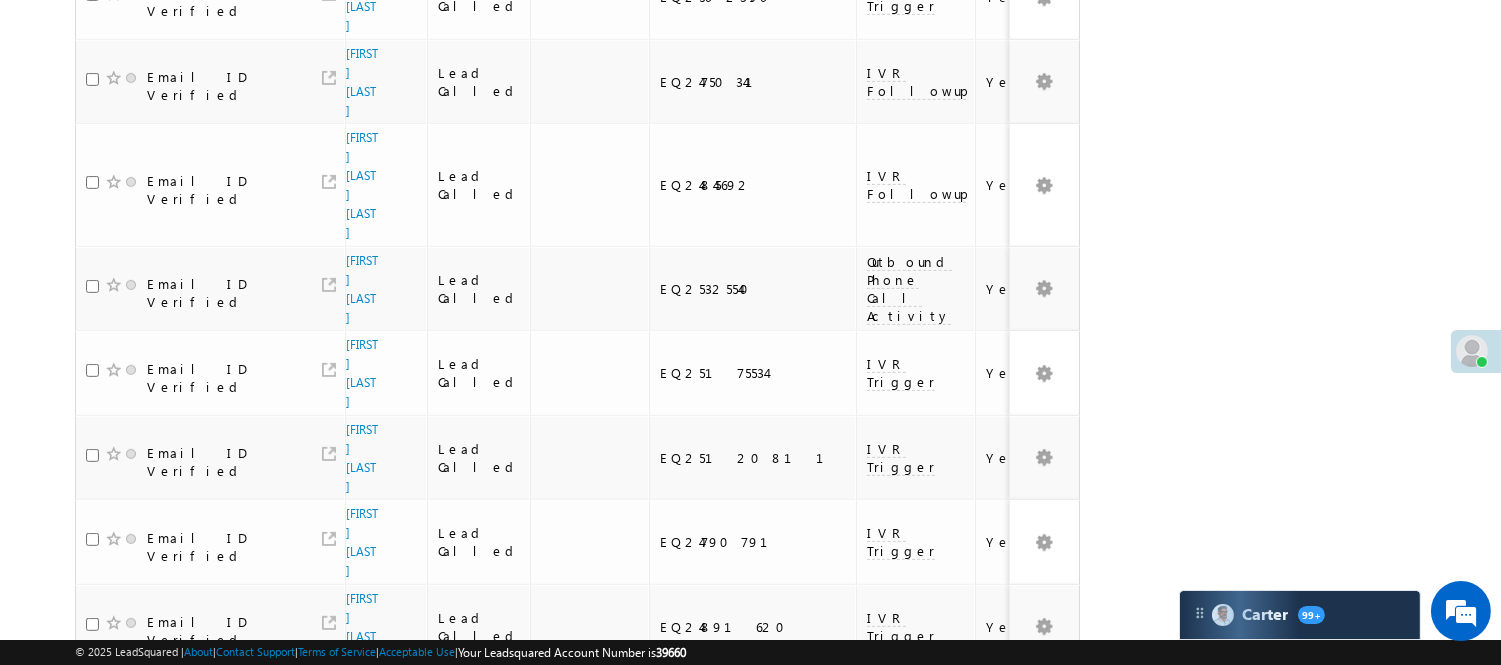 click on "5" at bounding box center (978, 961) 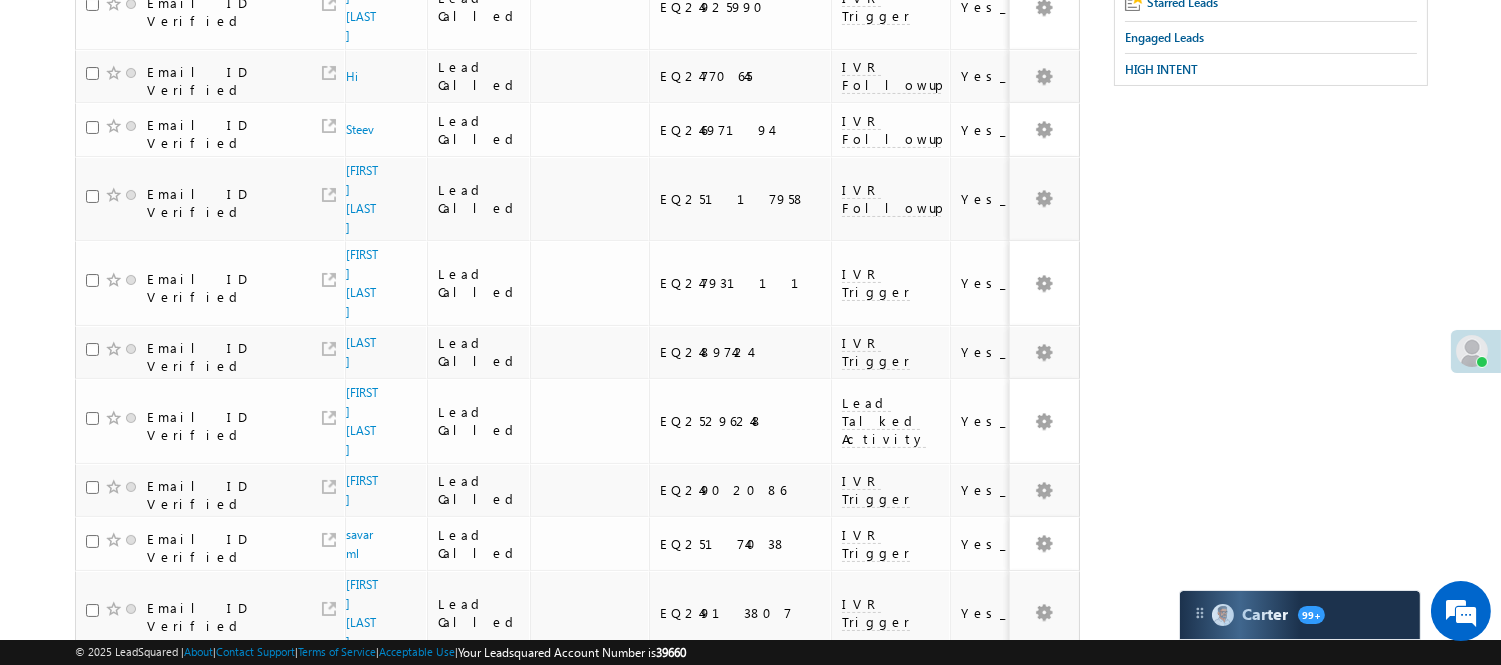 scroll, scrollTop: 0, scrollLeft: 0, axis: both 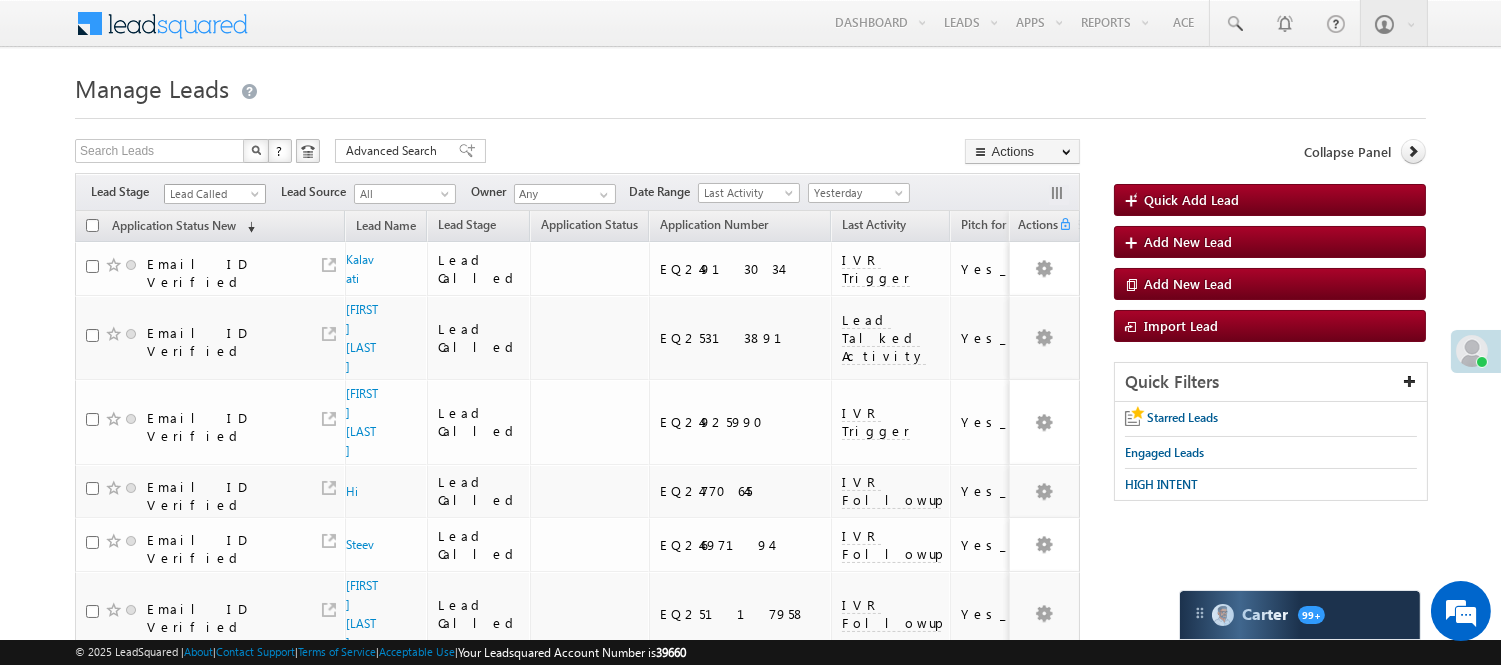 click on "Lead Called" at bounding box center (212, 194) 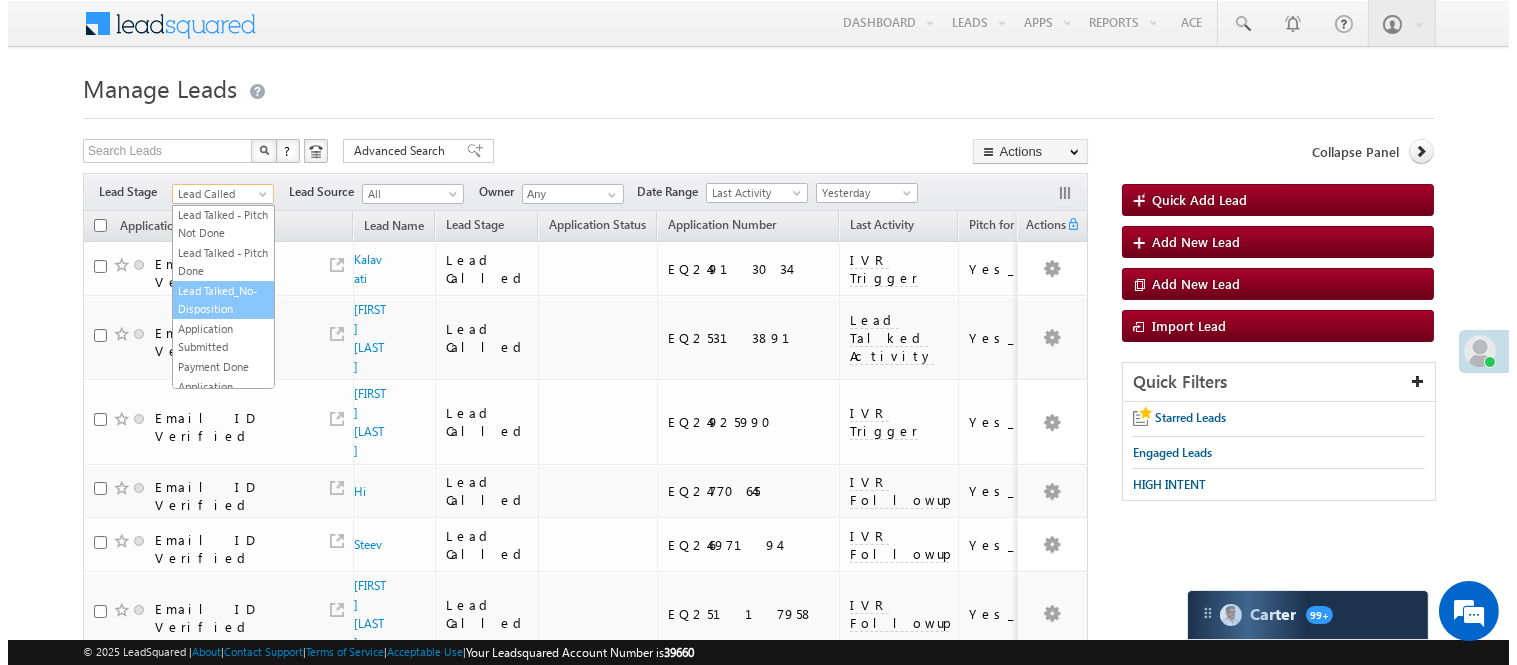 scroll, scrollTop: 0, scrollLeft: 0, axis: both 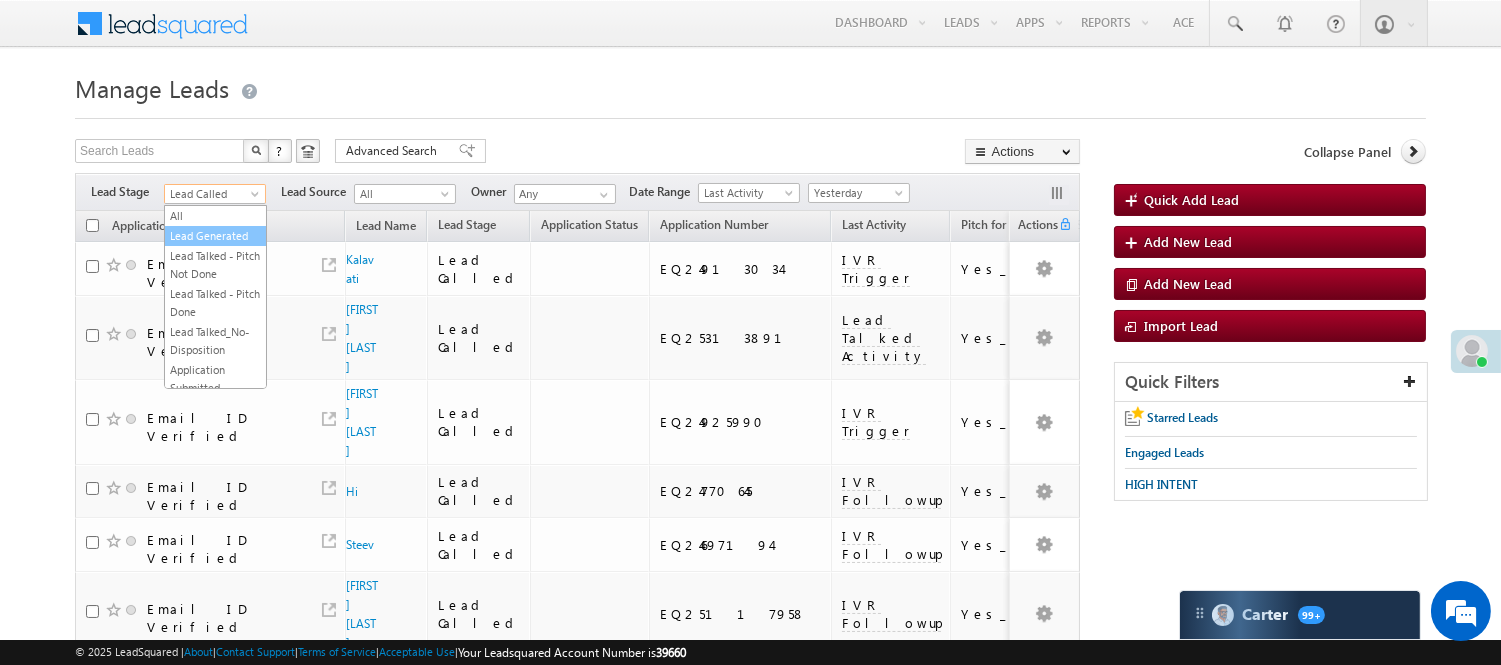 click on "Lead Generated" at bounding box center (215, 236) 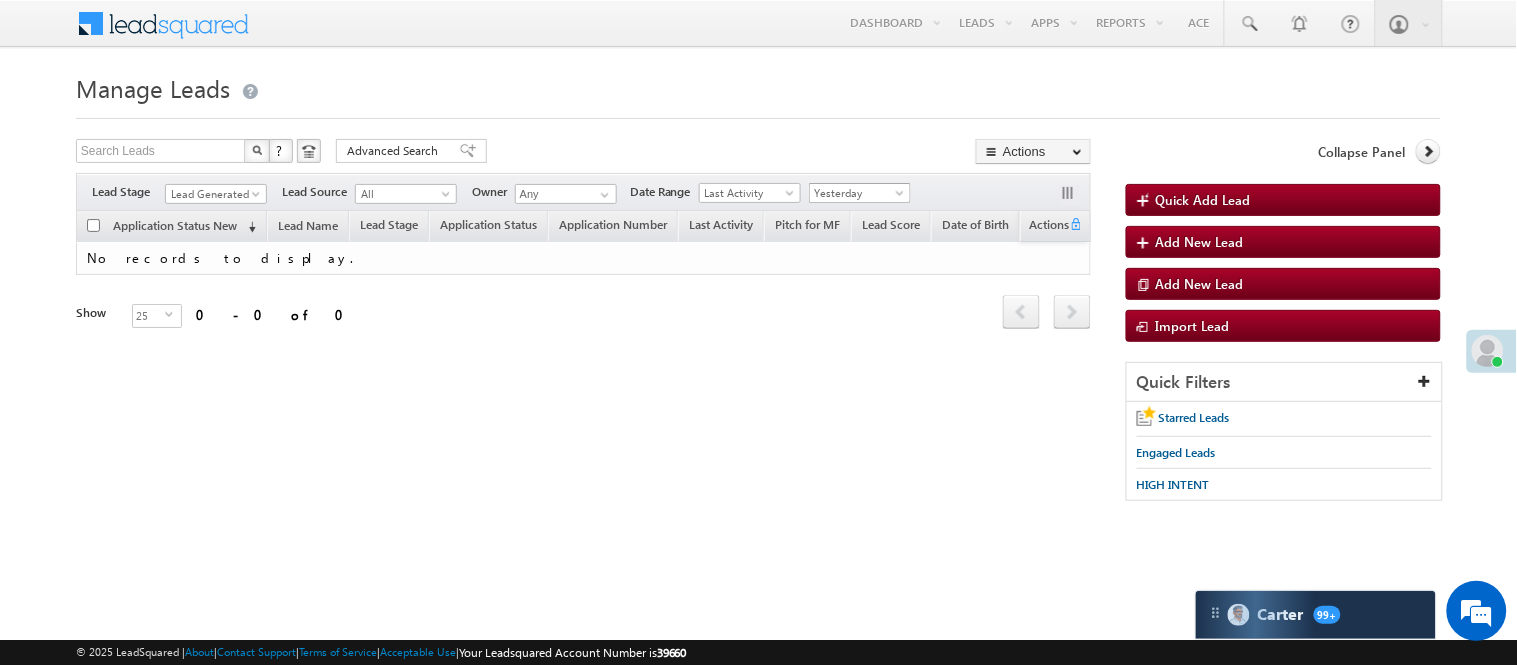 click on "Yesterday" at bounding box center [857, 193] 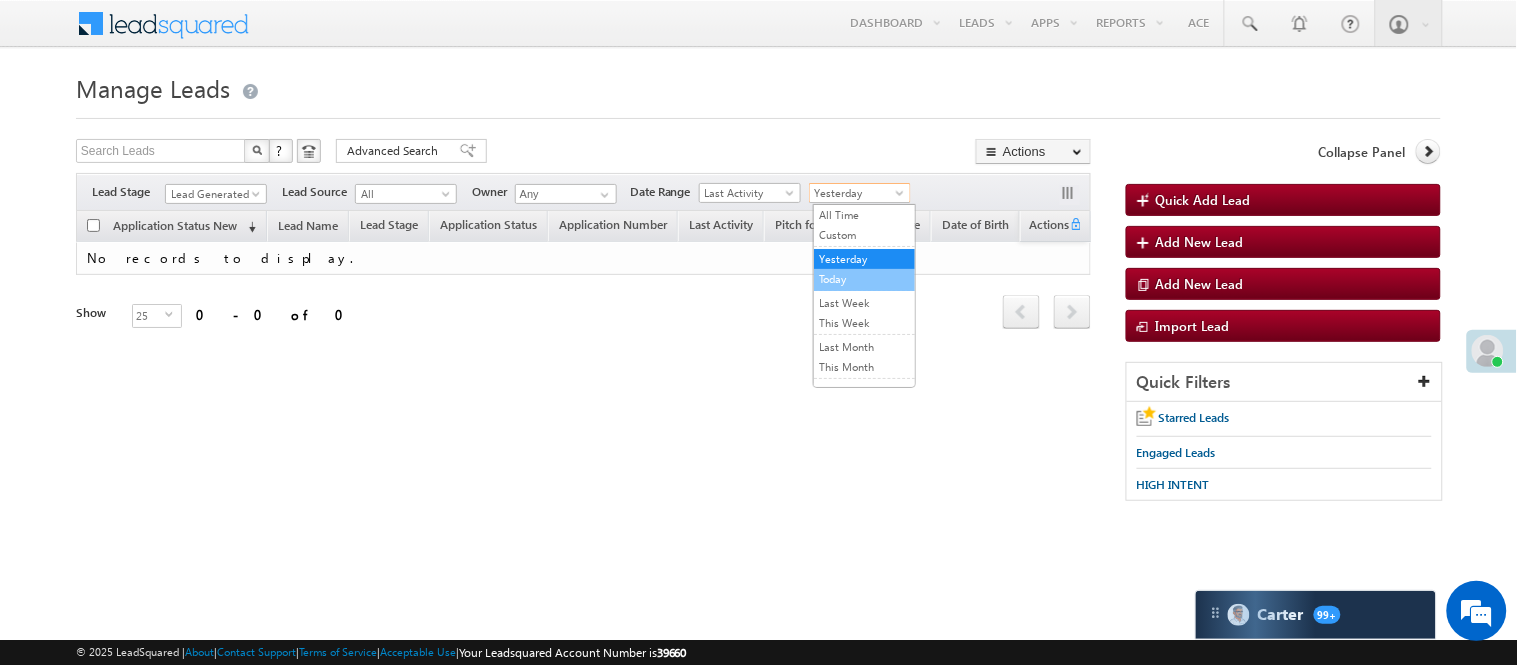 click on "Today" at bounding box center (864, 280) 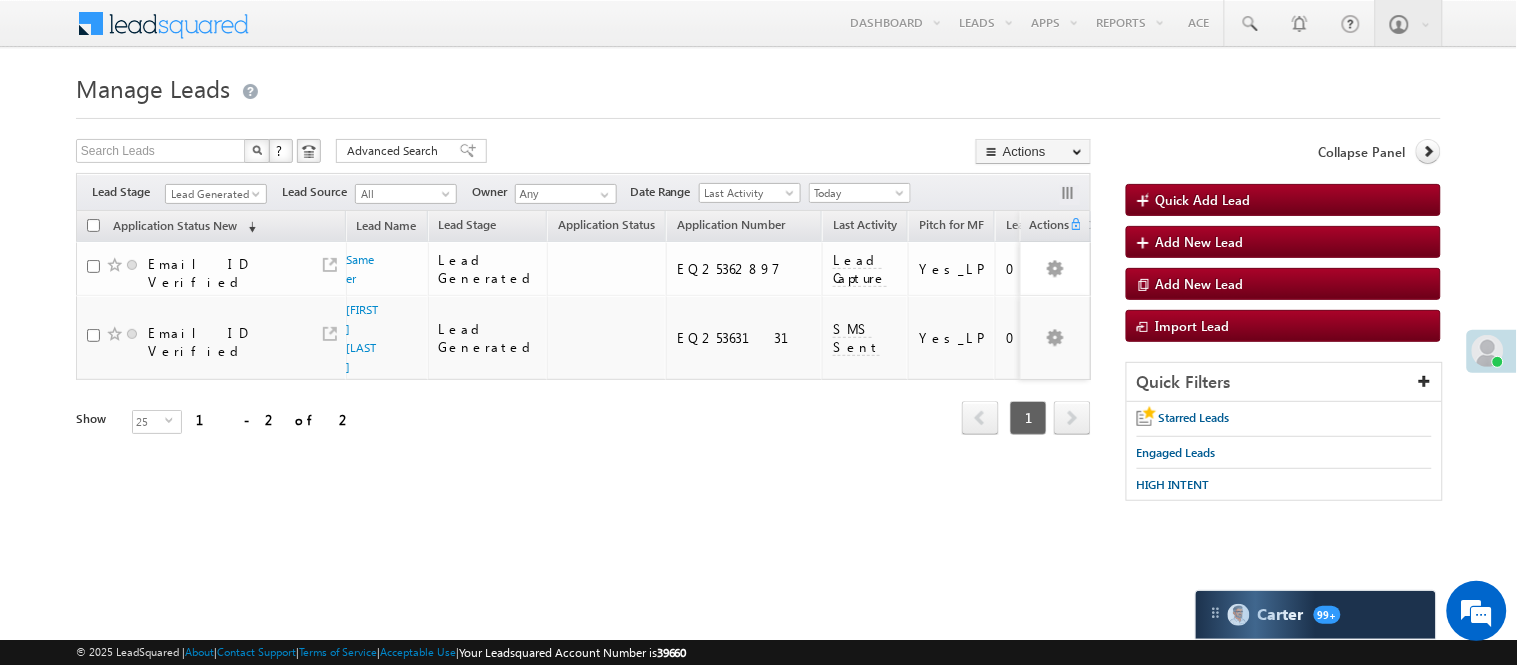 click on "Lead Generated" at bounding box center (216, 191) 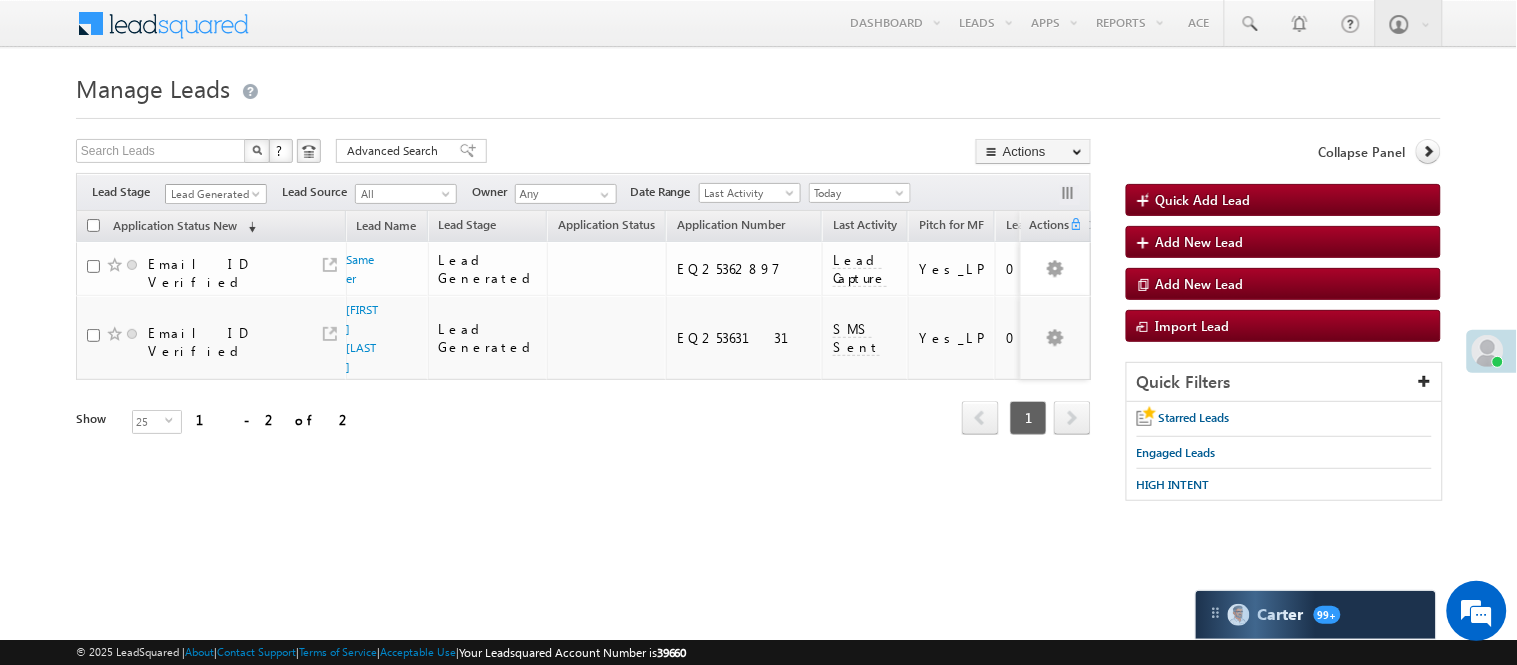 click on "Lead Generated" at bounding box center (213, 194) 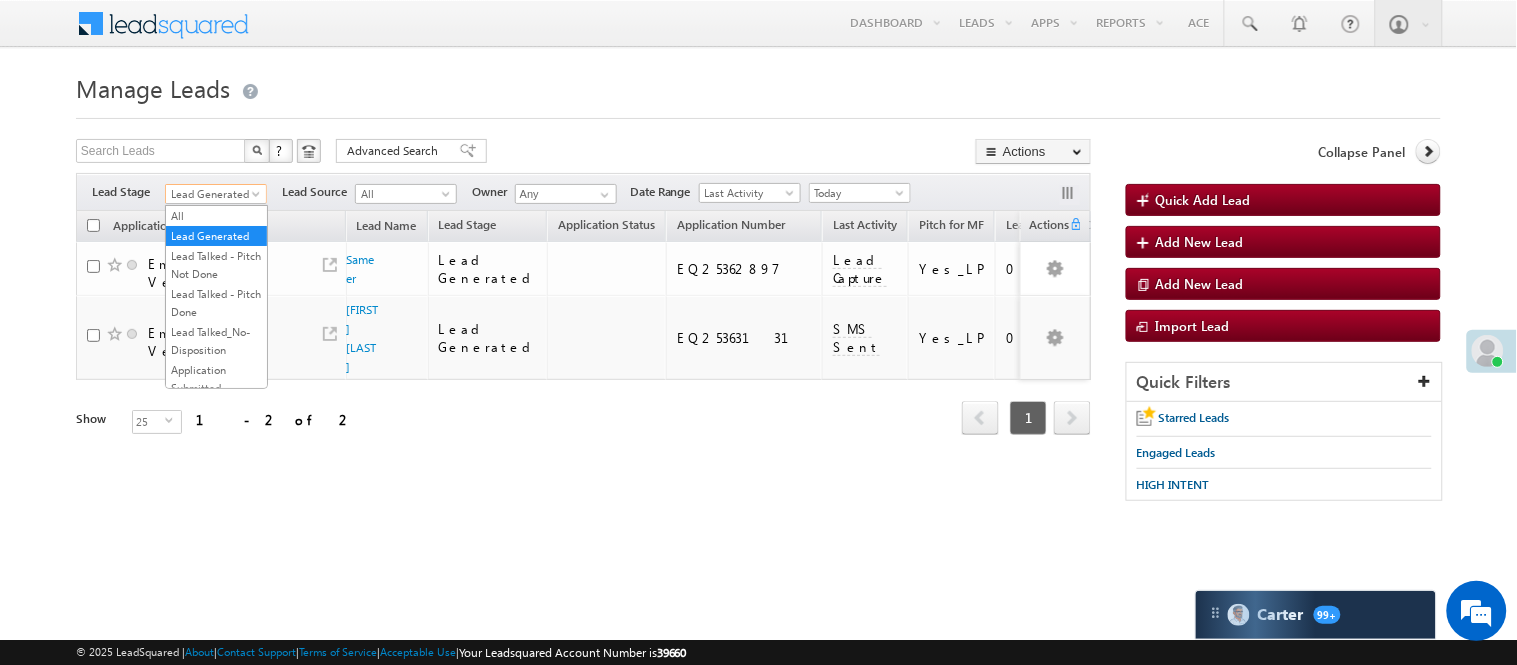 scroll, scrollTop: 496, scrollLeft: 0, axis: vertical 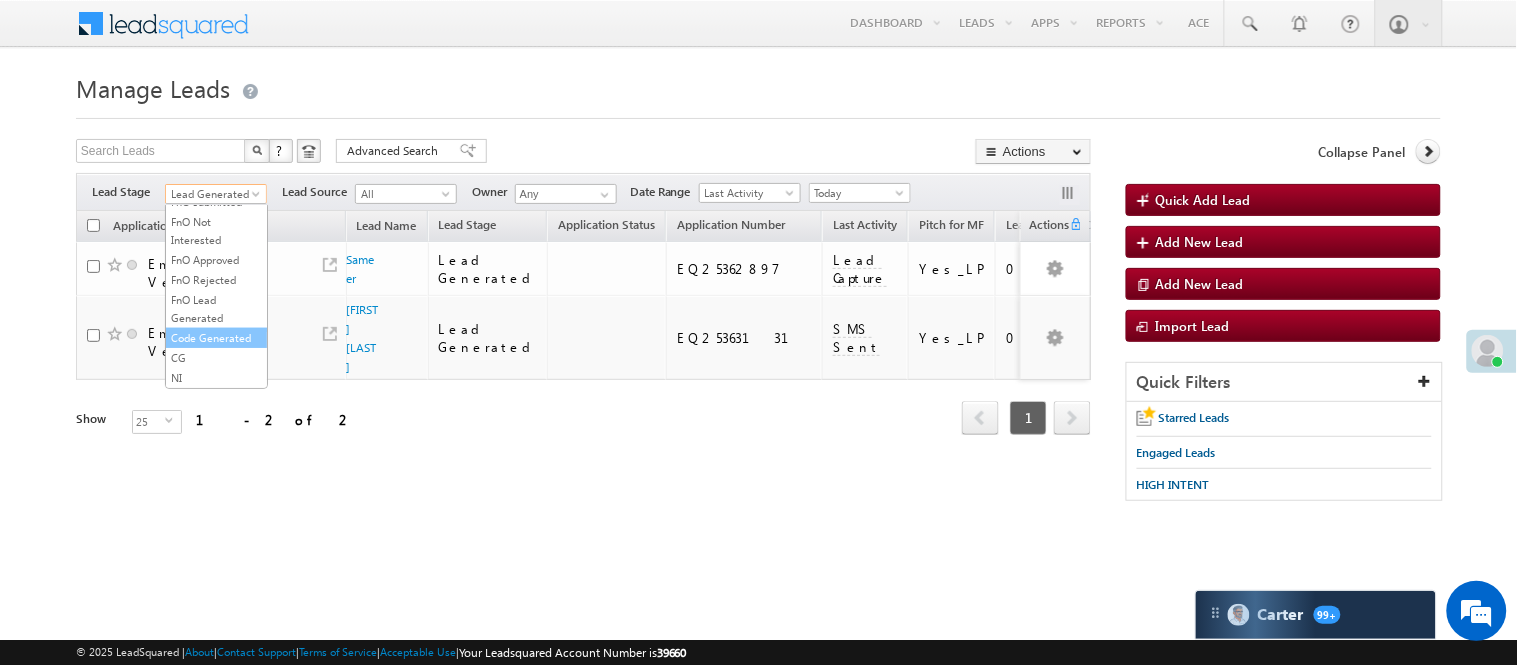 click on "Code Generated" at bounding box center (216, 338) 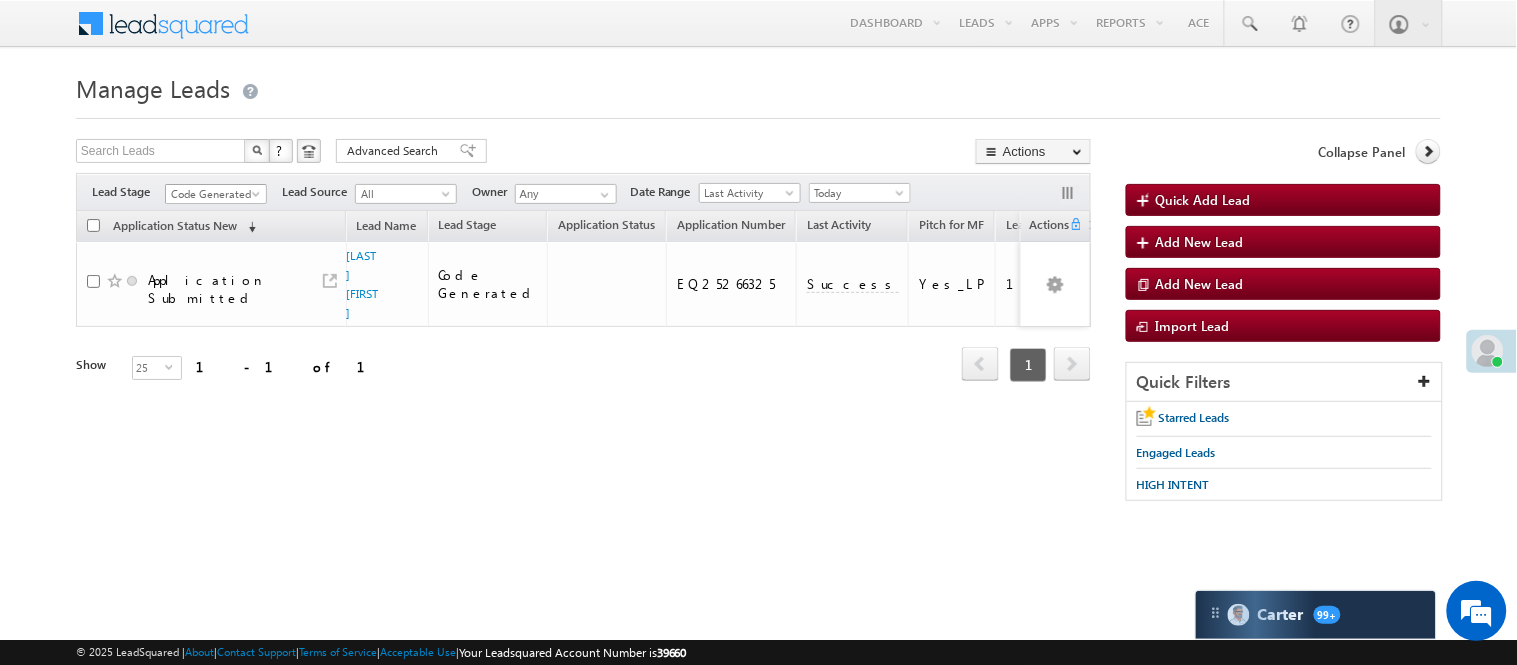 click on "Code Generated" at bounding box center (213, 194) 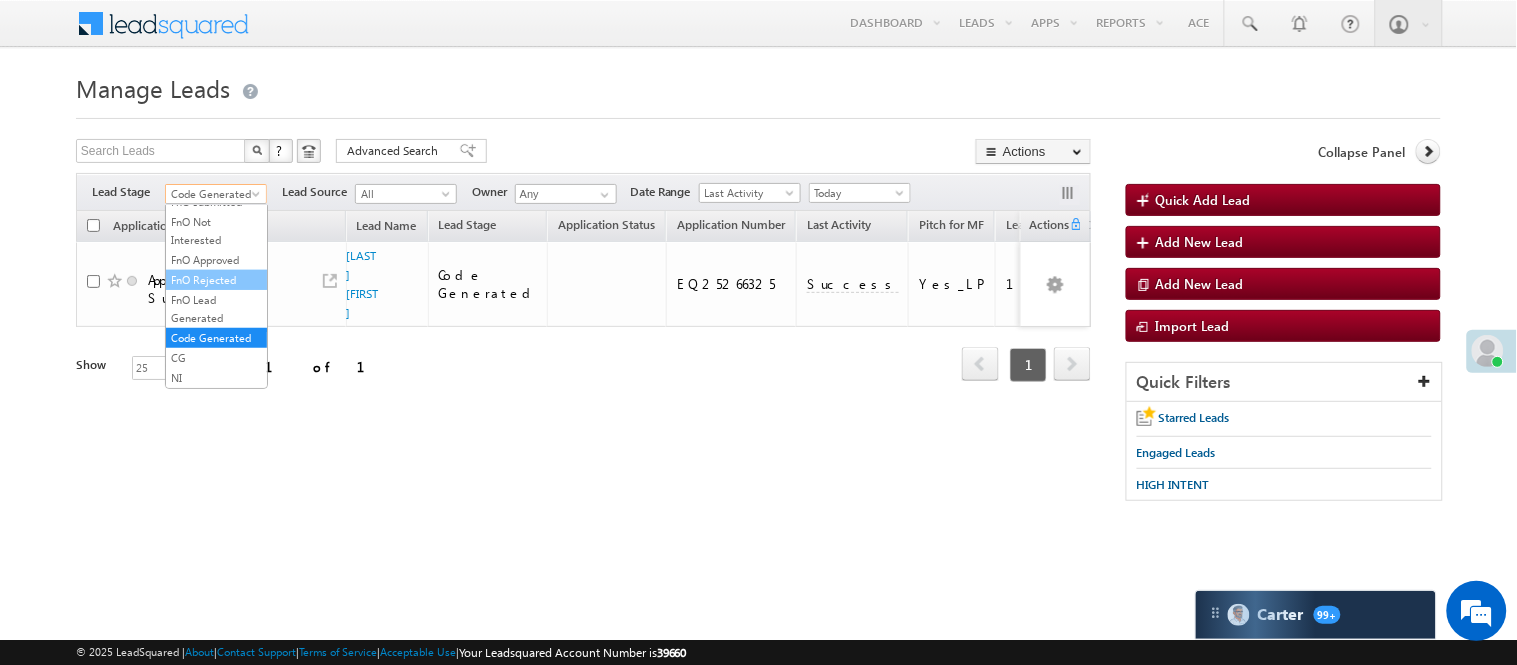 scroll, scrollTop: 0, scrollLeft: 0, axis: both 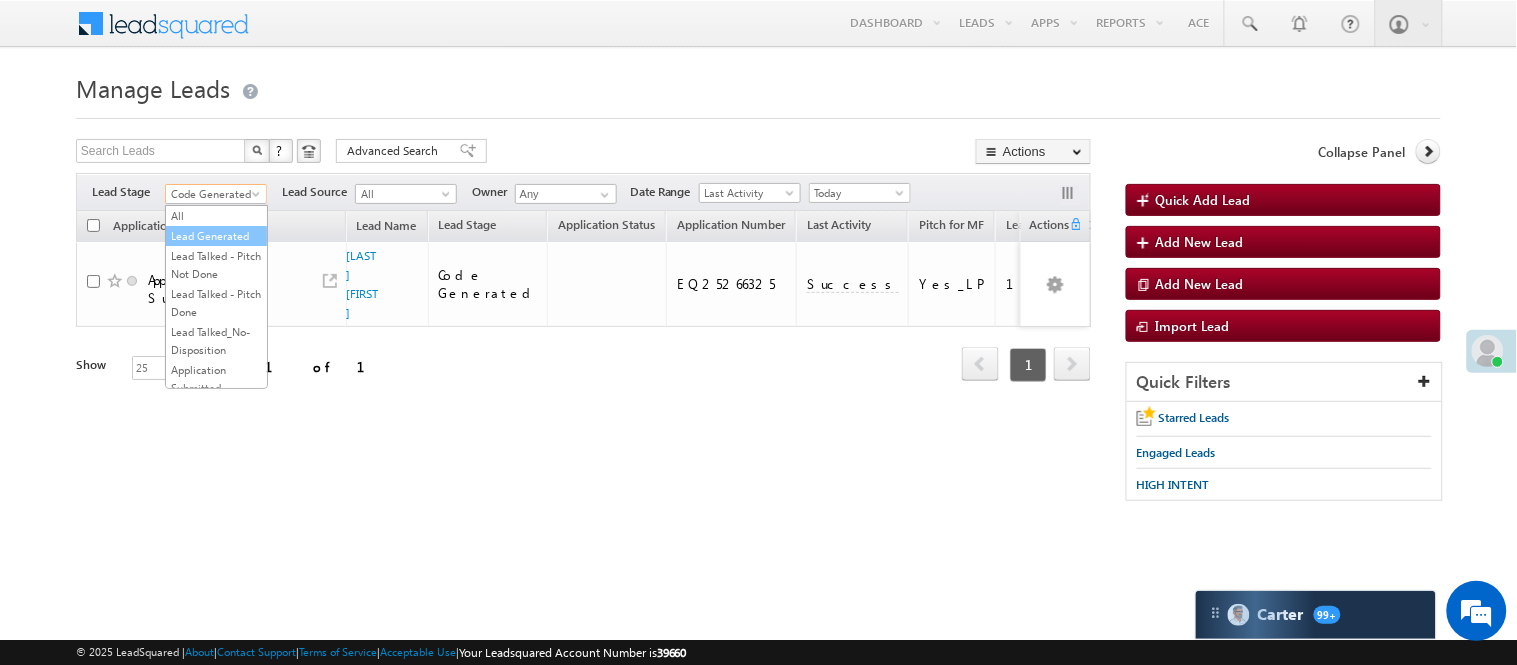 click on "Lead Generated" at bounding box center (216, 236) 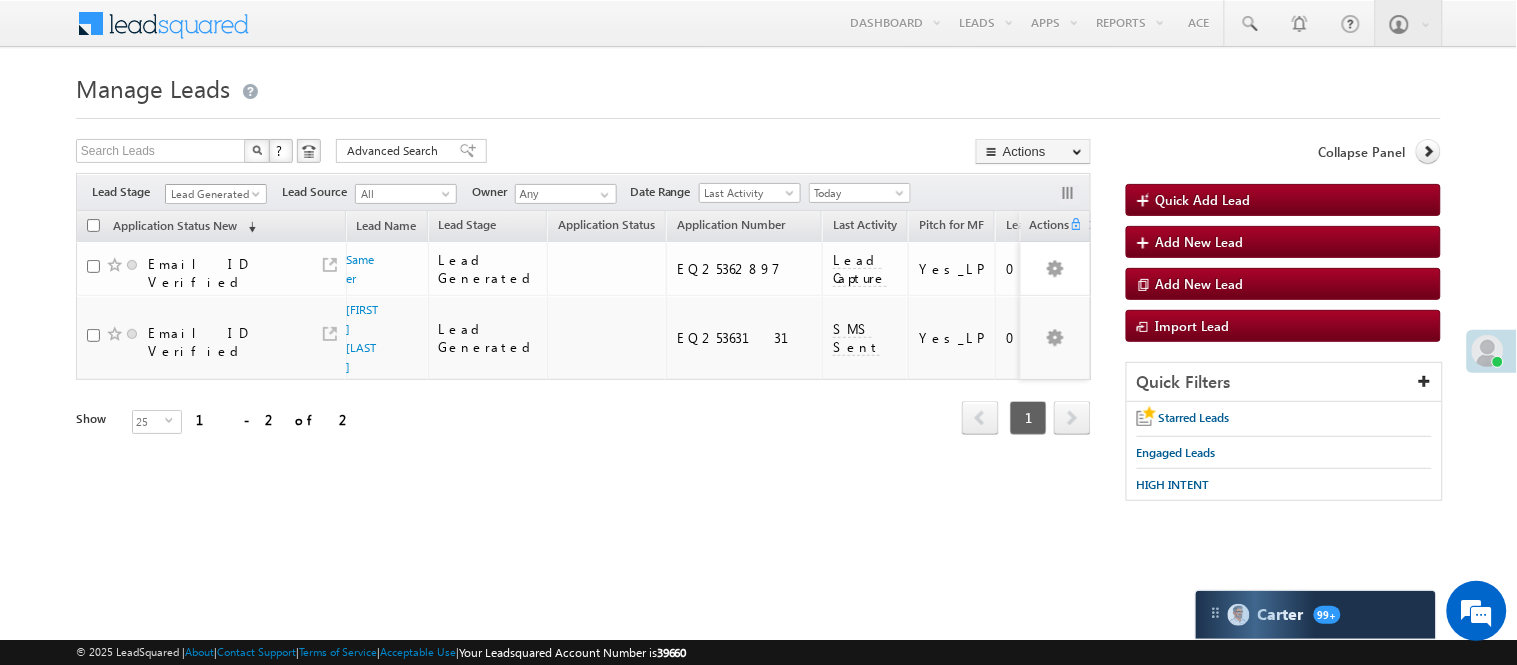click on "Lead Generated" at bounding box center (213, 194) 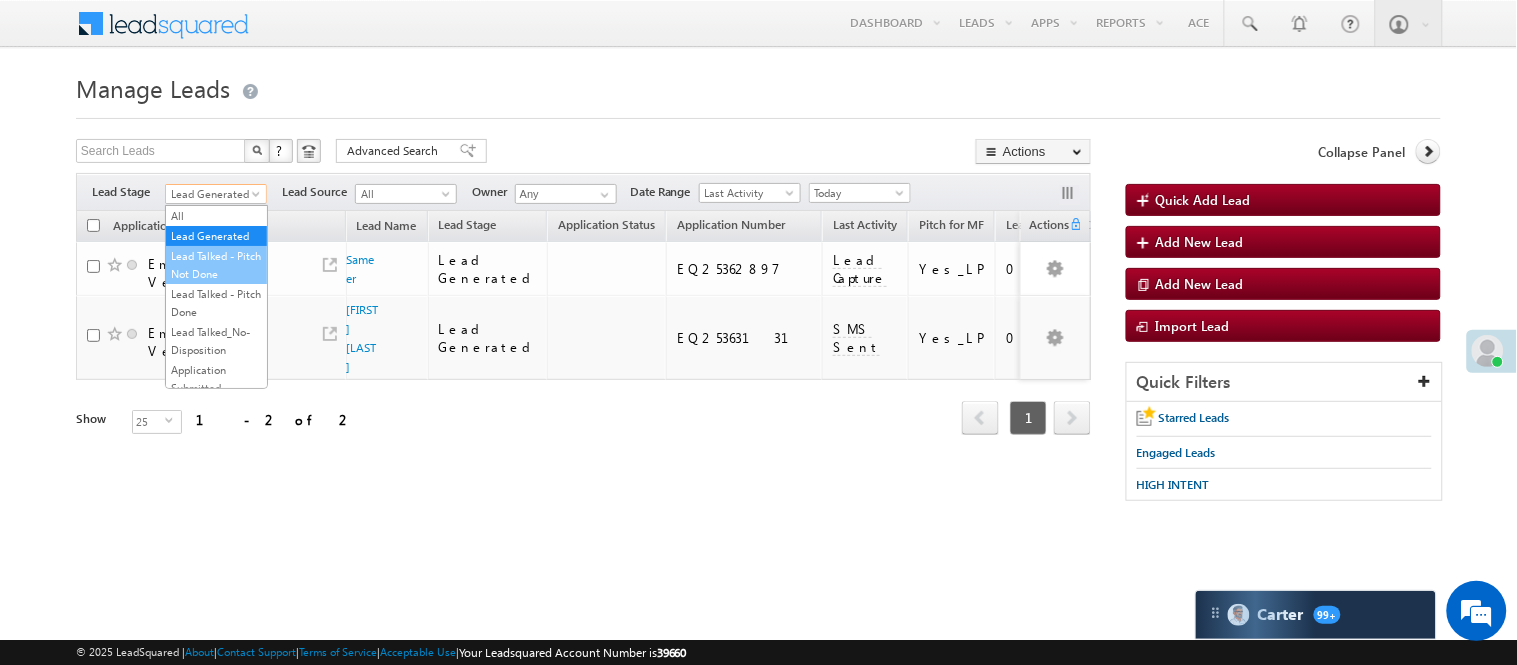 click on "Lead Talked - Pitch Not Done" at bounding box center (216, 265) 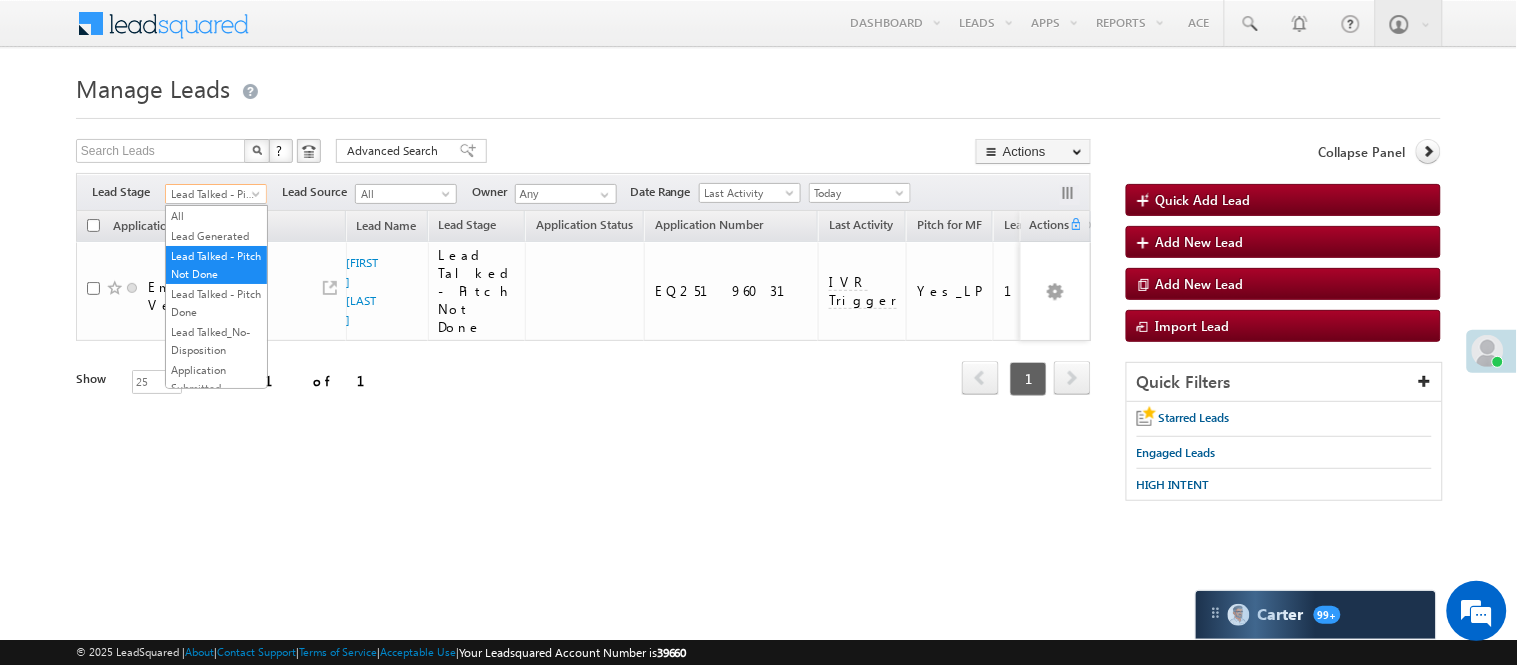 click on "Lead Talked - Pitch Not Done" at bounding box center (213, 194) 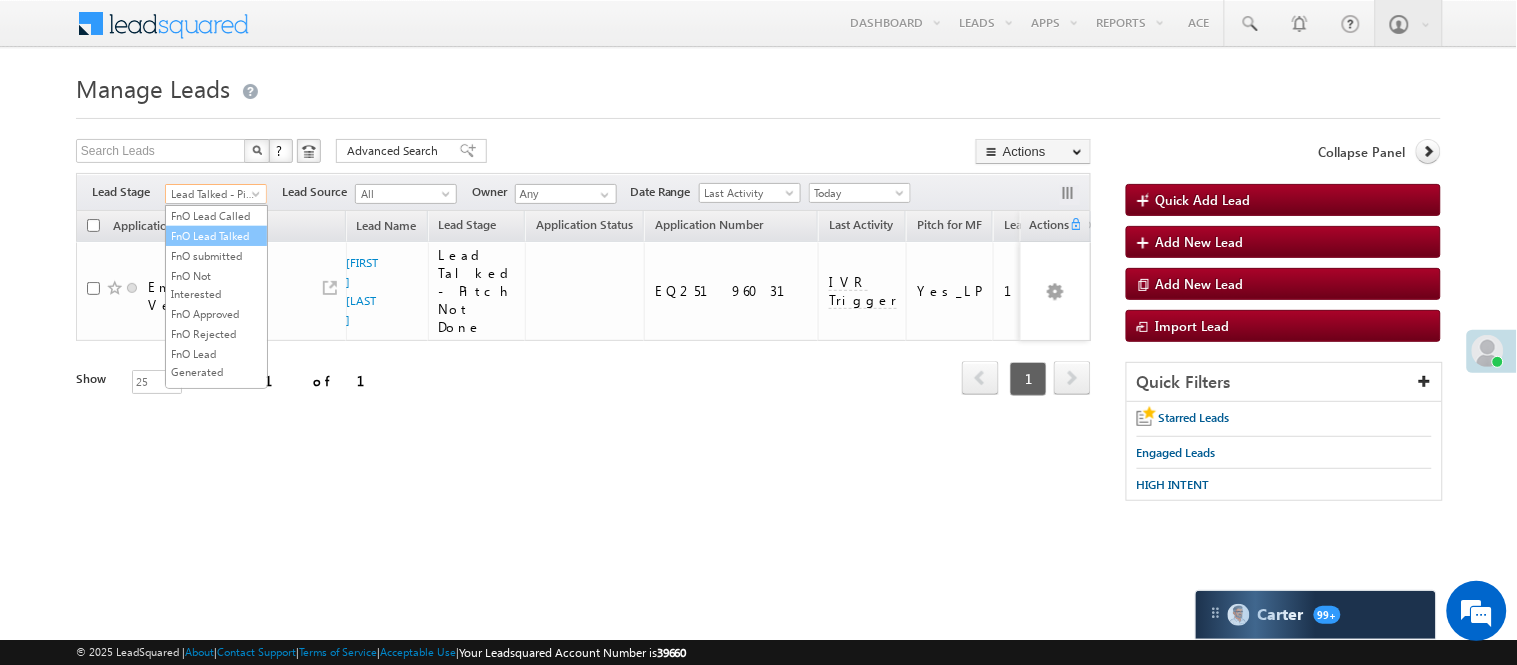 scroll, scrollTop: 333, scrollLeft: 0, axis: vertical 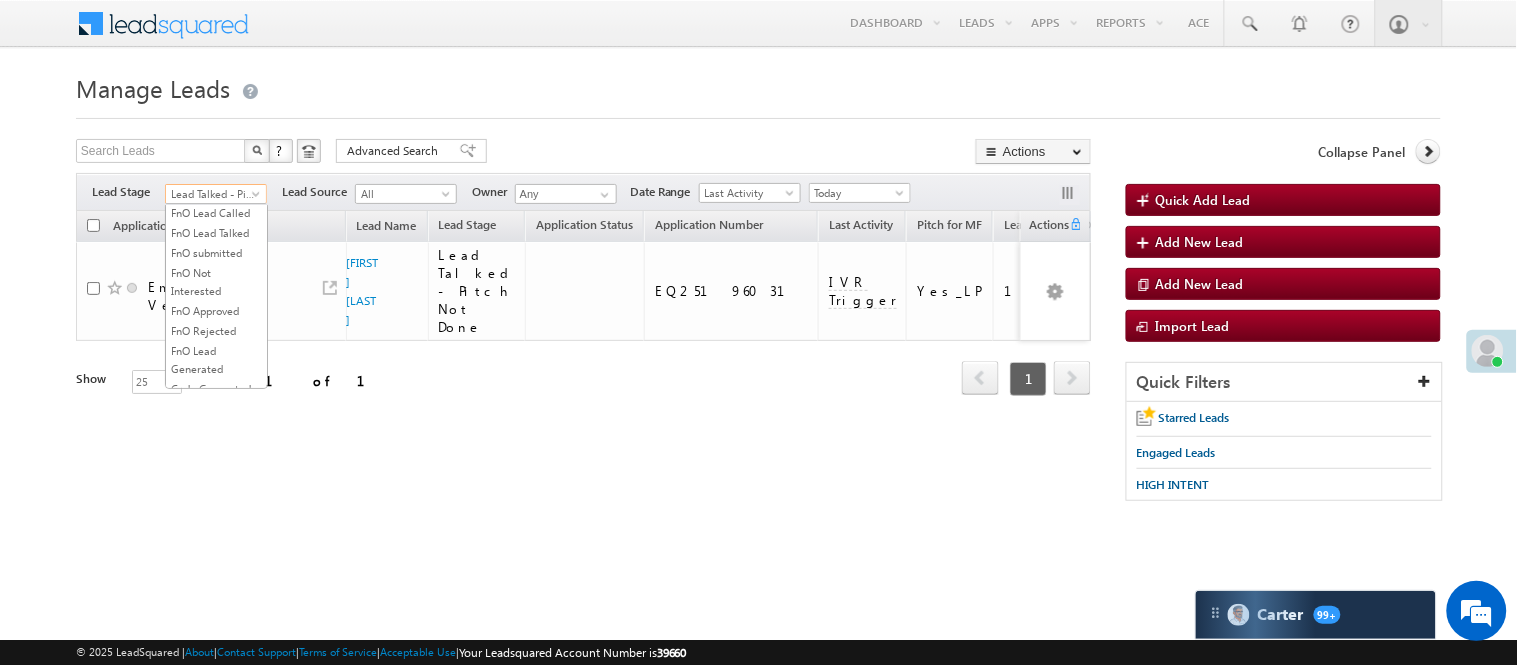 click on "Lead Called" at bounding box center [216, 153] 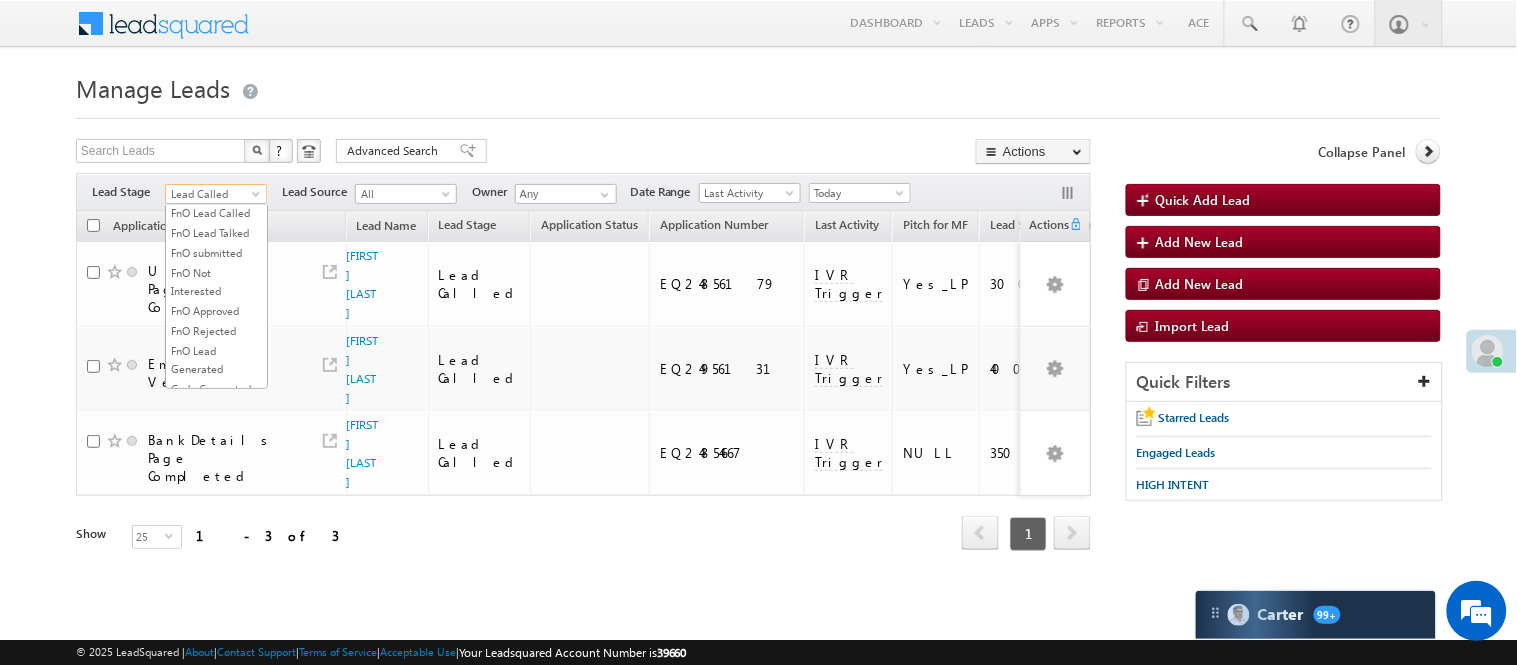 click on "Lead Called" at bounding box center (213, 194) 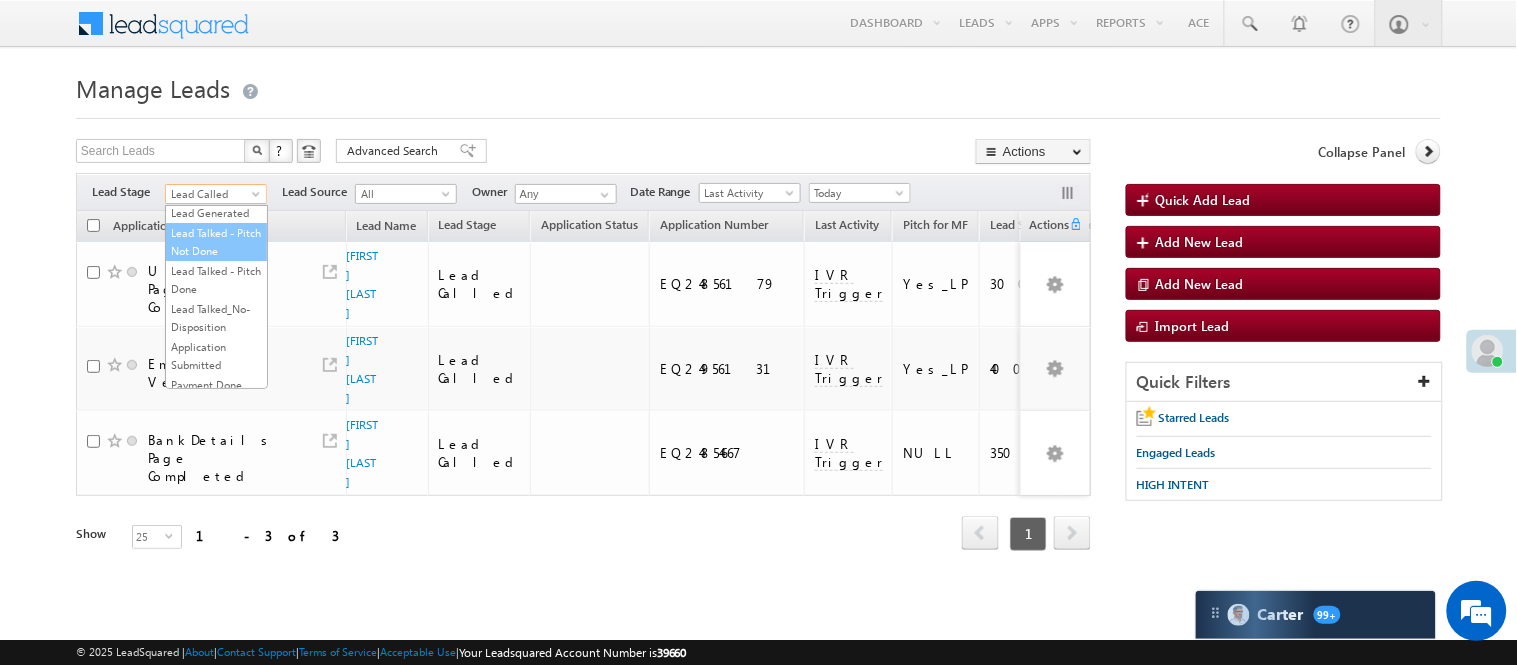 scroll, scrollTop: 0, scrollLeft: 0, axis: both 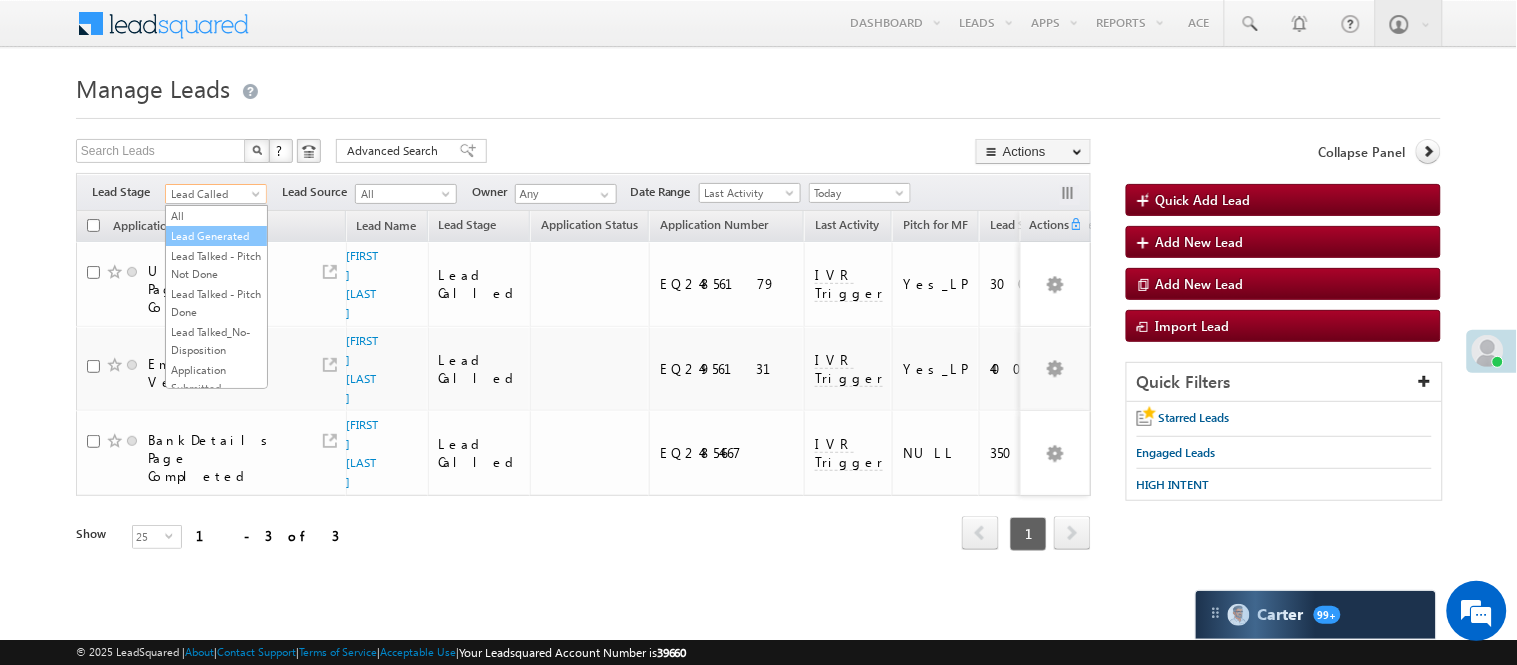 click on "Lead Generated" at bounding box center [216, 236] 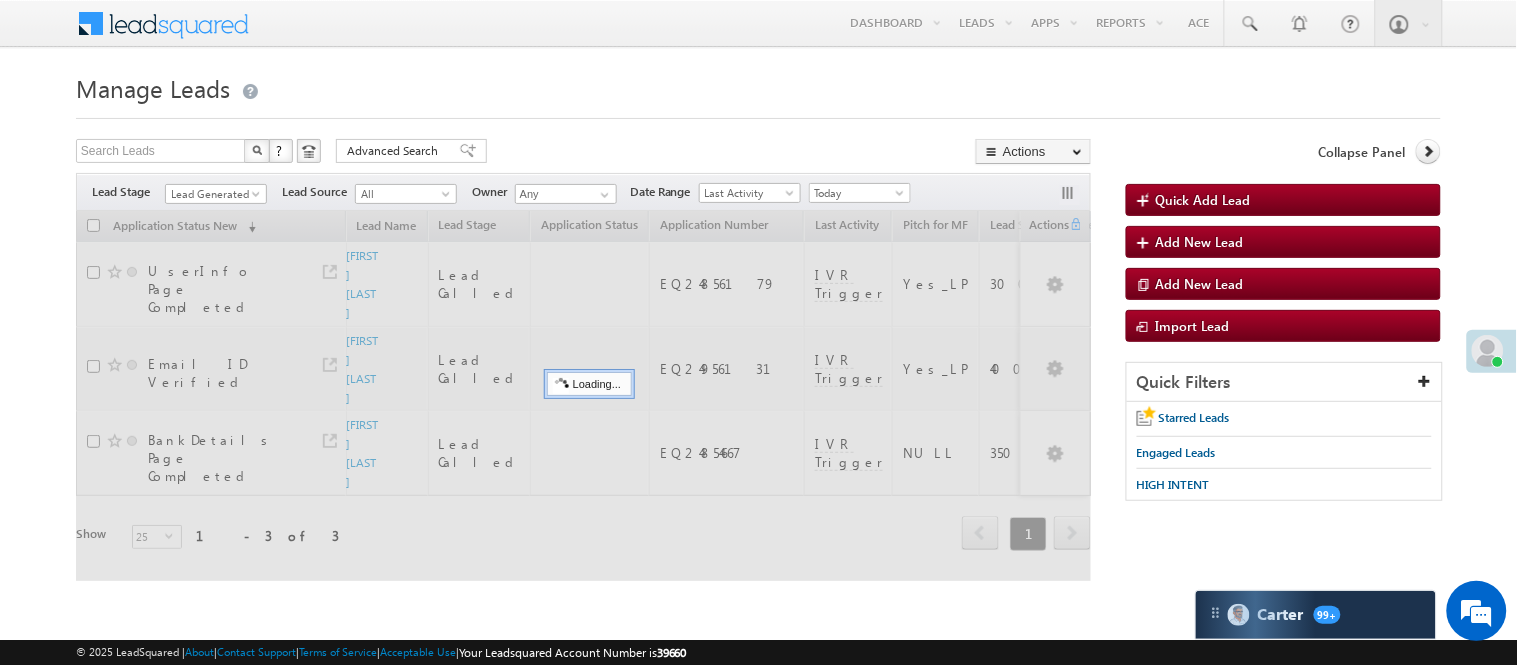 click on "Manage Leads
Quick Add Lead
Search Leads X ?   3 results found
Advanced Search
Advanced Search
Actions Actions" at bounding box center (758, 336) 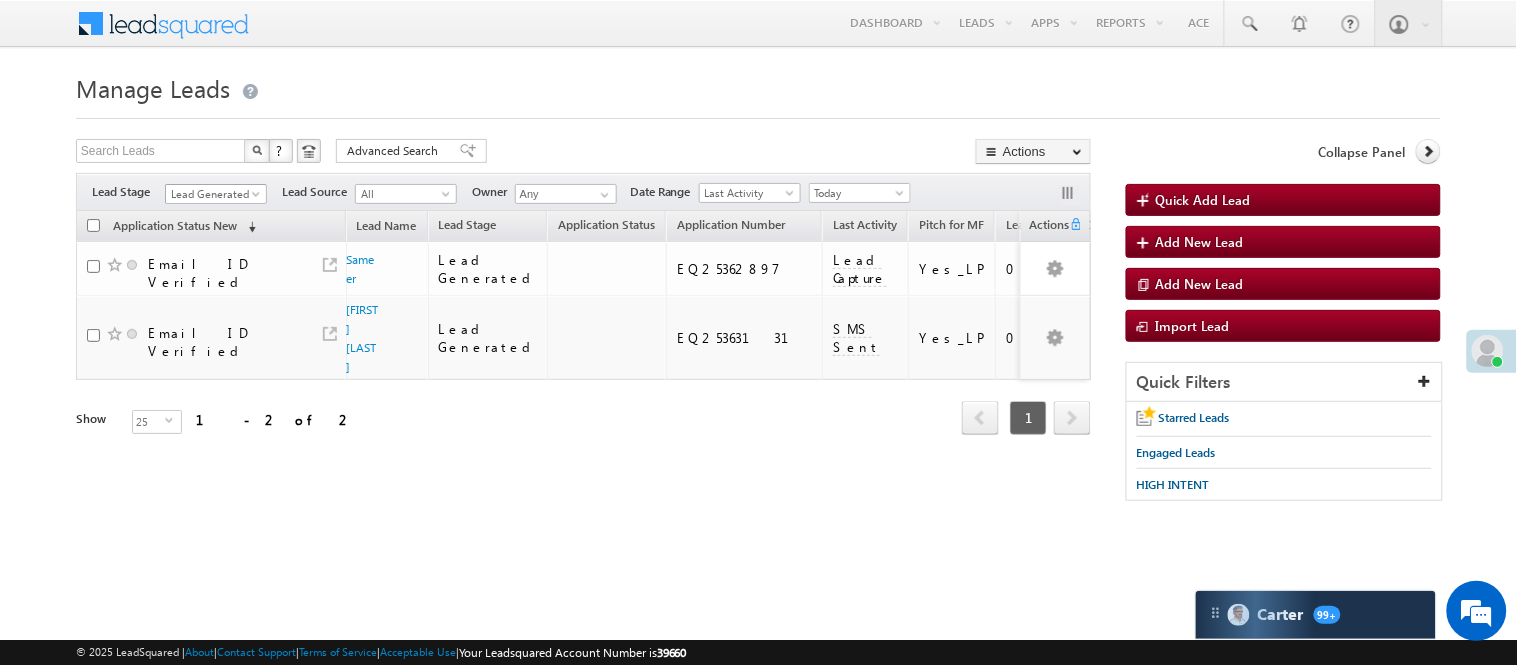 click at bounding box center (258, 198) 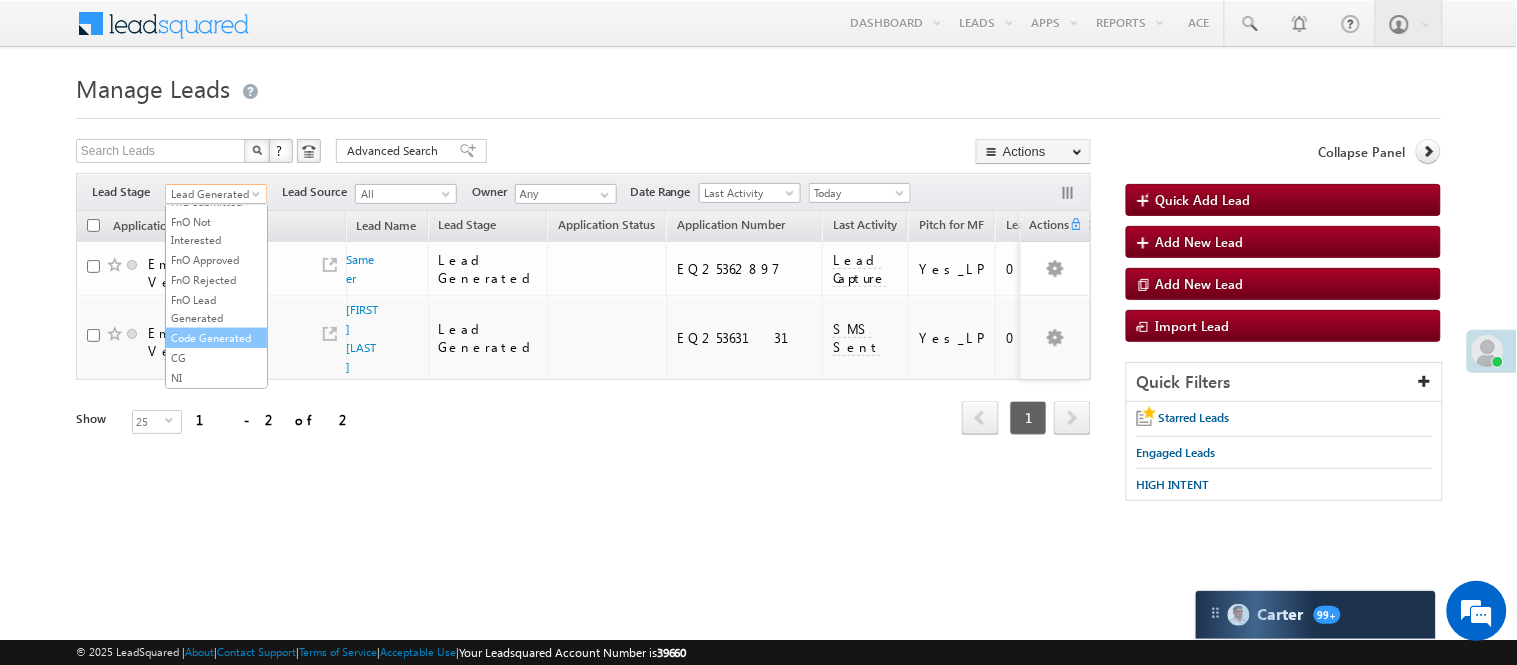 scroll, scrollTop: 496, scrollLeft: 0, axis: vertical 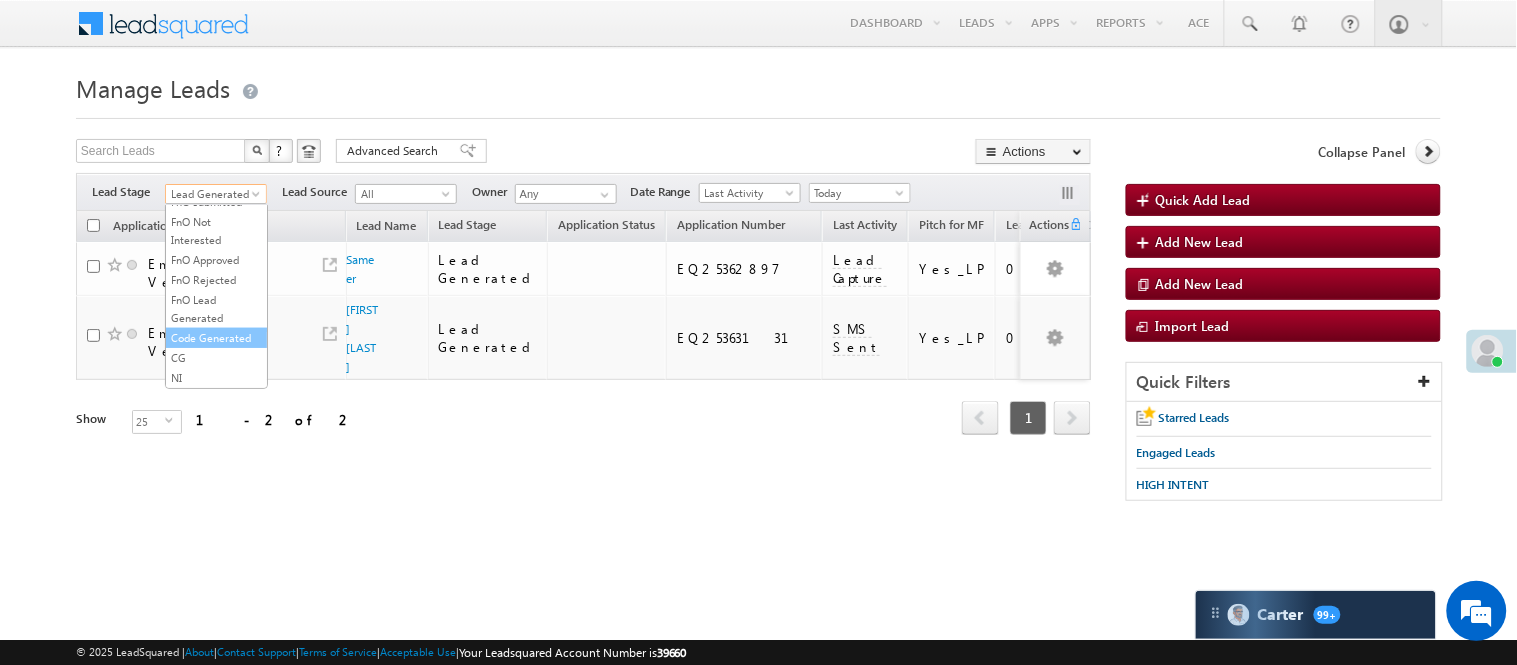 click on "Code Generated" at bounding box center (216, 338) 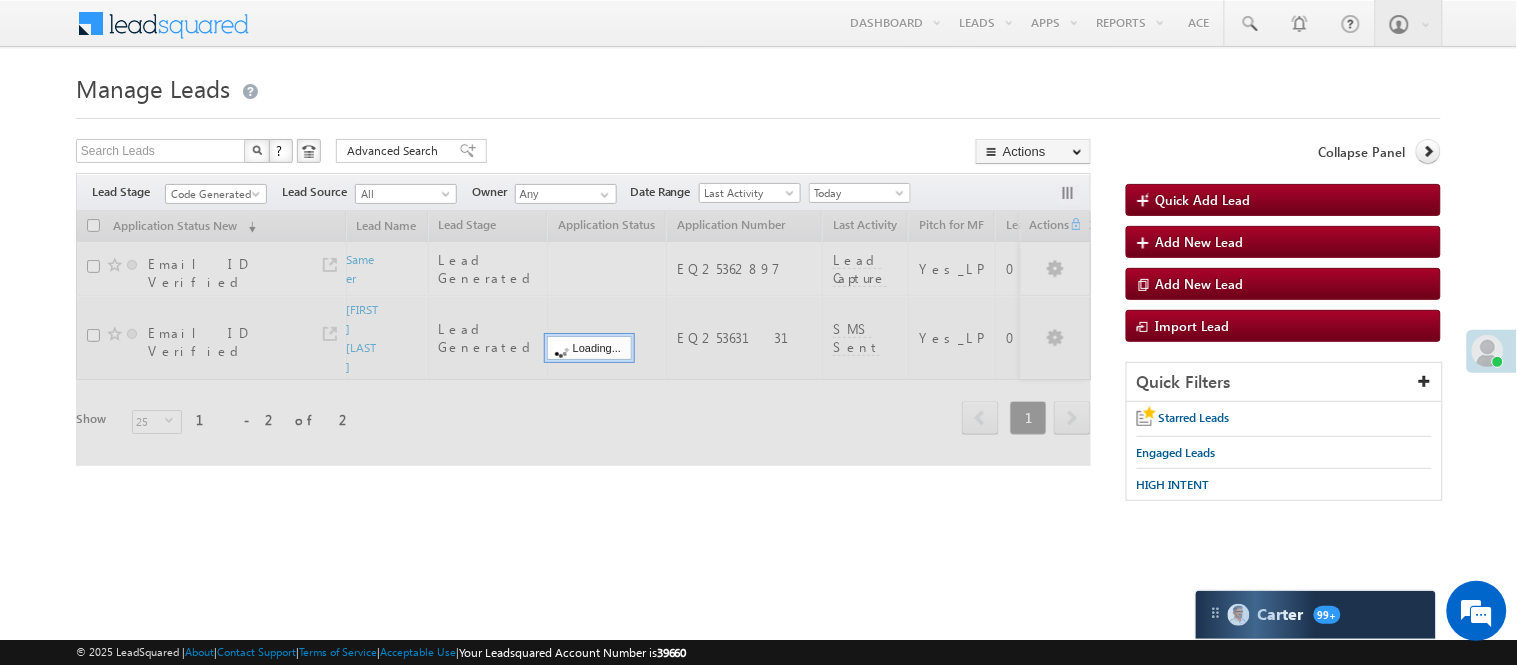 click on "Manage Leads
Quick Add Lead
Search Leads X ?   2 results found
Advanced Search
Advanced Search
Actions Actions" at bounding box center (758, 294) 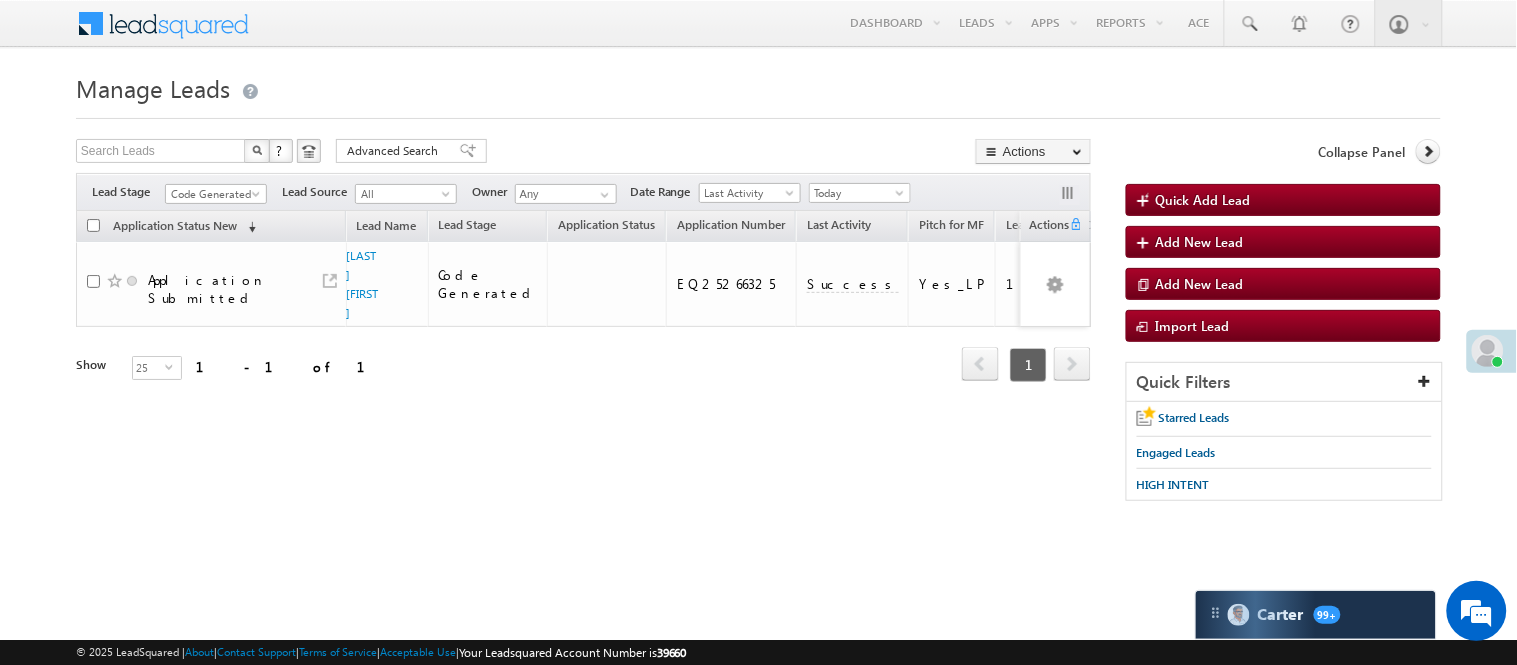 click on "Code Generated" at bounding box center [216, 191] 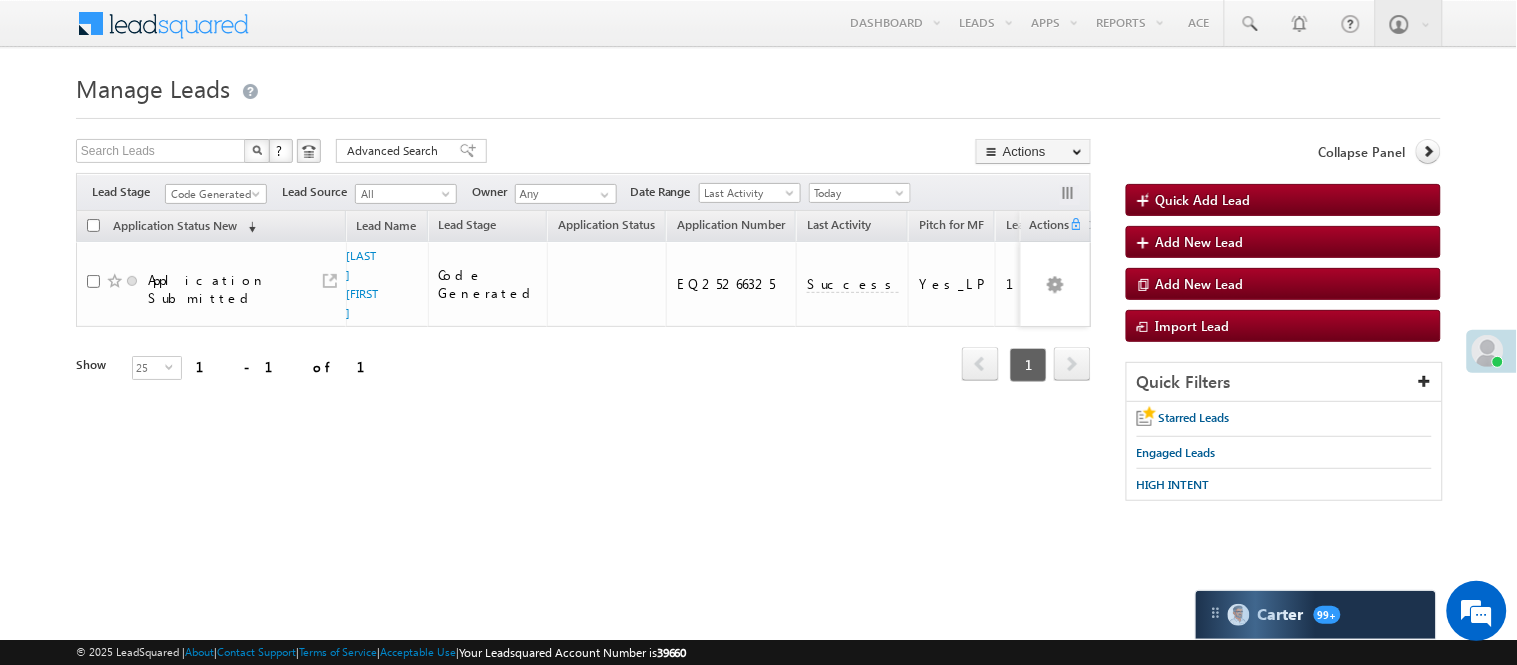click on "Code Generated" at bounding box center [213, 194] 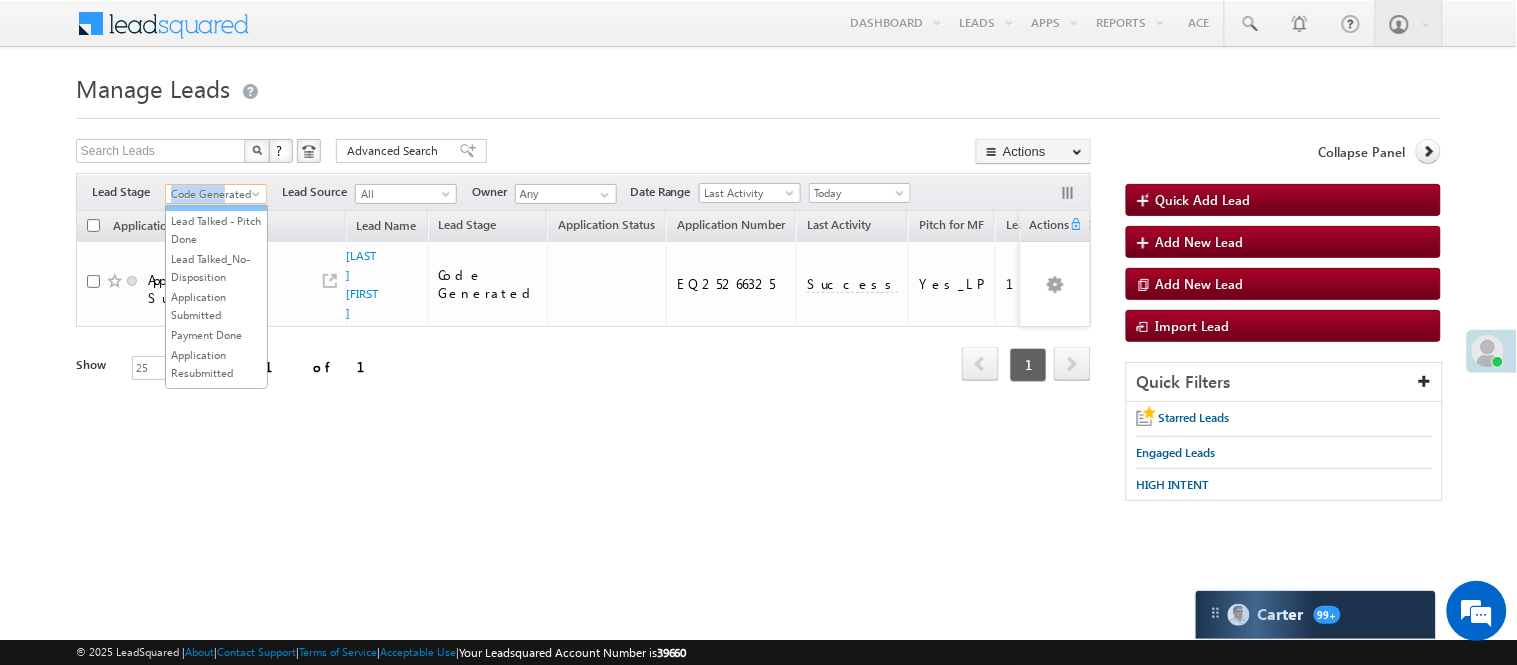 scroll, scrollTop: 0, scrollLeft: 0, axis: both 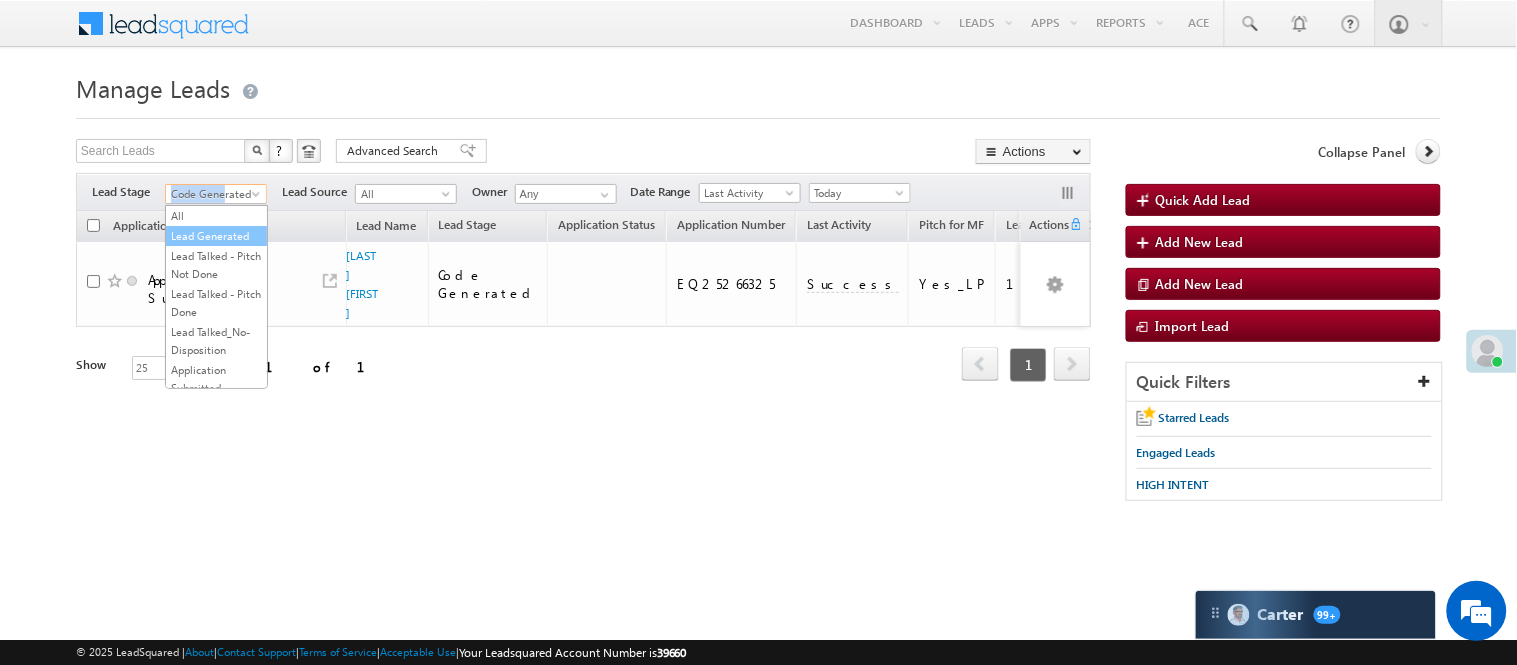 click on "Lead Generated" at bounding box center [216, 236] 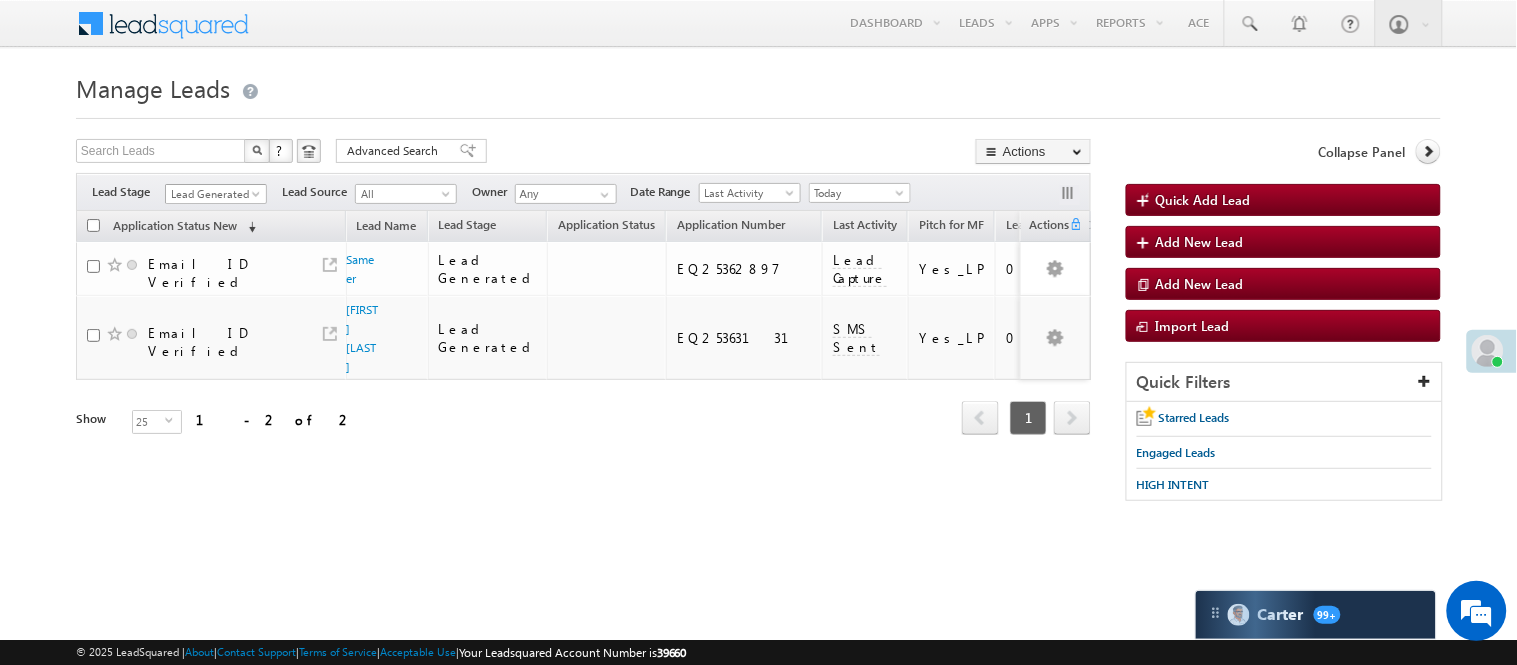 click on "Lead Generated" at bounding box center (213, 194) 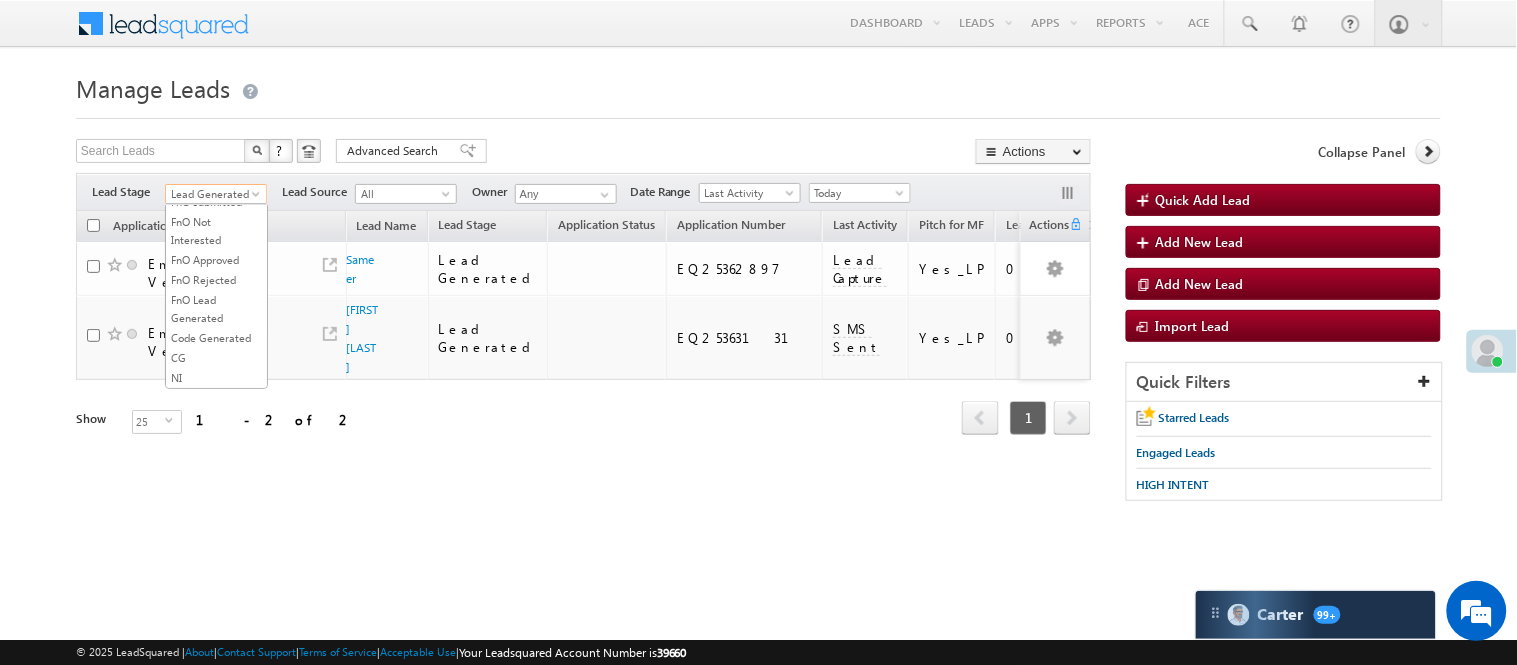 scroll, scrollTop: 496, scrollLeft: 0, axis: vertical 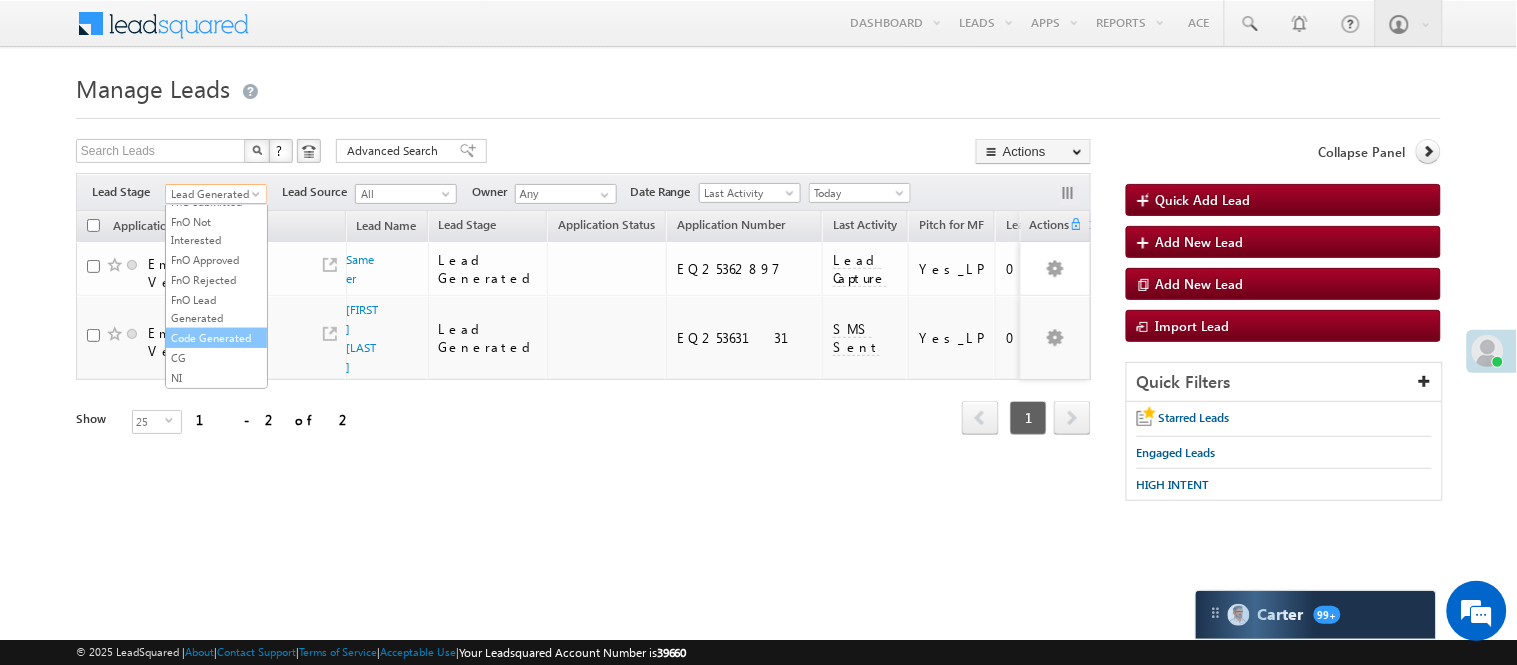 click on "Code Generated" at bounding box center (216, 338) 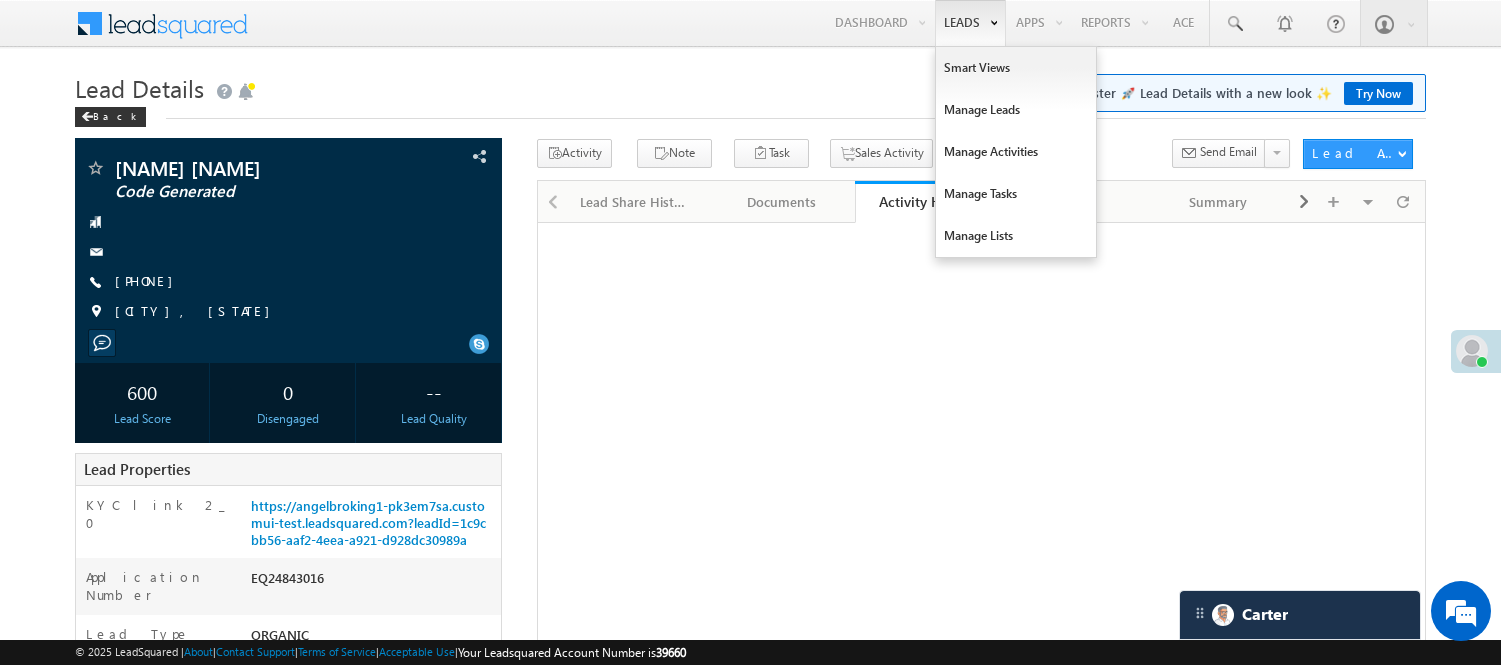 scroll, scrollTop: 0, scrollLeft: 0, axis: both 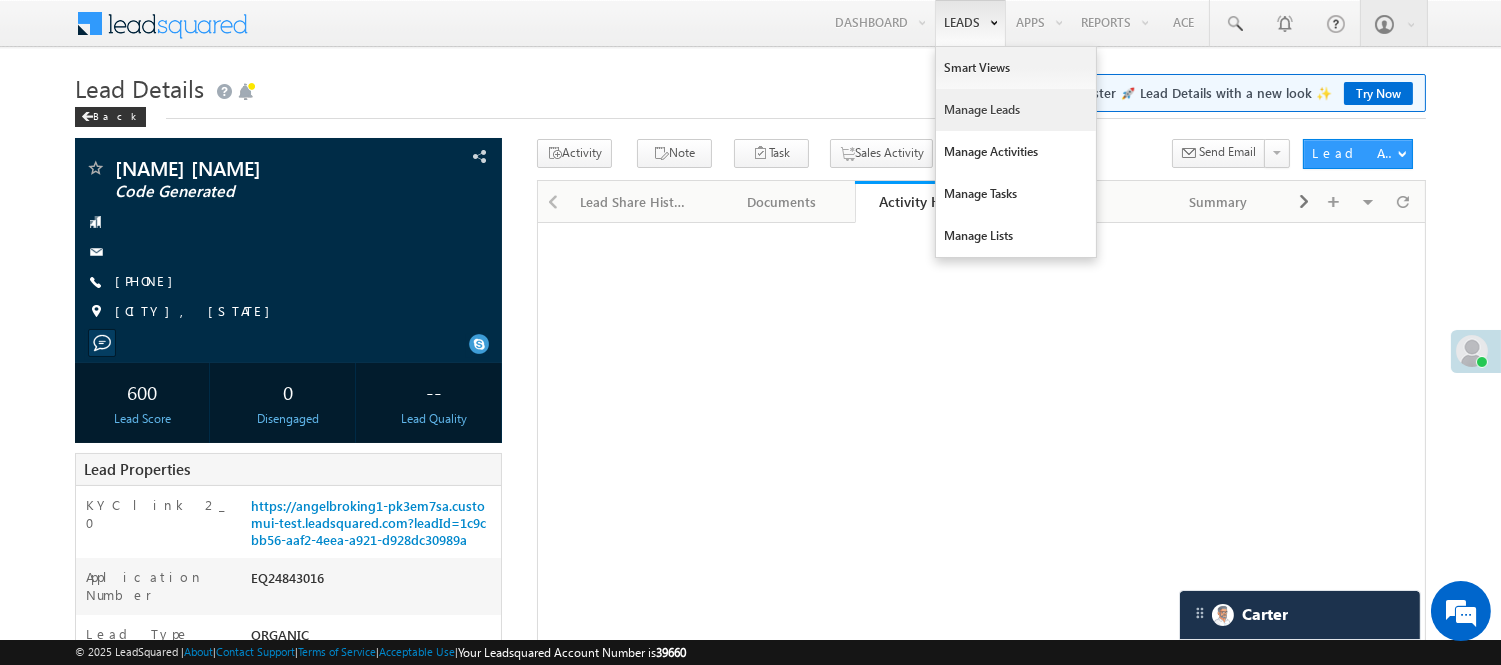 click on "Manage Leads" at bounding box center [1016, 110] 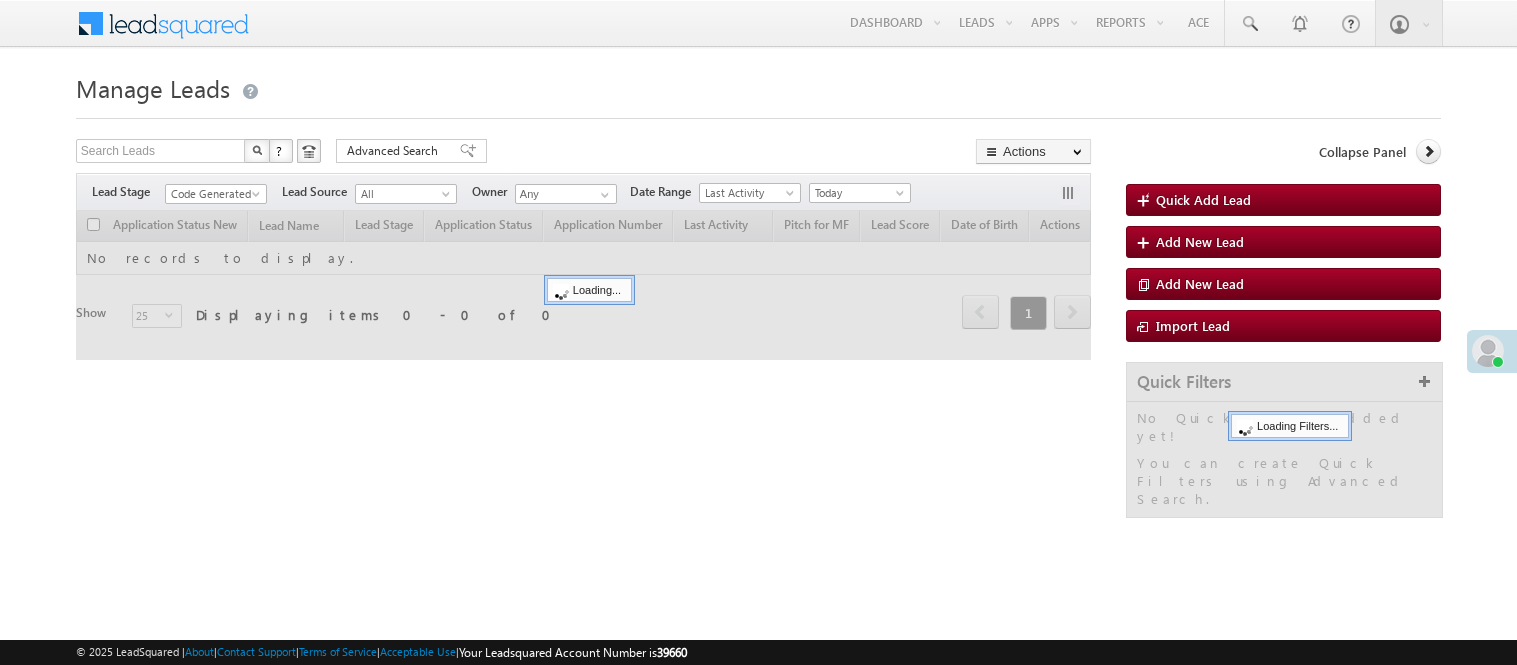 scroll, scrollTop: 0, scrollLeft: 0, axis: both 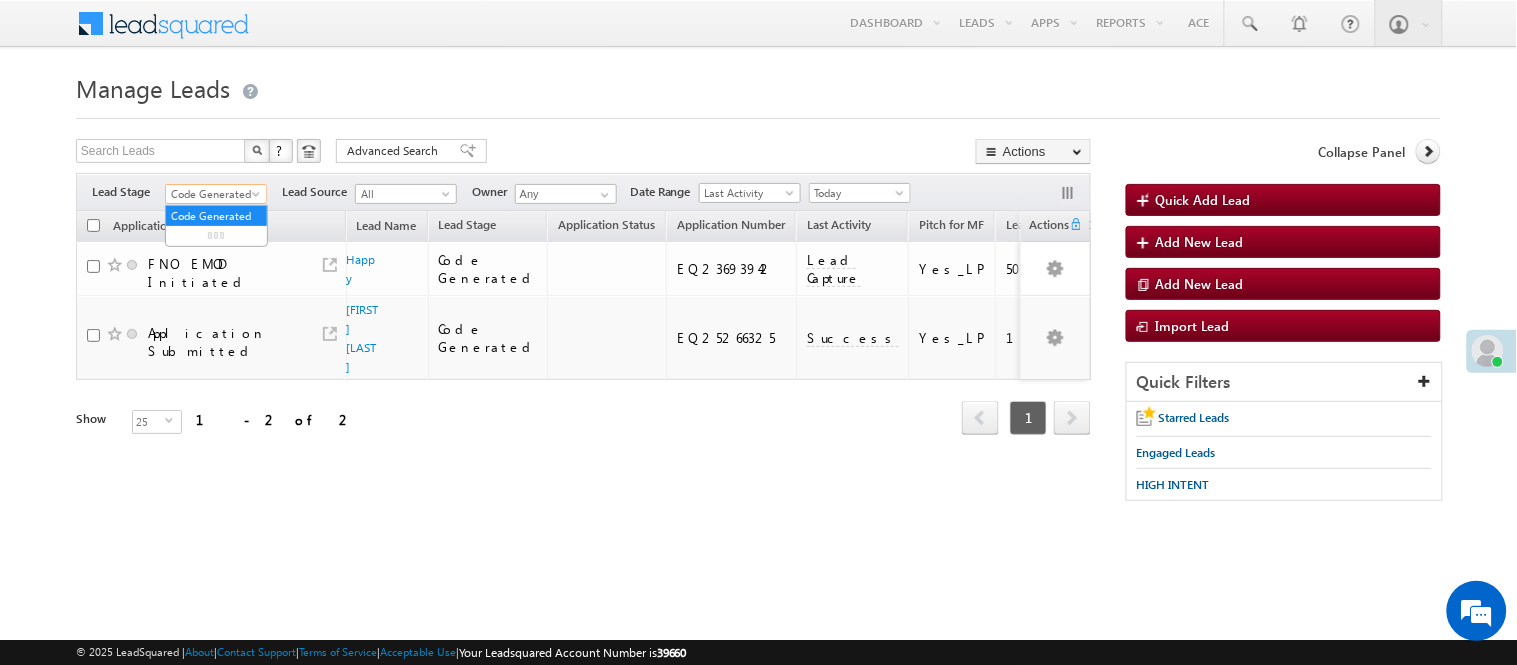 click on "Code Generated" at bounding box center (213, 194) 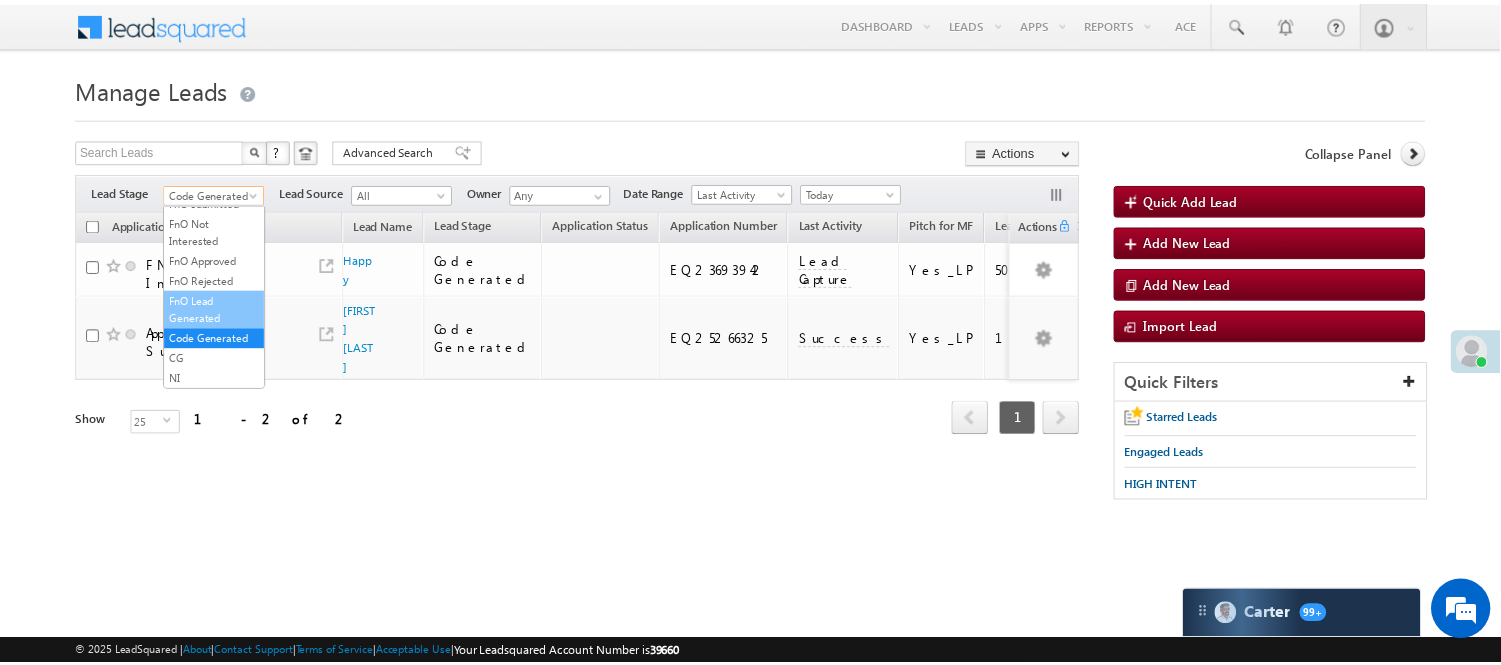 scroll, scrollTop: 0, scrollLeft: 0, axis: both 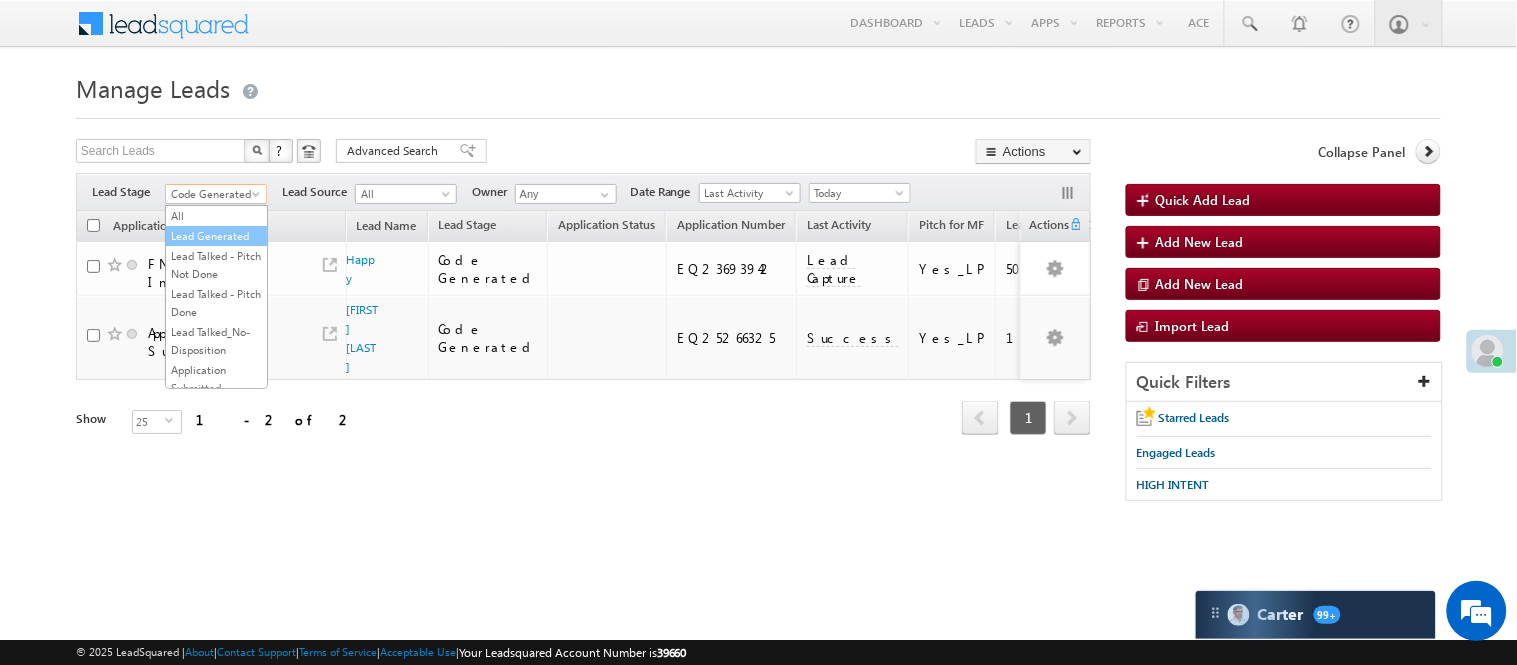 drag, startPoint x: 195, startPoint y: 251, endPoint x: 600, endPoint y: 132, distance: 422.12085 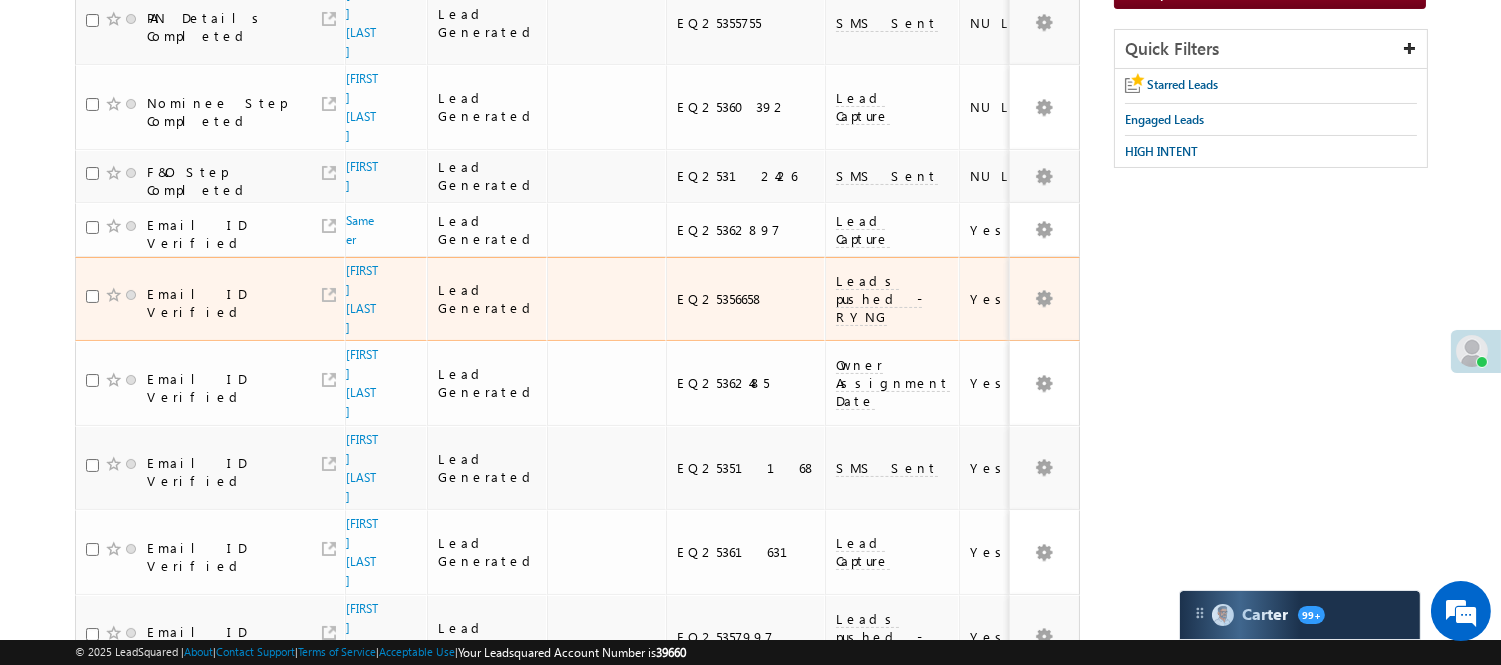 scroll, scrollTop: 0, scrollLeft: 0, axis: both 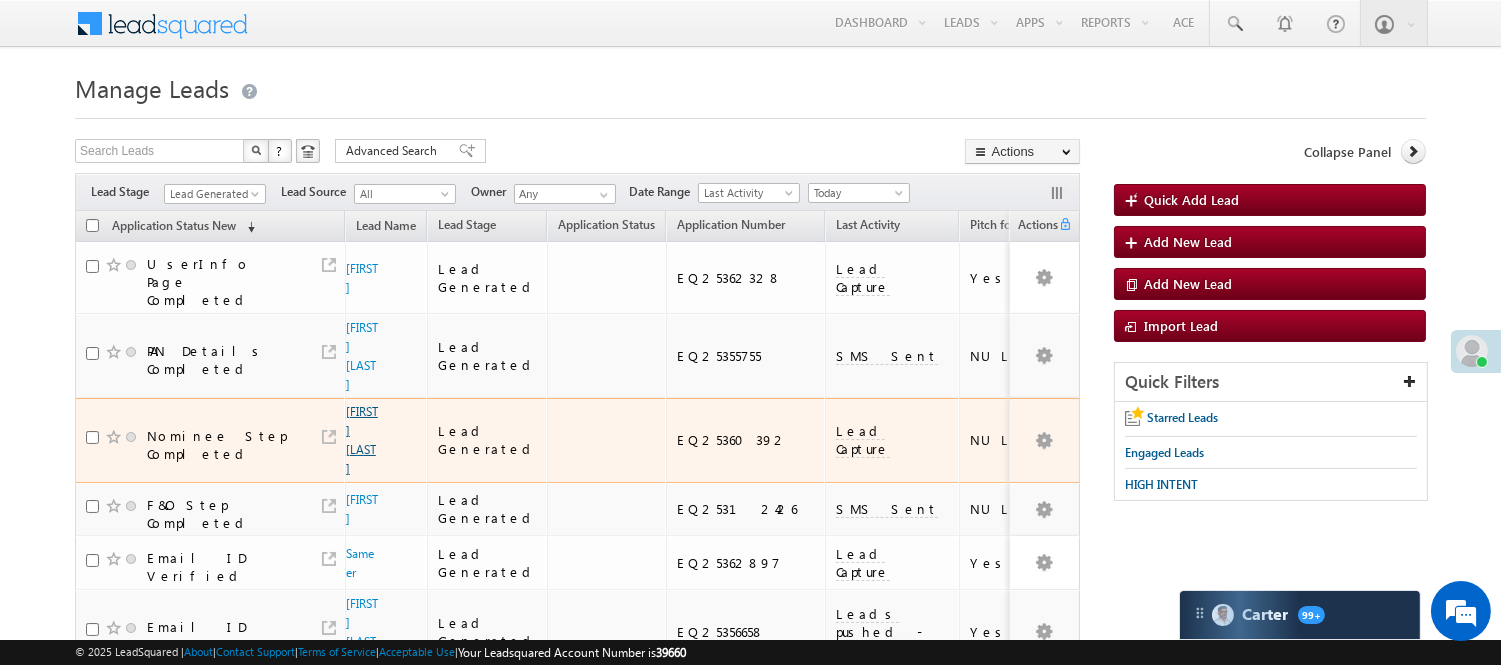 click on "[FIRST] [LAST]" at bounding box center [362, 440] 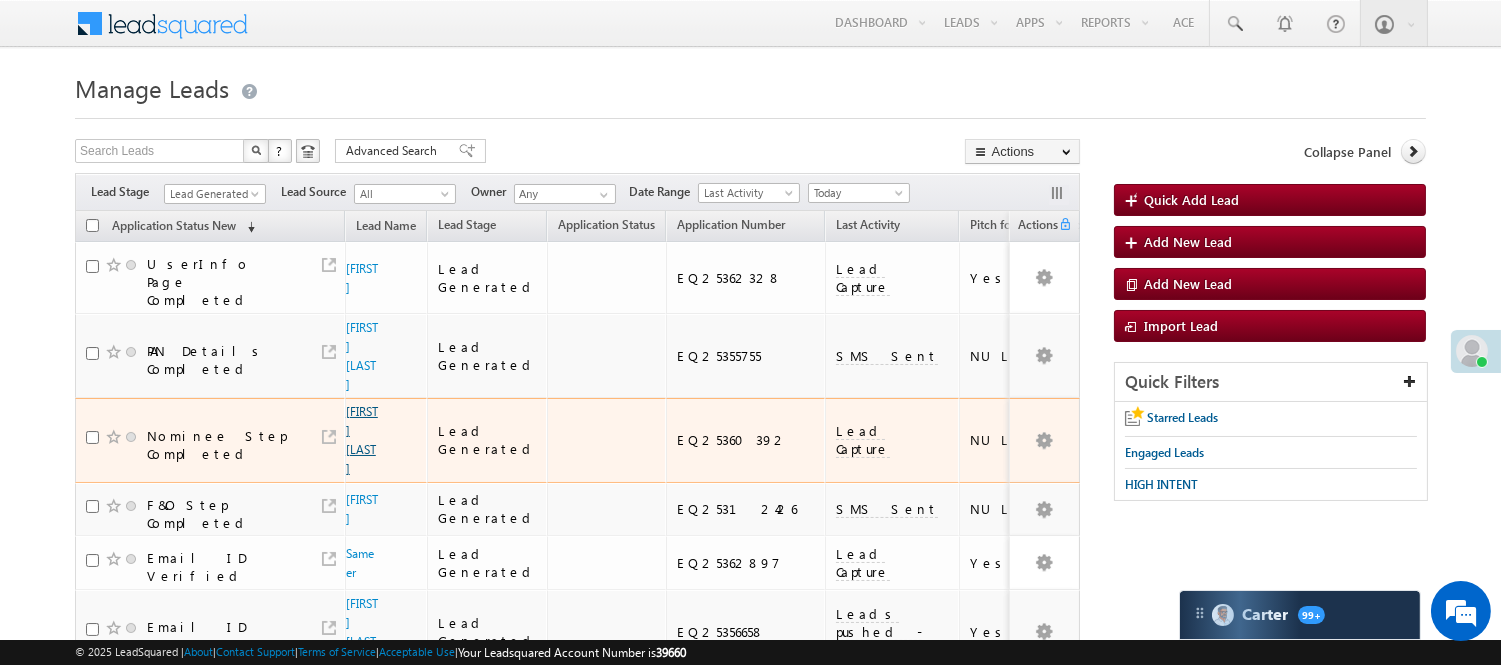 click on "[FIRST] [LAST]" at bounding box center (362, 440) 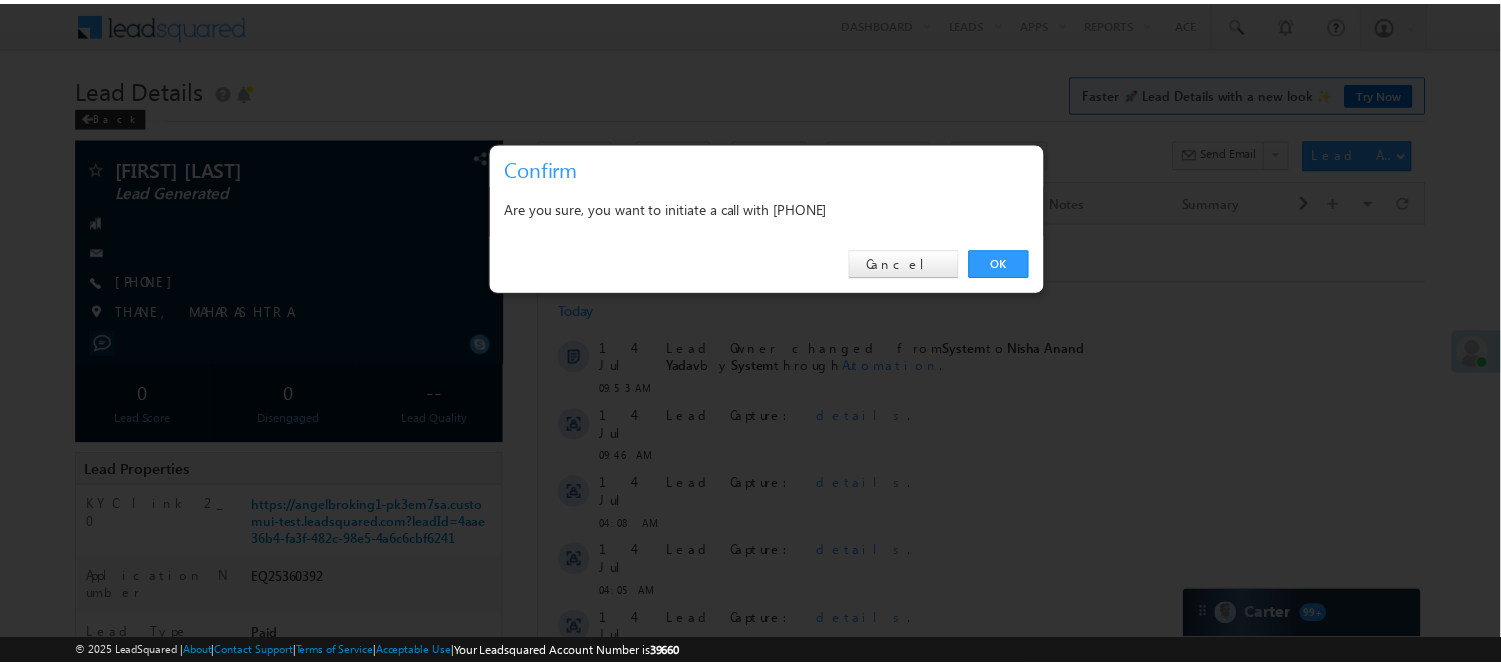 scroll, scrollTop: 0, scrollLeft: 0, axis: both 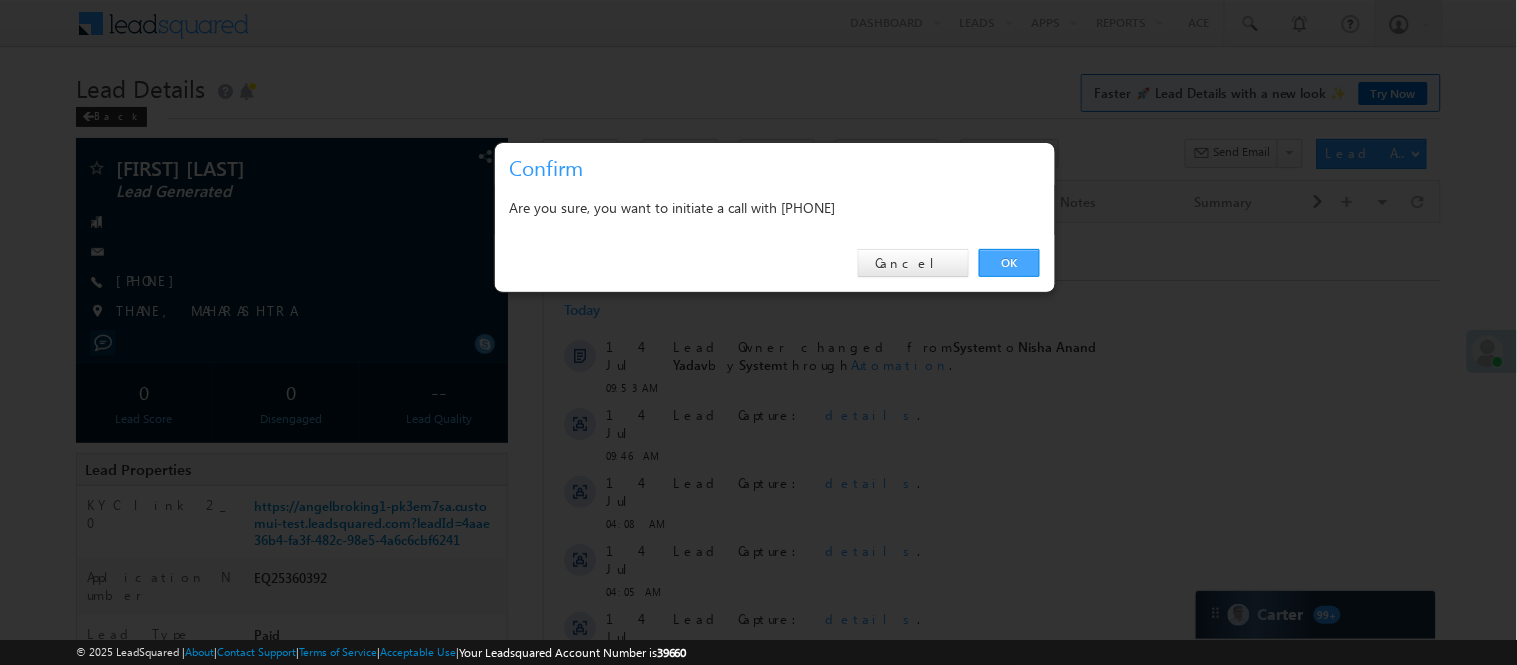 click on "OK Cancel" at bounding box center (775, 263) 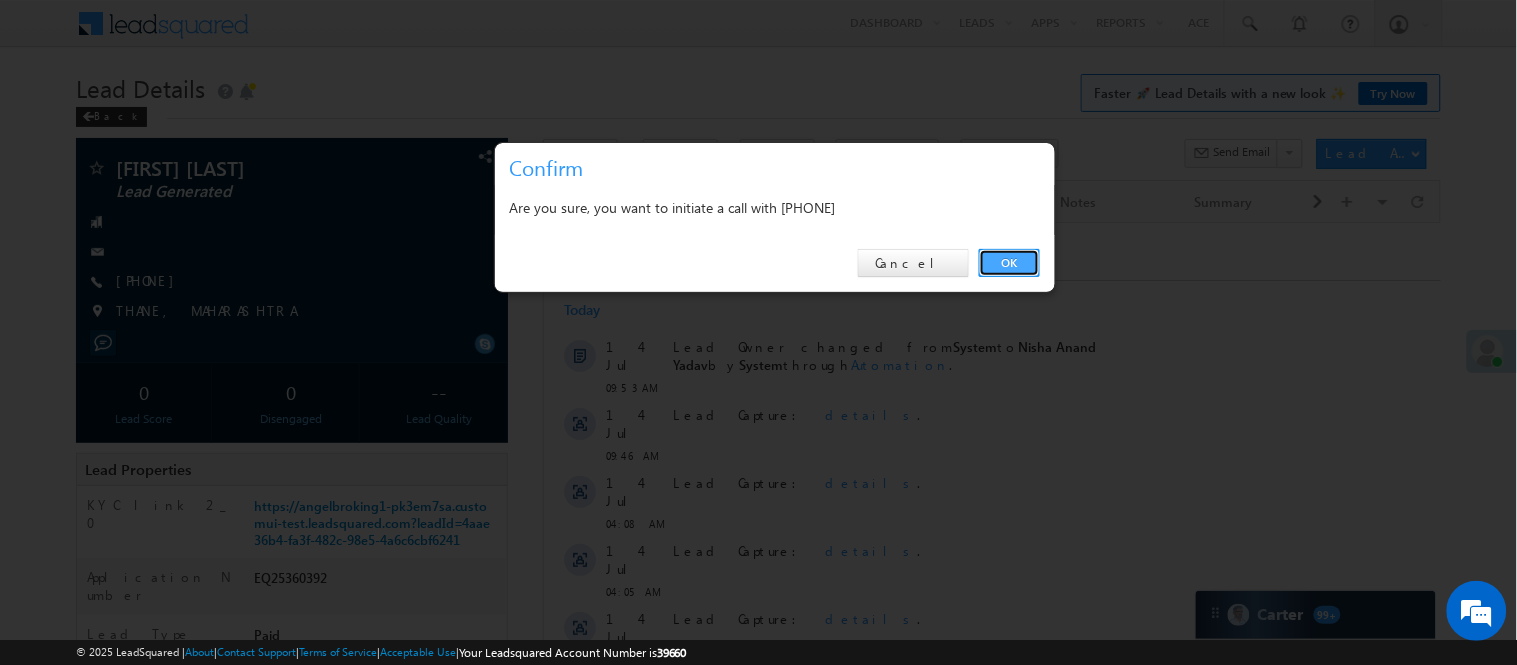click on "OK" at bounding box center (1009, 263) 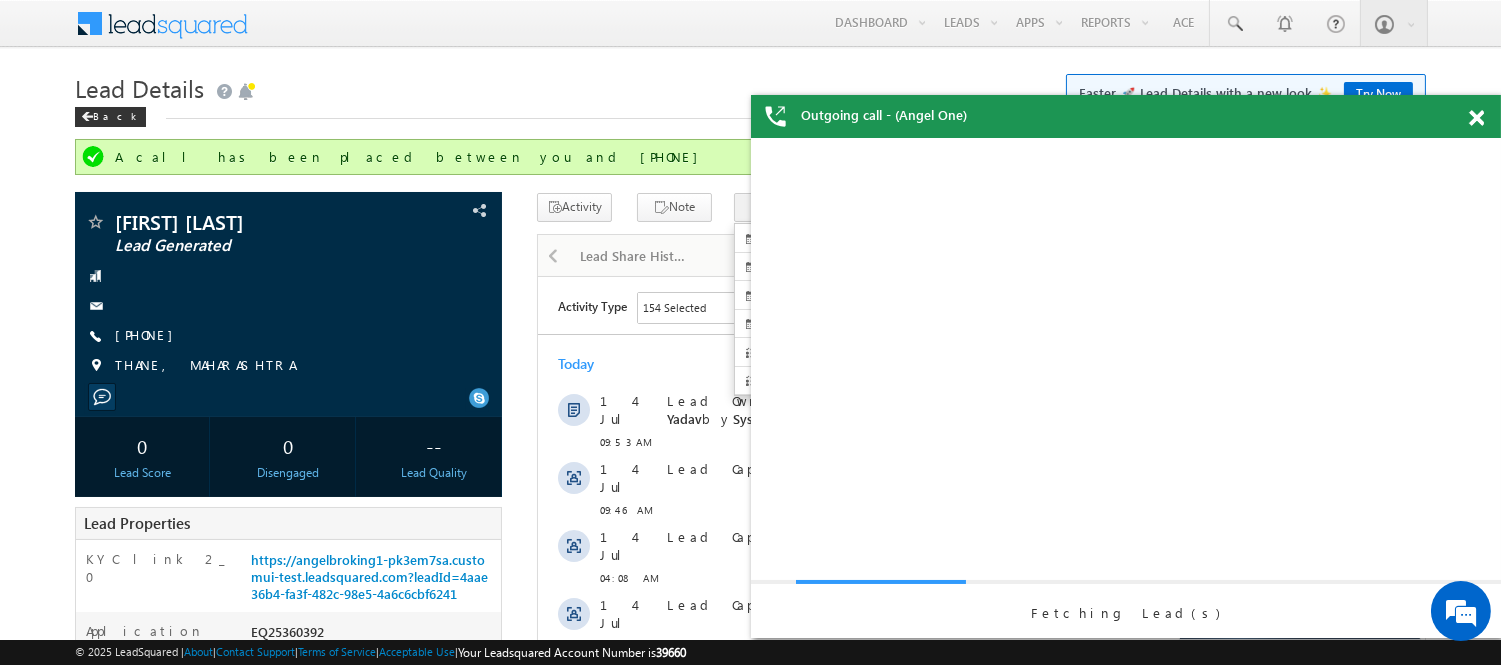 scroll, scrollTop: 0, scrollLeft: 0, axis: both 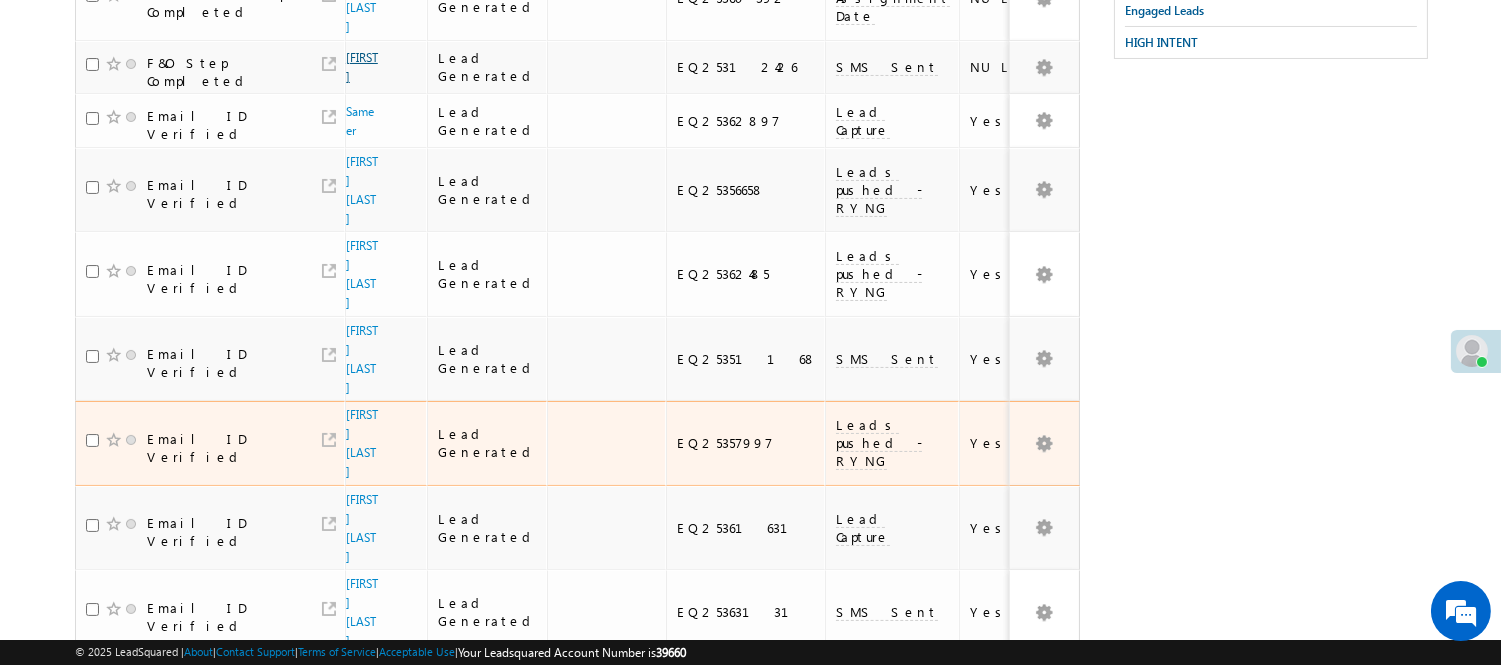 click on "[NAME]" at bounding box center [362, 67] 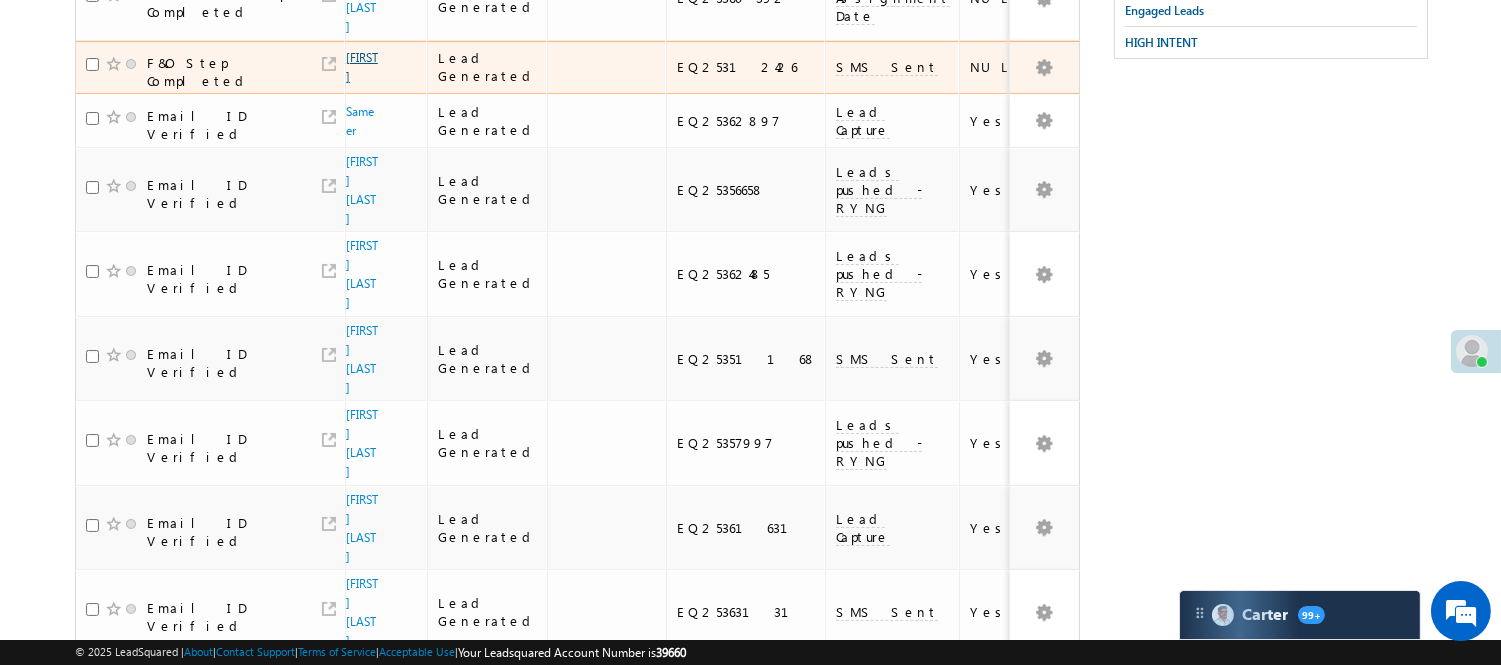 scroll, scrollTop: 111, scrollLeft: 0, axis: vertical 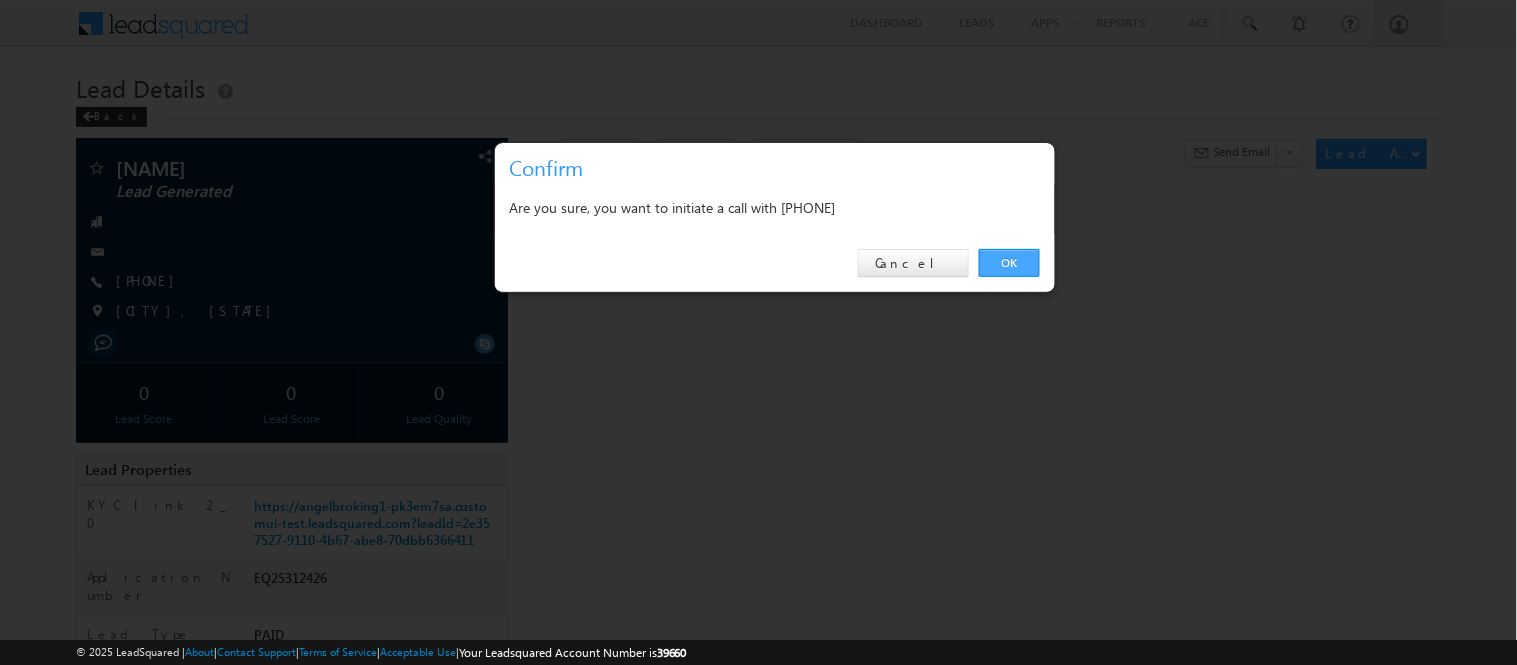 click on "OK" at bounding box center [1009, 263] 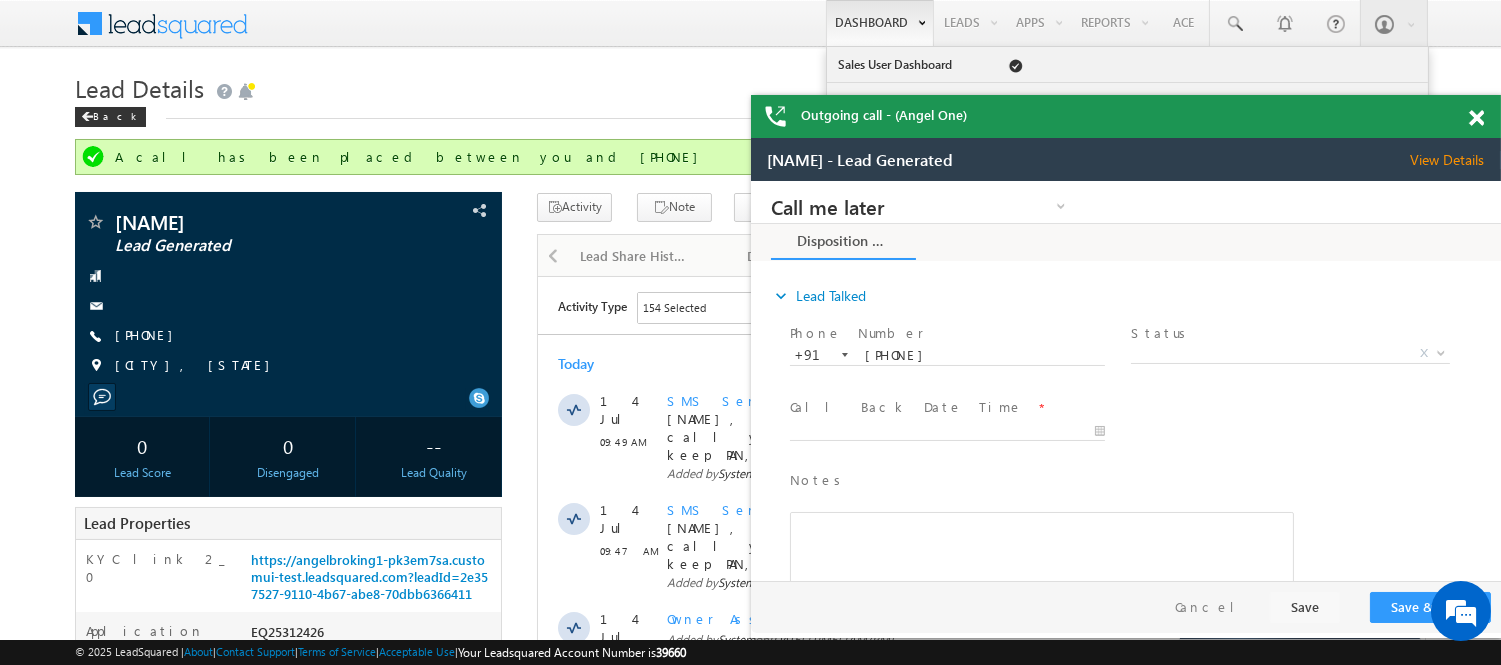 scroll, scrollTop: 0, scrollLeft: 0, axis: both 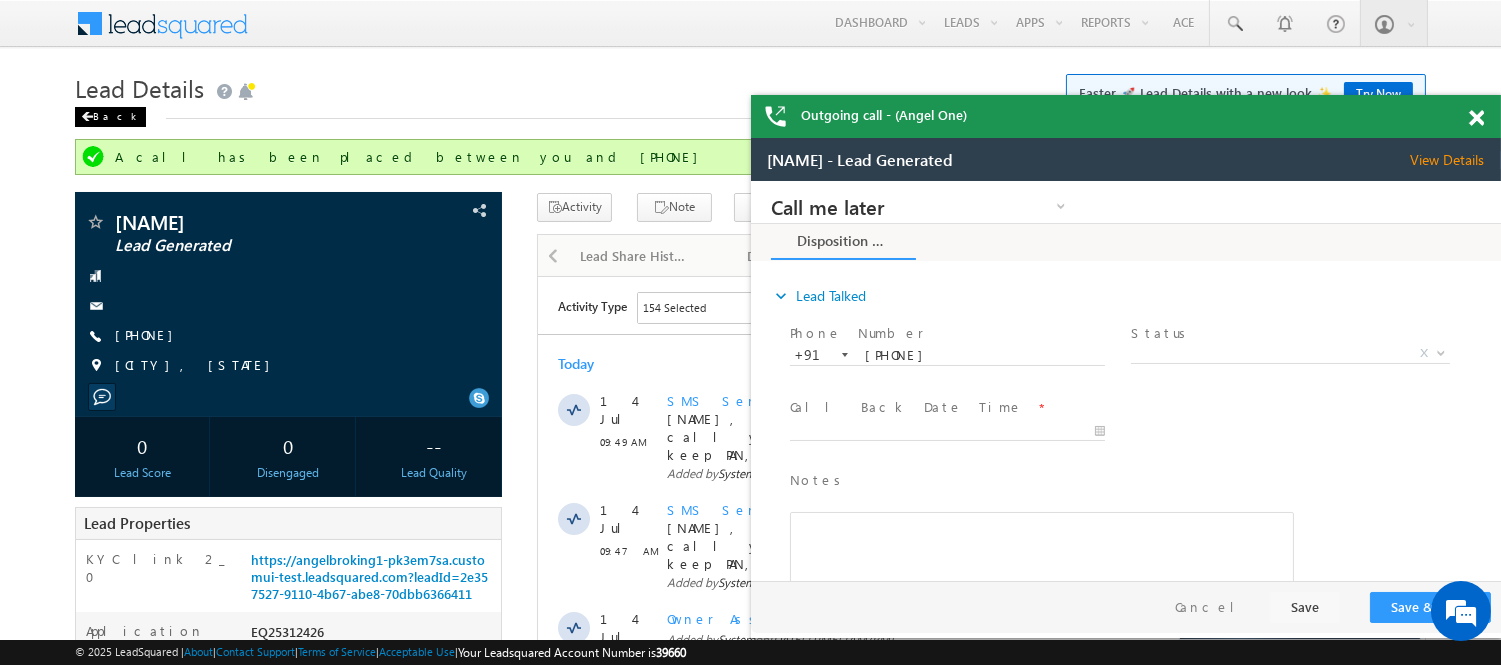 click on "Back" at bounding box center (110, 117) 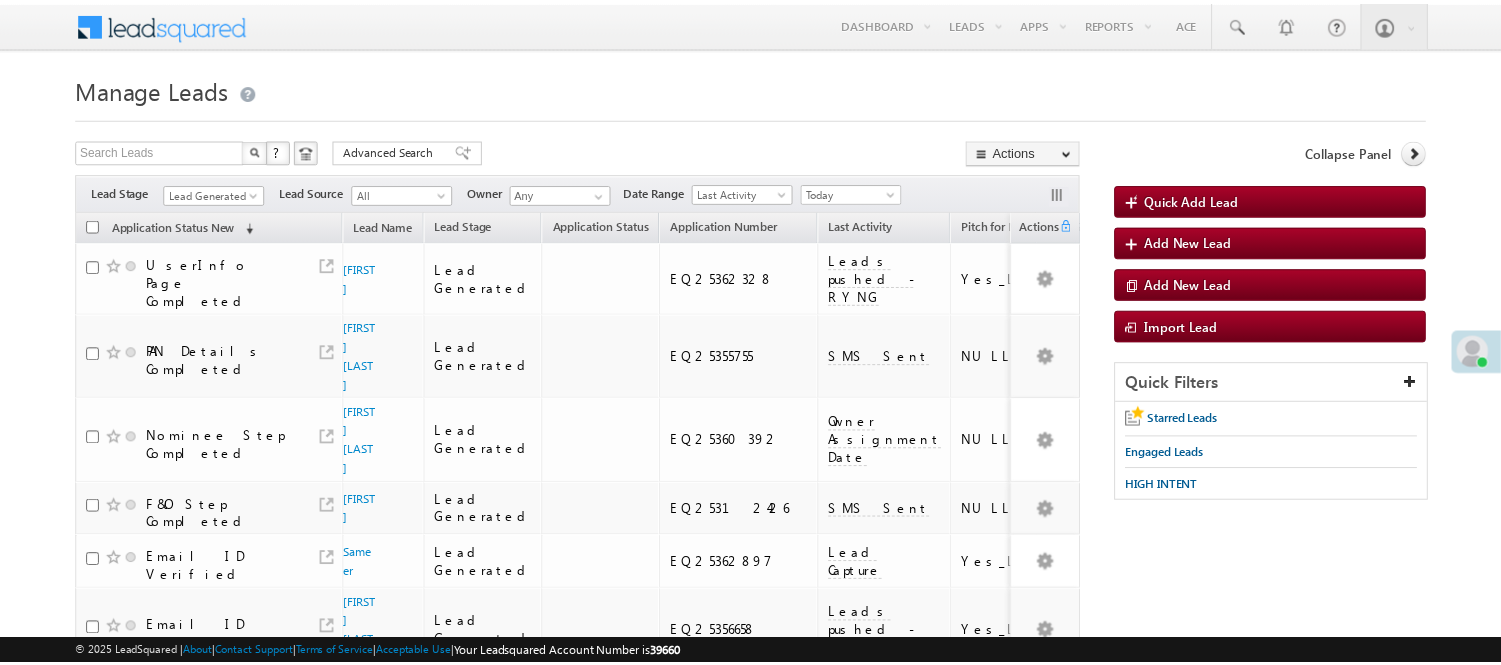 scroll, scrollTop: 0, scrollLeft: 0, axis: both 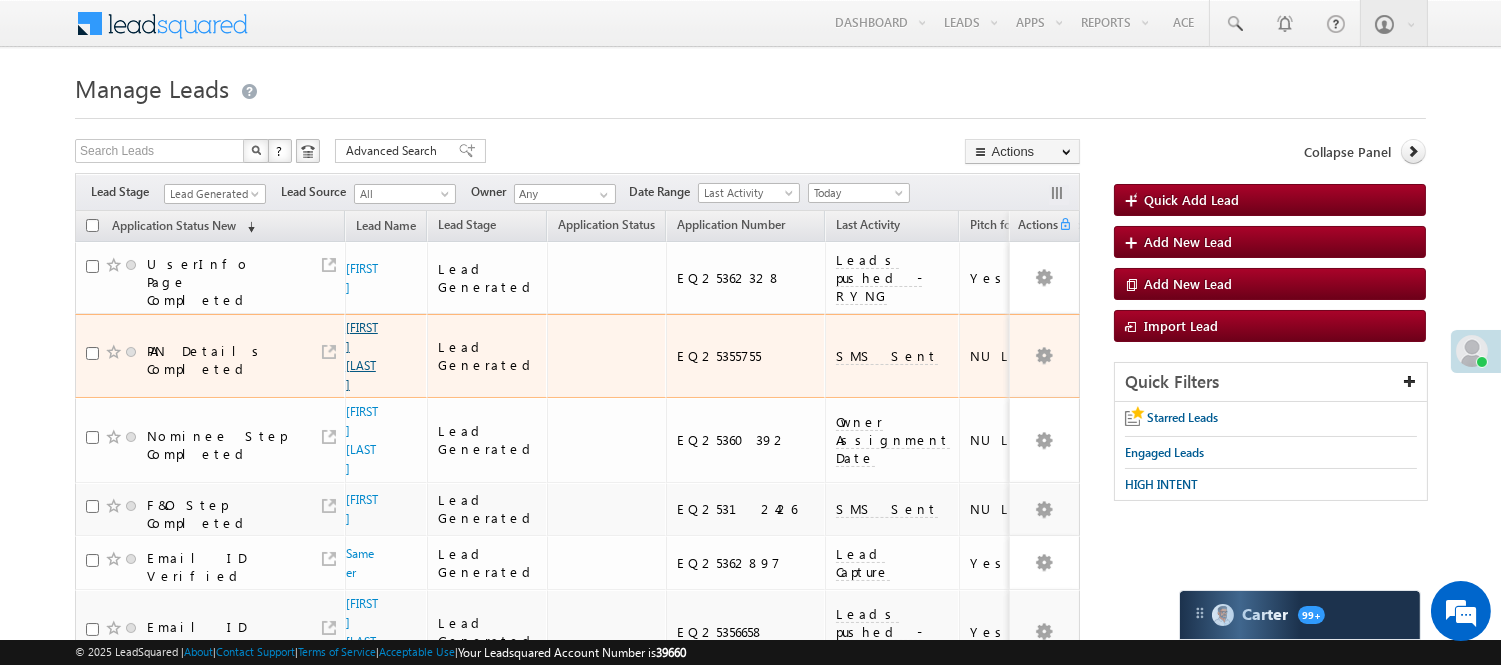 click on "Rohit Bhamare" at bounding box center (362, 356) 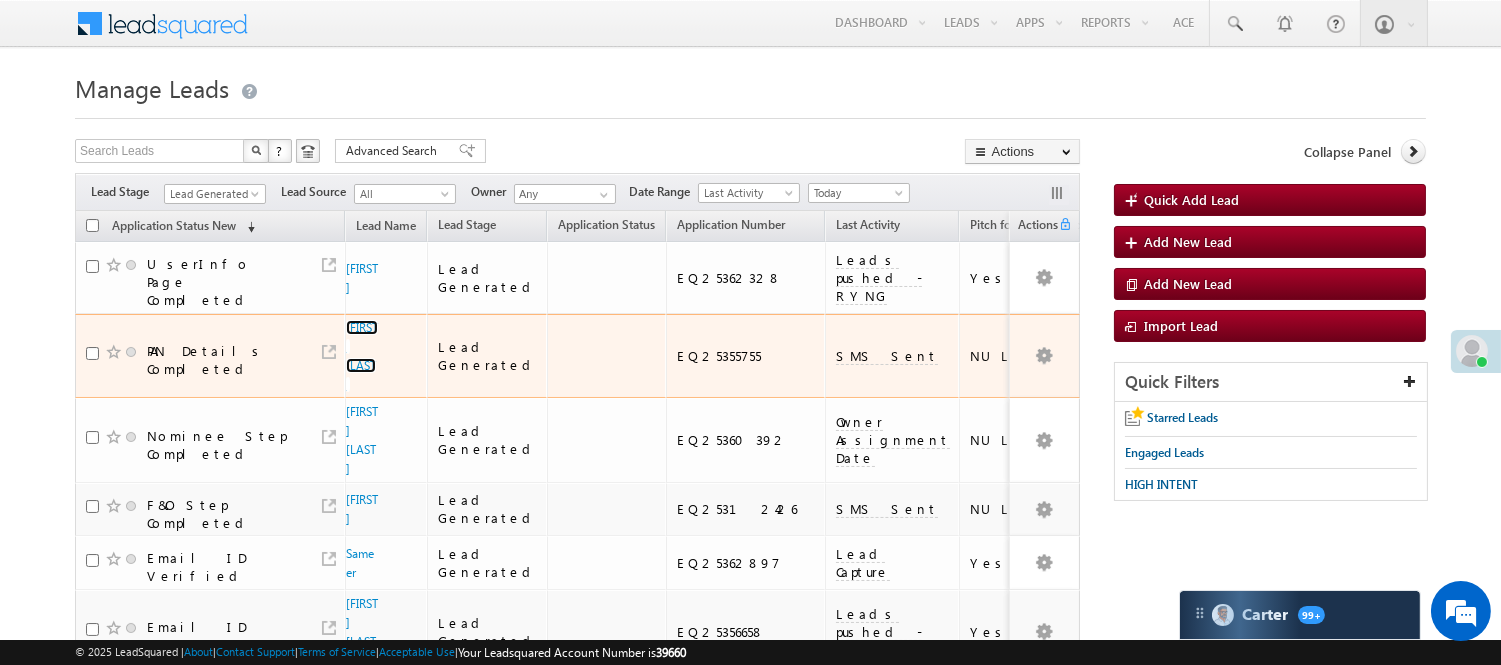 scroll, scrollTop: 541, scrollLeft: 0, axis: vertical 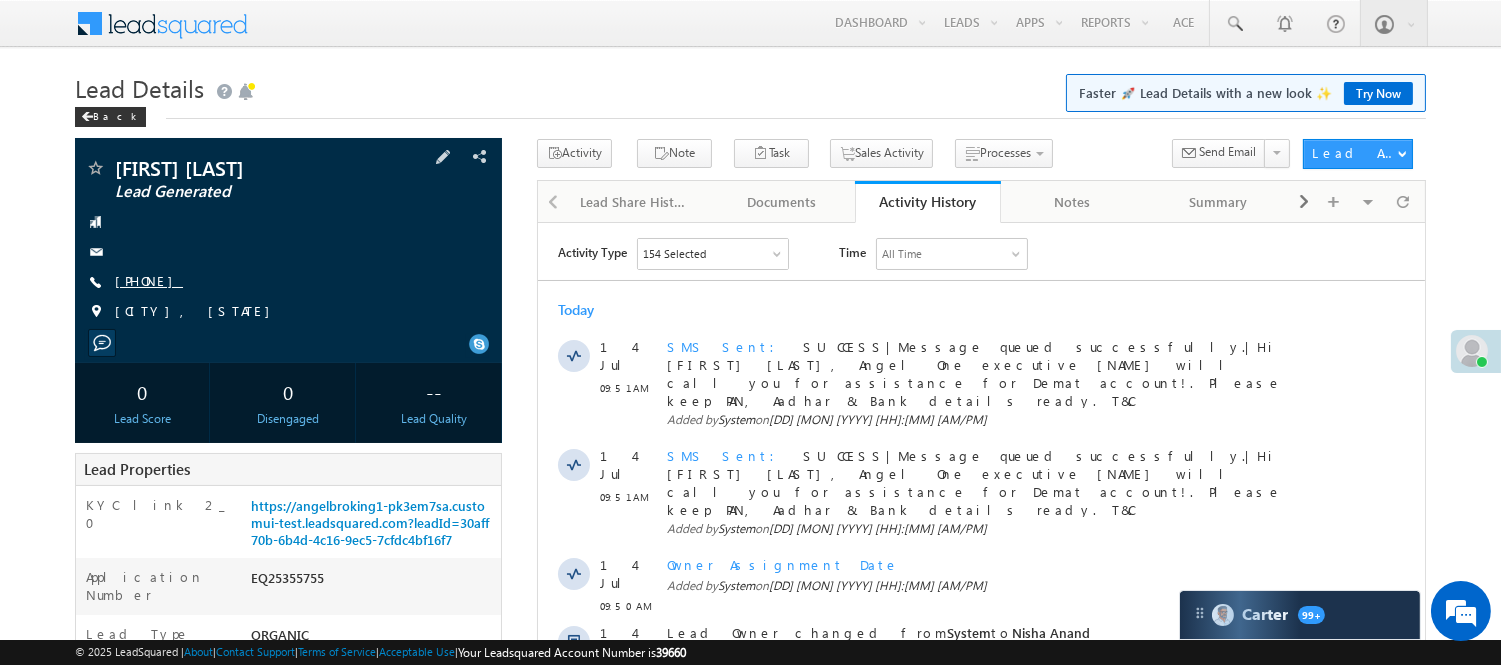 click on "[PHONE]" at bounding box center (149, 280) 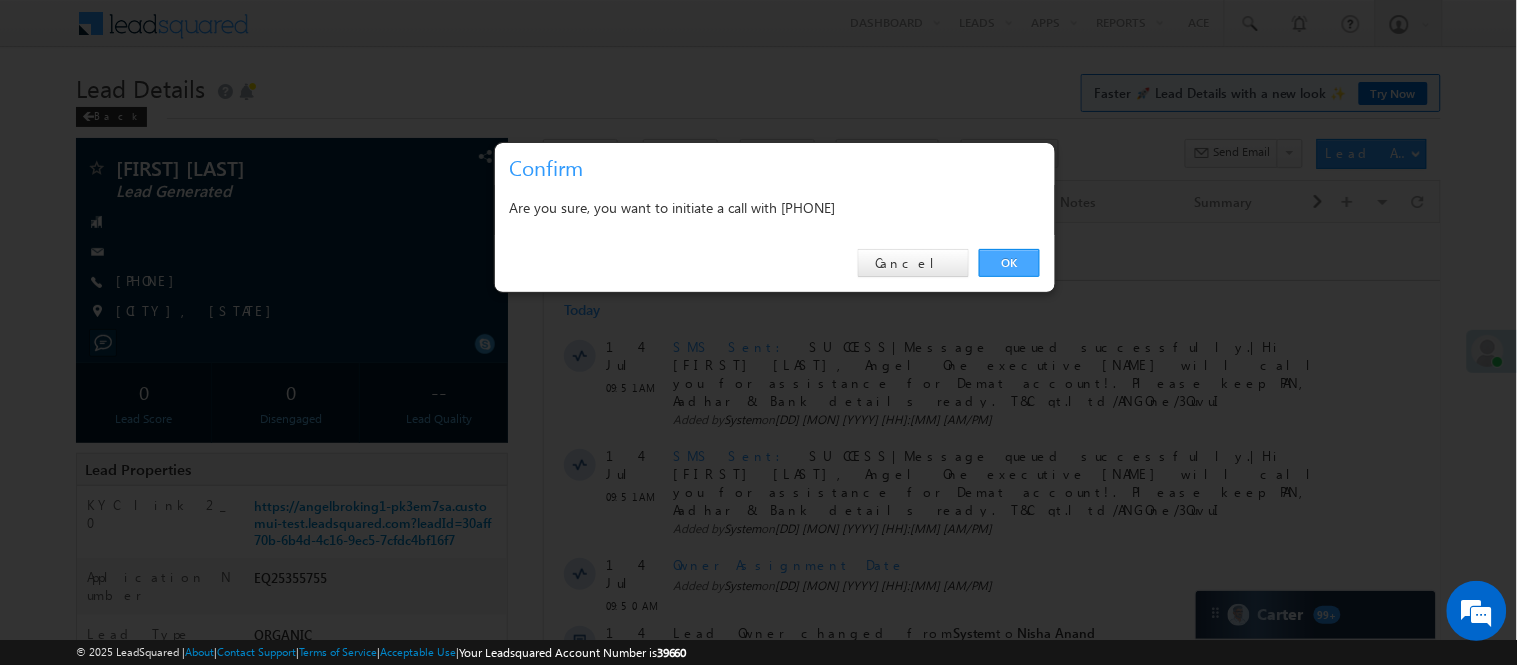 click on "OK" at bounding box center (1009, 263) 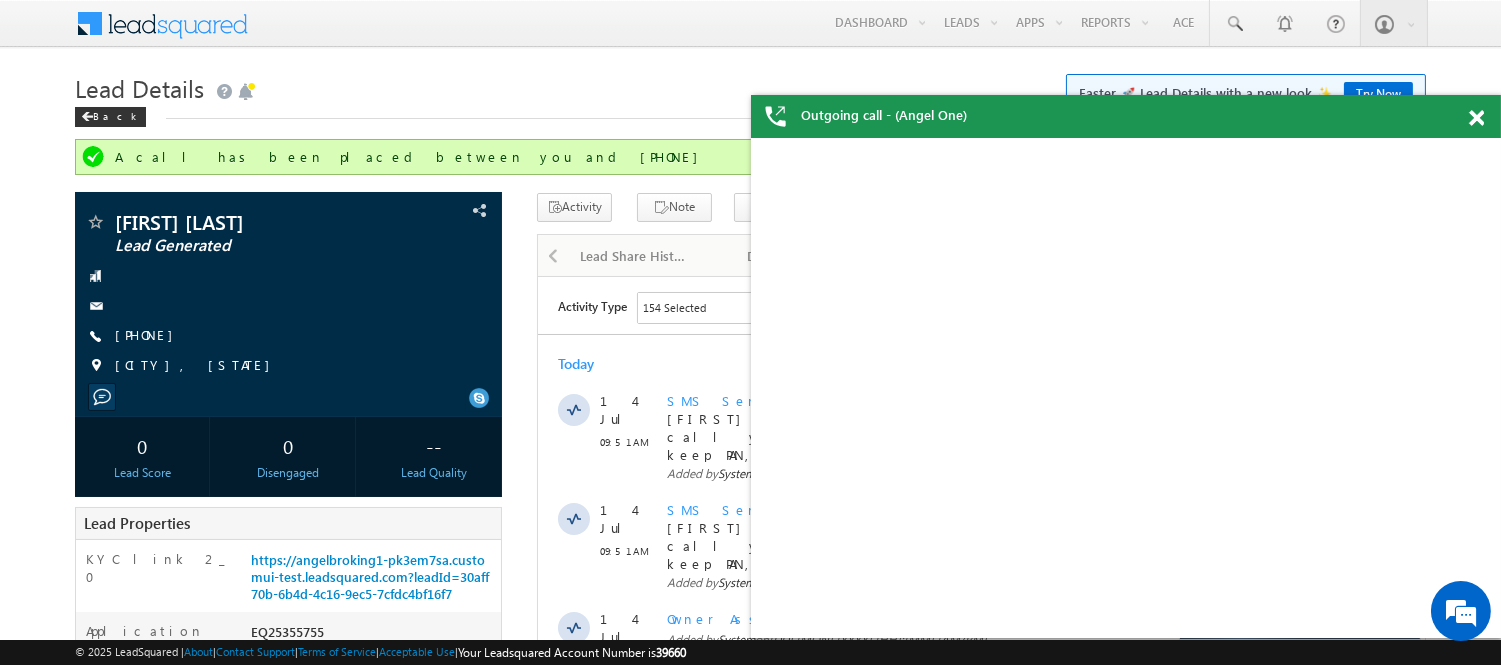 scroll, scrollTop: 0, scrollLeft: 0, axis: both 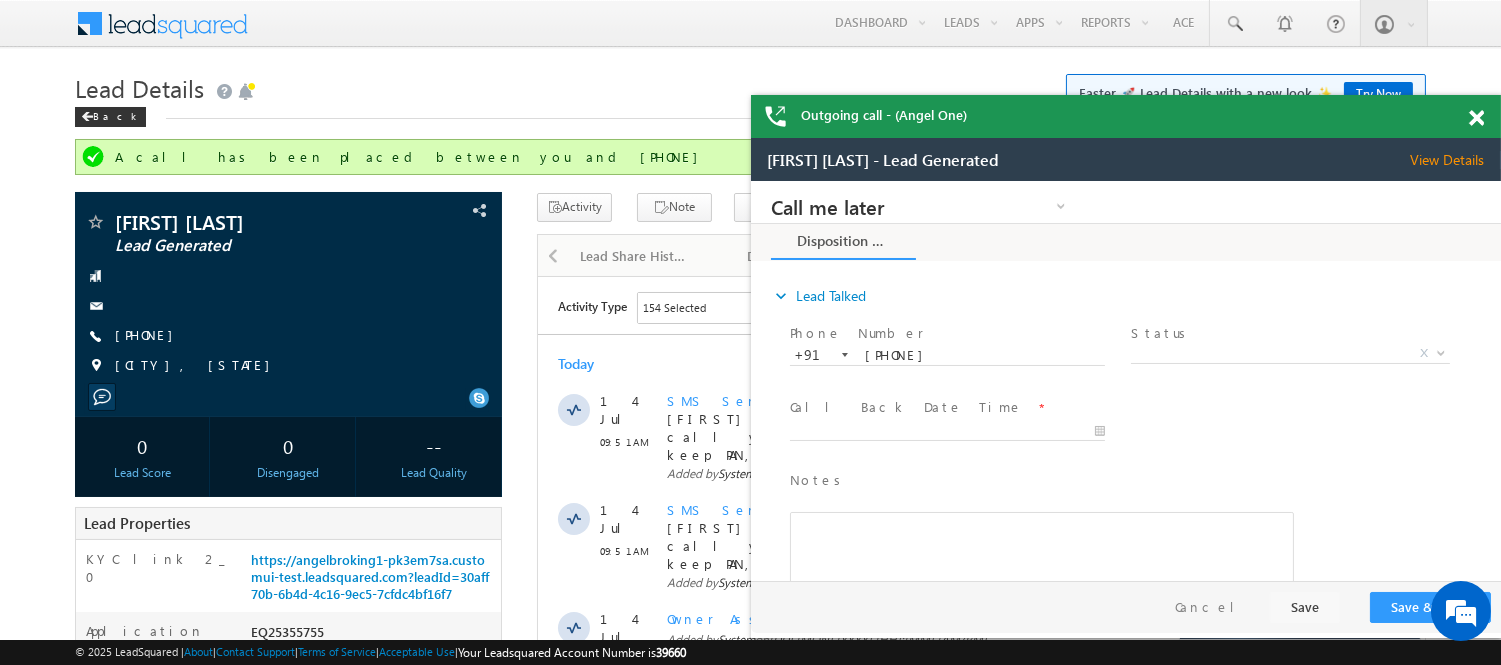 drag, startPoint x: 1472, startPoint y: 114, endPoint x: 954, endPoint y: 180, distance: 522.1877 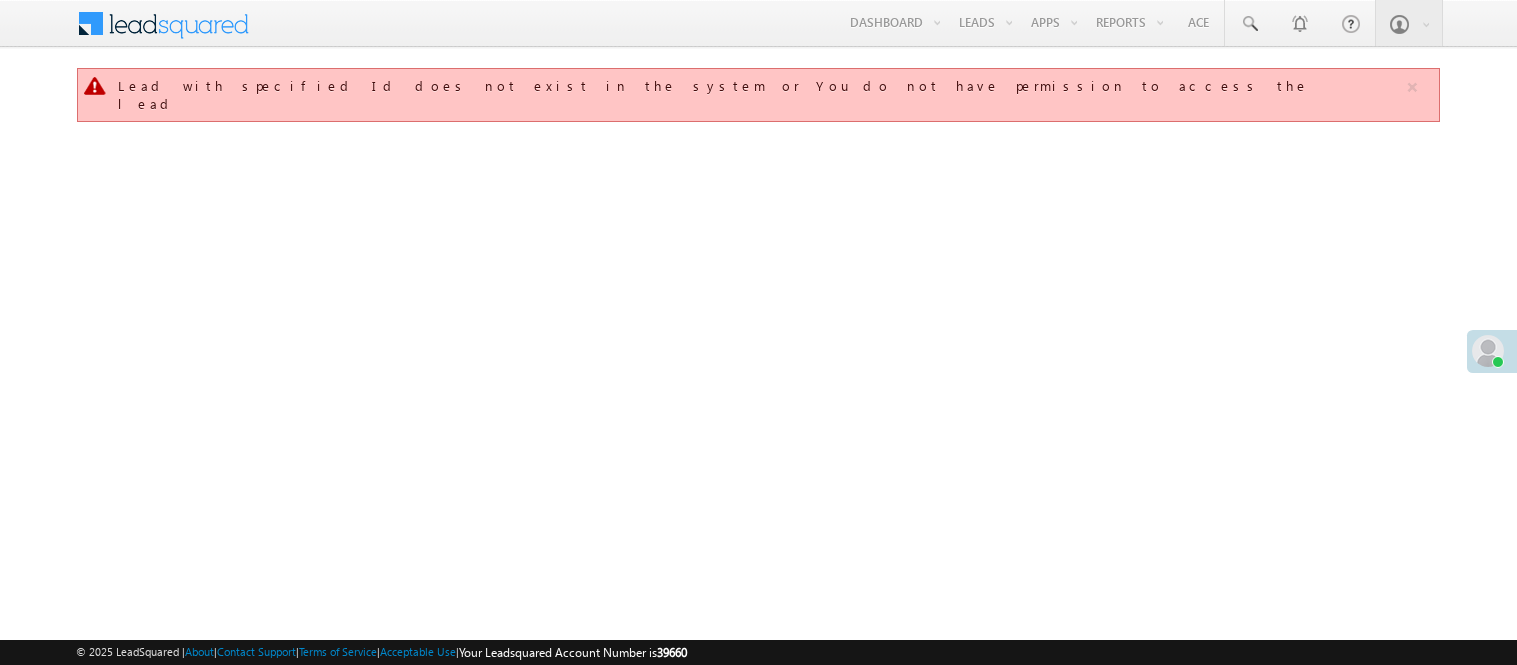 scroll, scrollTop: 0, scrollLeft: 0, axis: both 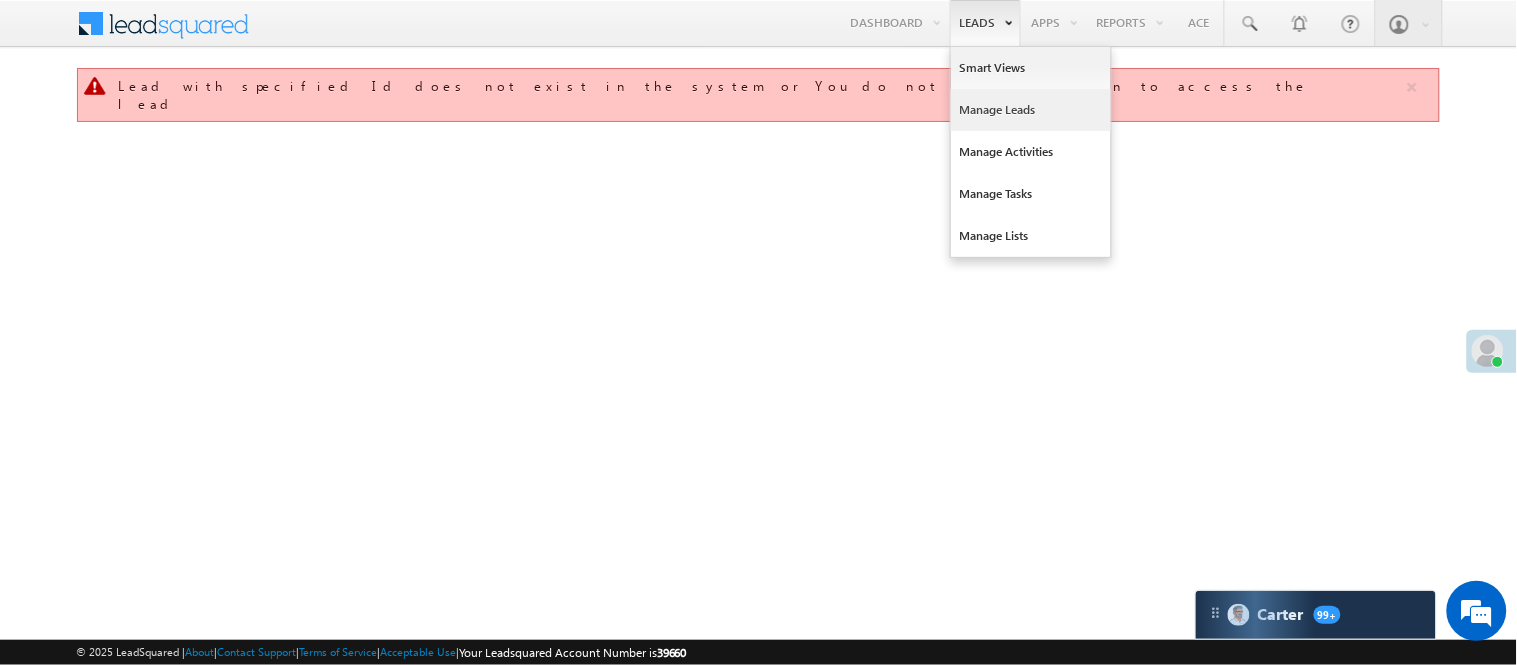 click on "Manage Leads" at bounding box center [1031, 110] 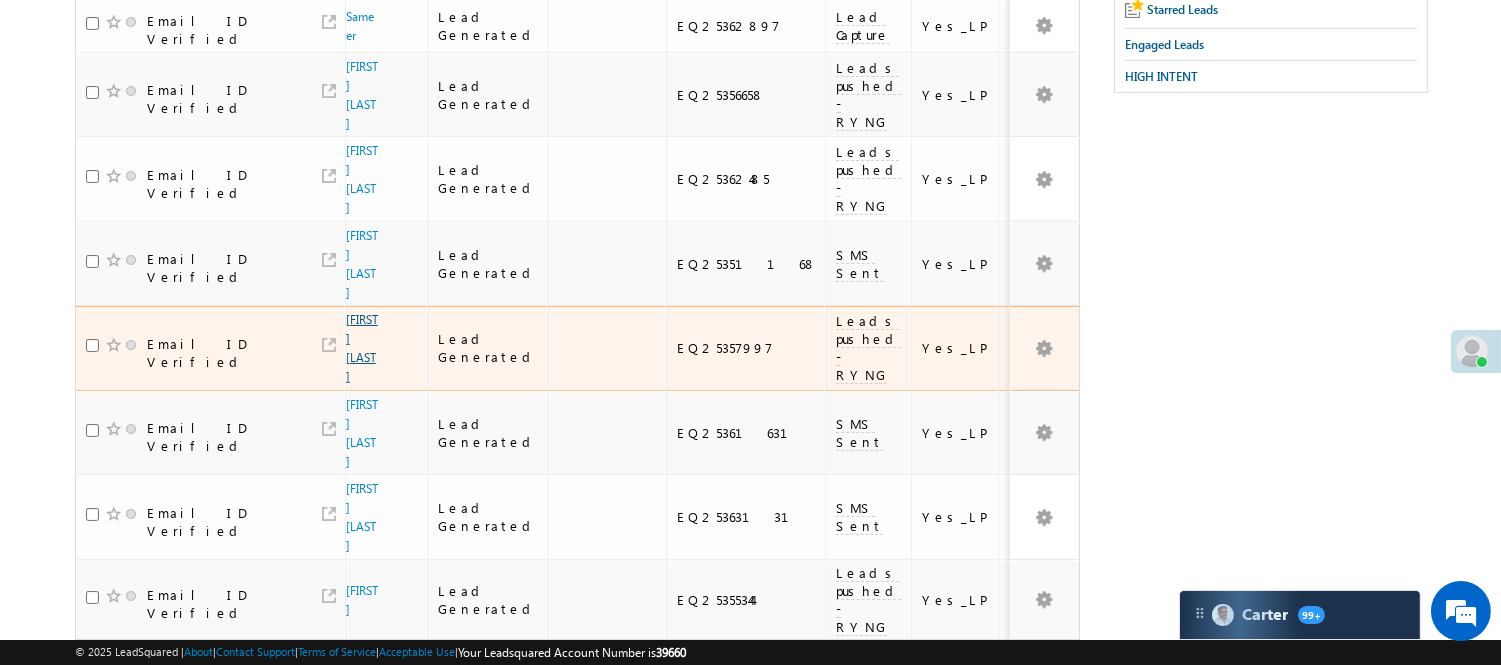 scroll, scrollTop: 408, scrollLeft: 0, axis: vertical 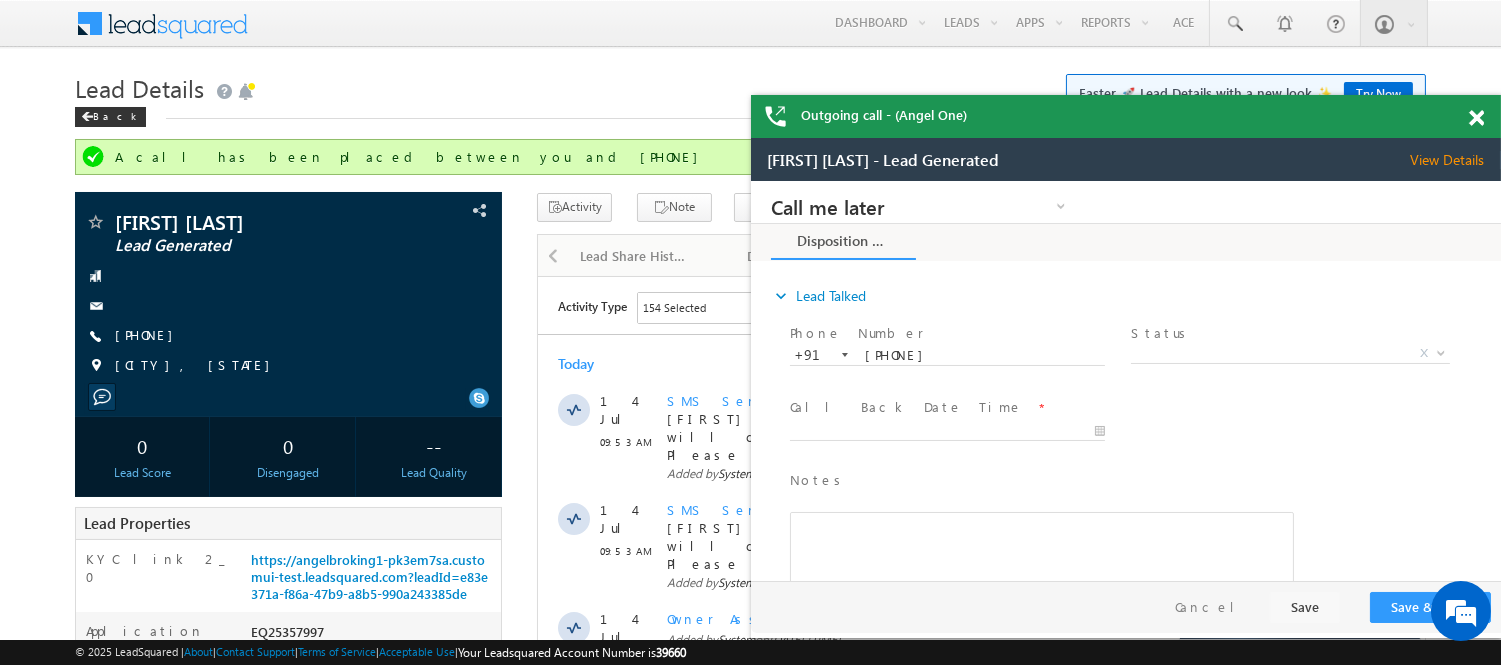 click at bounding box center (1476, 118) 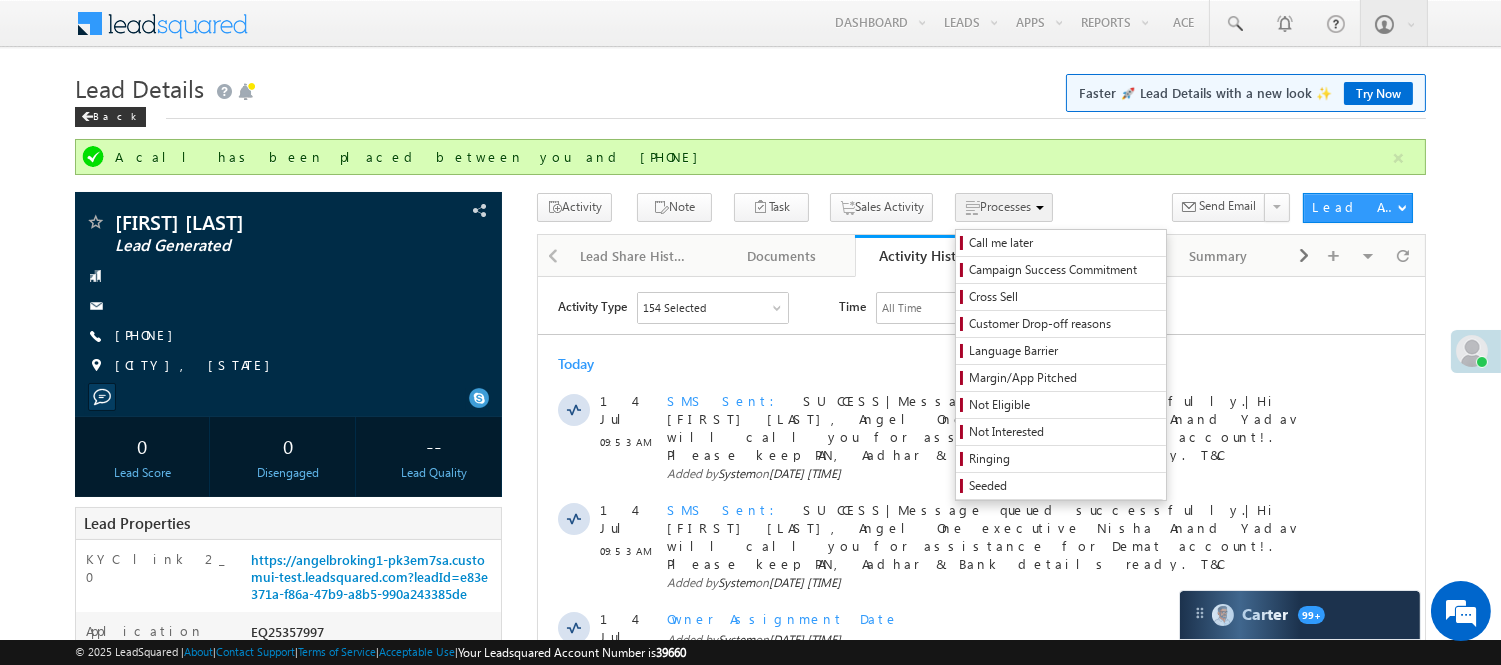 scroll, scrollTop: 0, scrollLeft: 0, axis: both 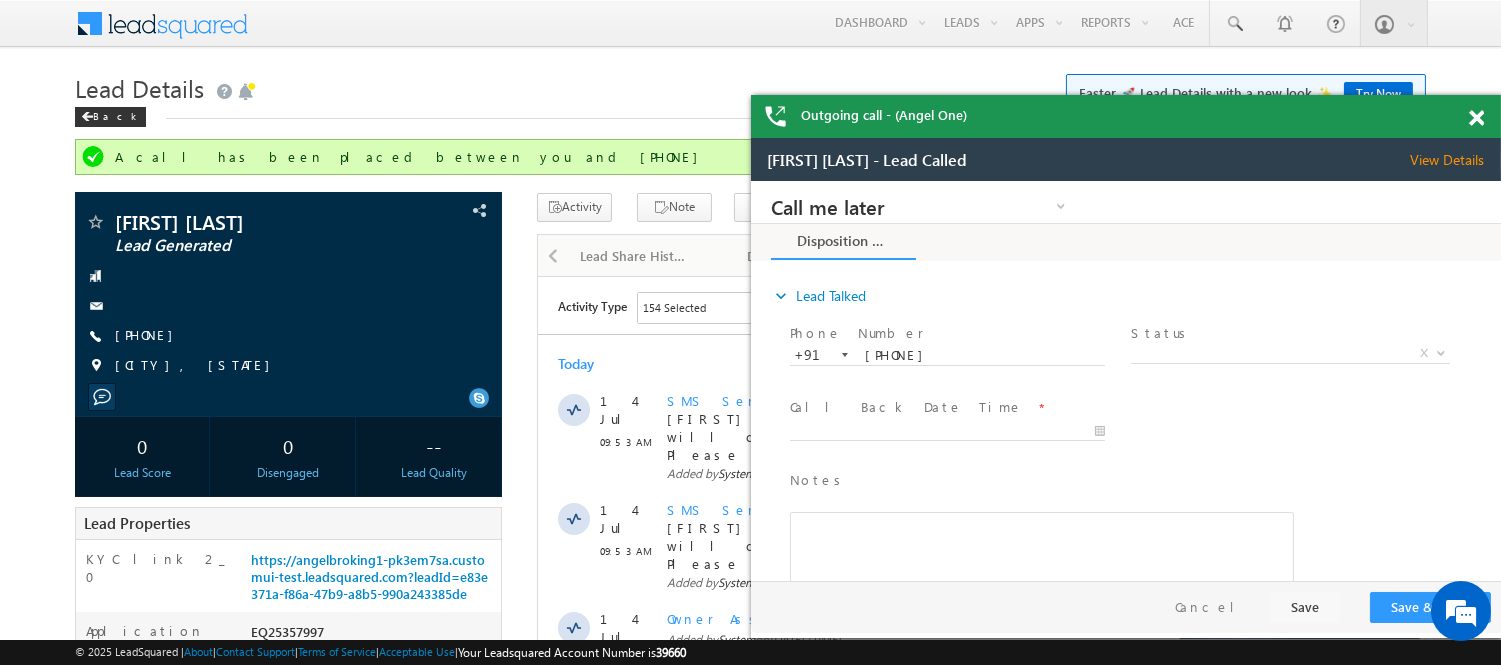 click at bounding box center [1476, 118] 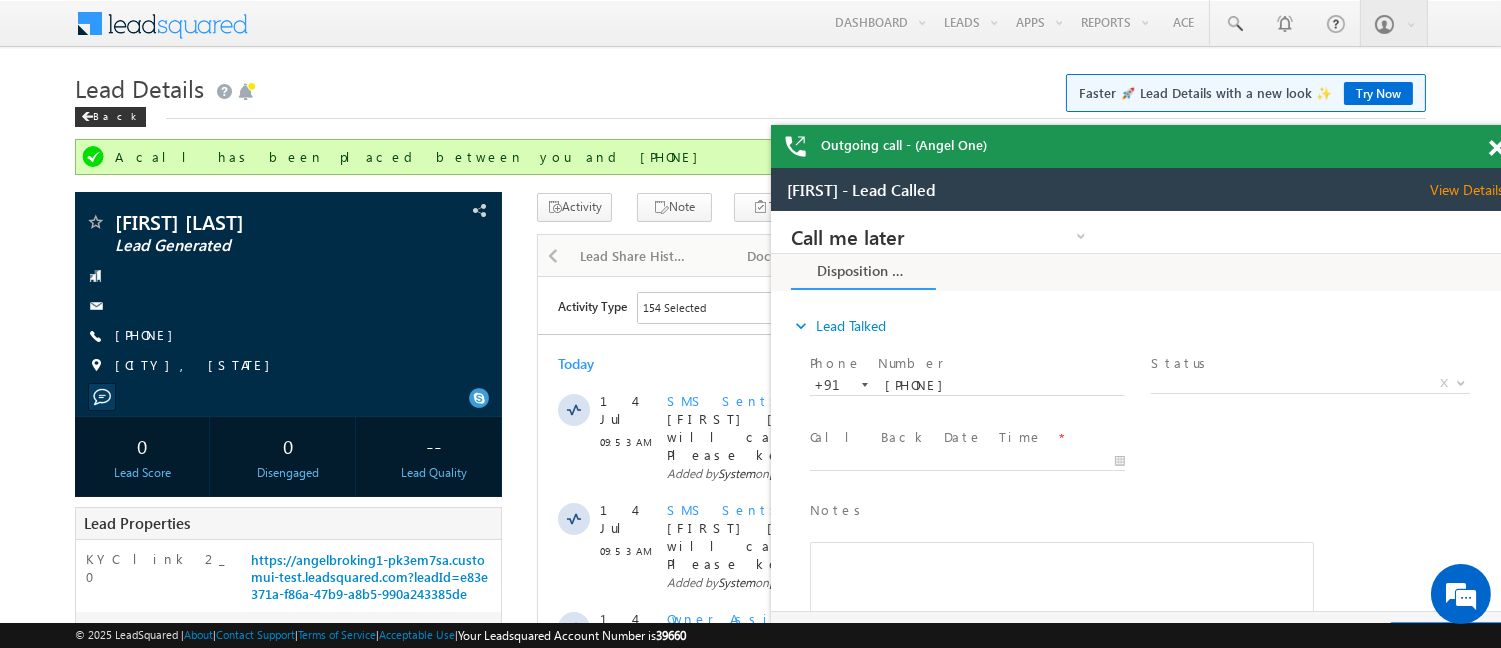 click at bounding box center [1496, 148] 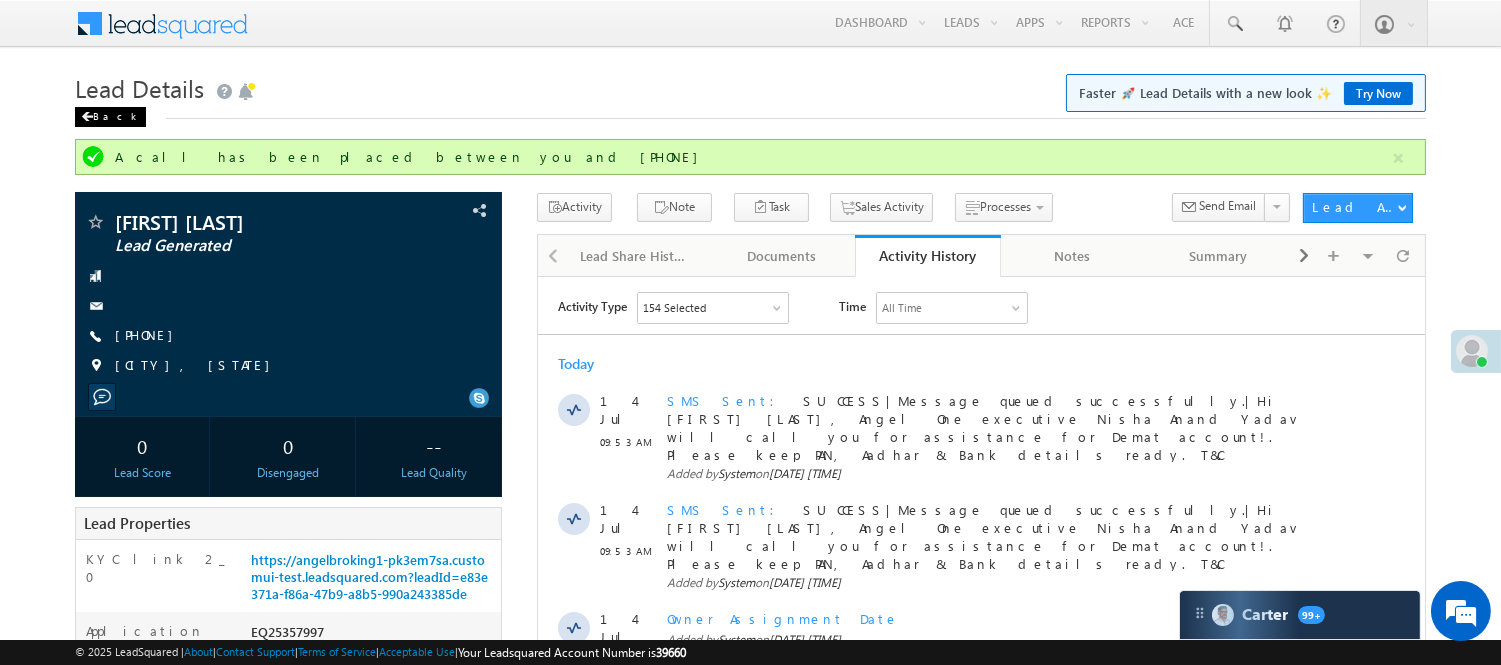 click on "Back" at bounding box center (110, 117) 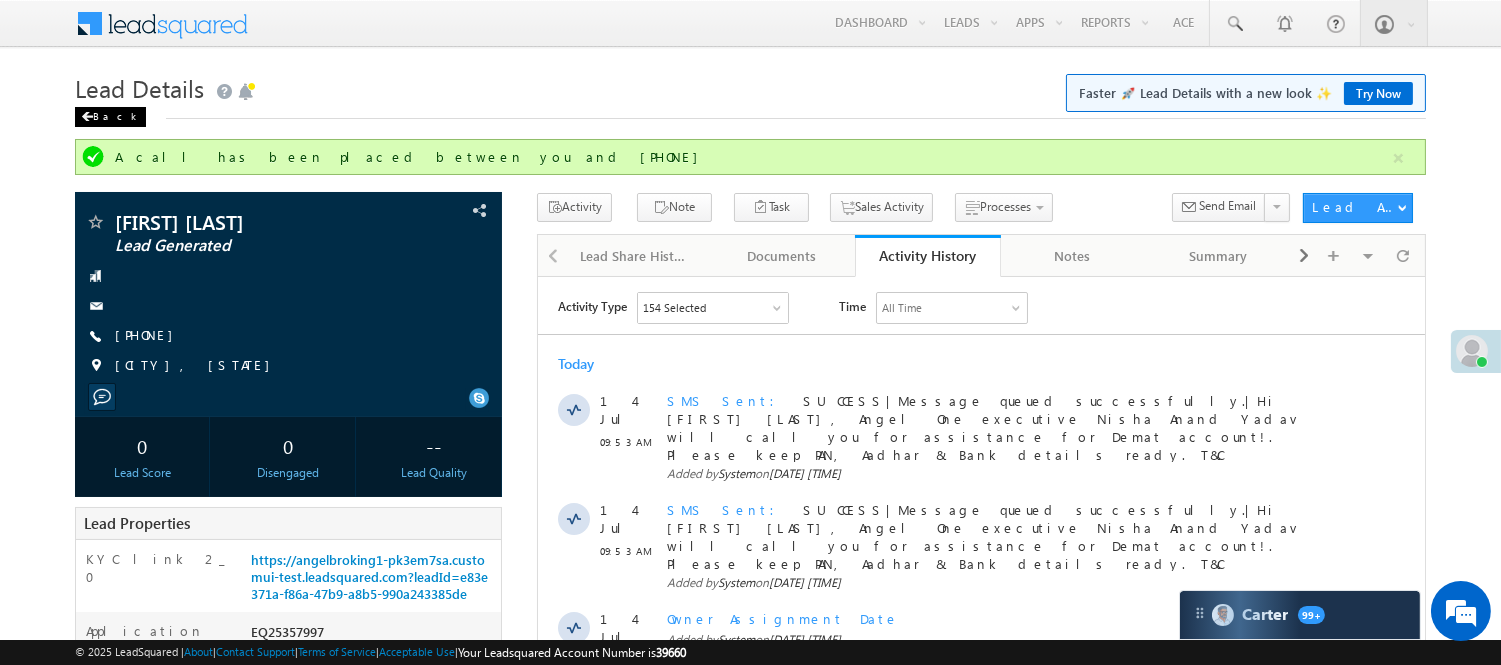 click on "Back" at bounding box center [110, 117] 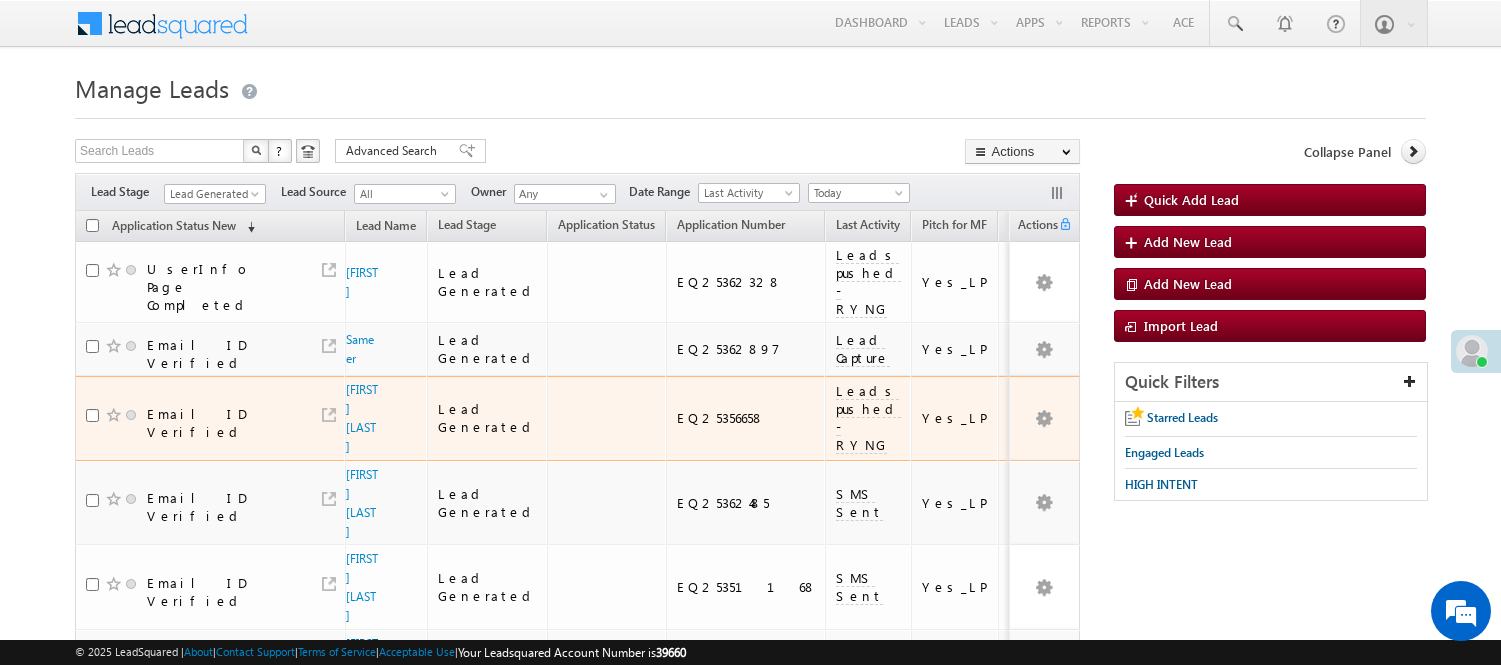 scroll, scrollTop: 333, scrollLeft: 0, axis: vertical 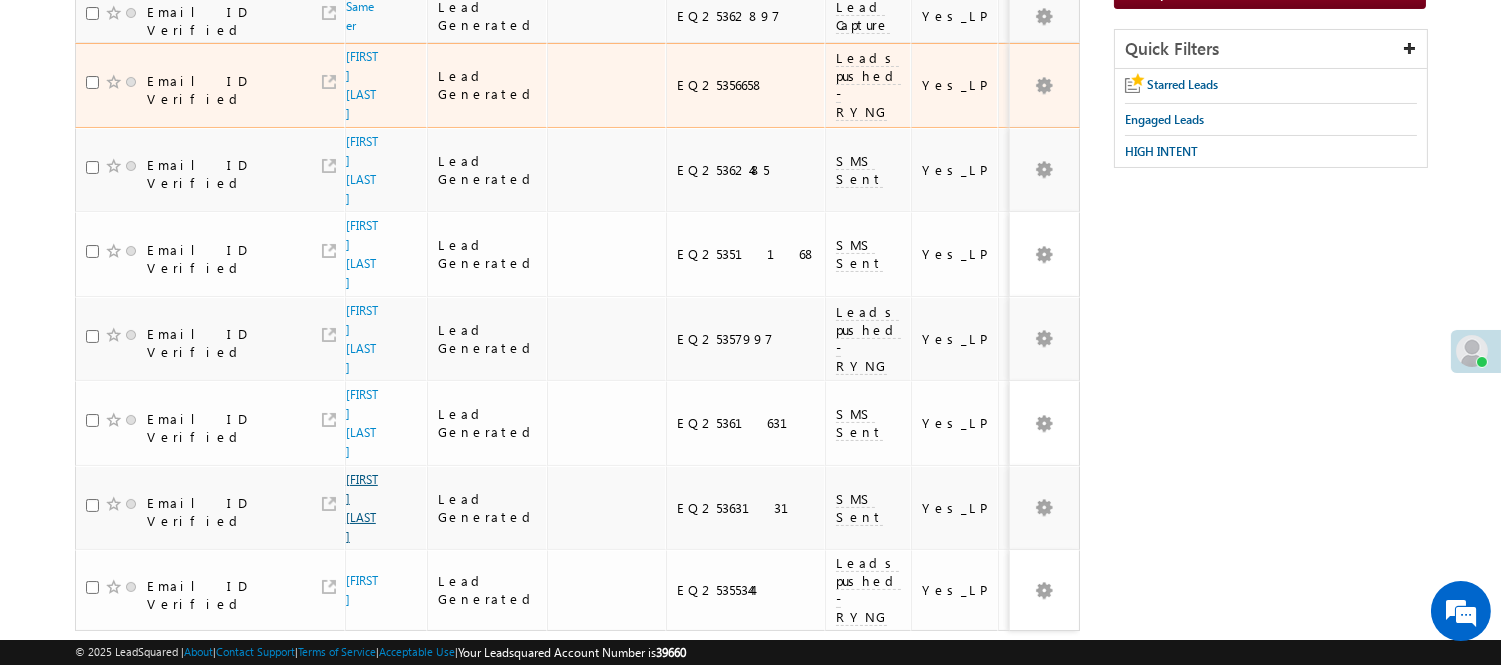 click on "[FIRST] [LAST]" at bounding box center [362, 508] 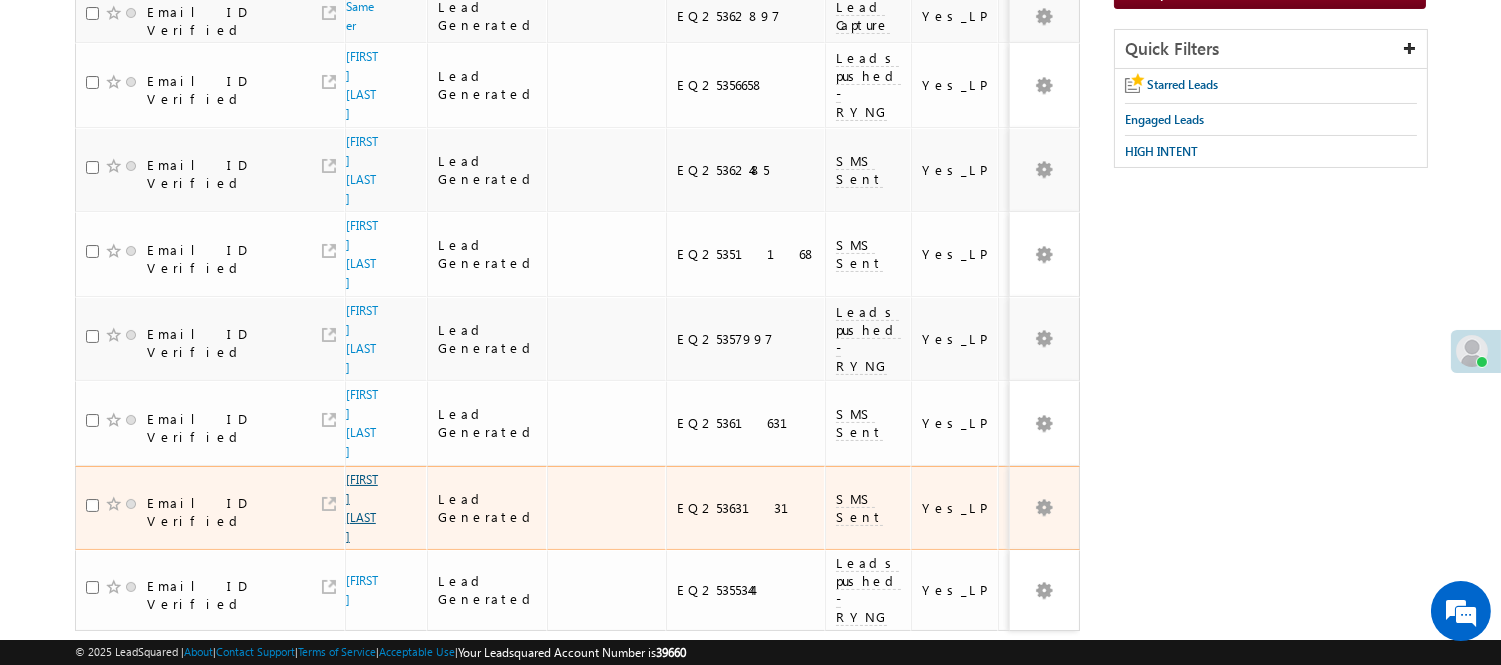 scroll, scrollTop: 333, scrollLeft: 0, axis: vertical 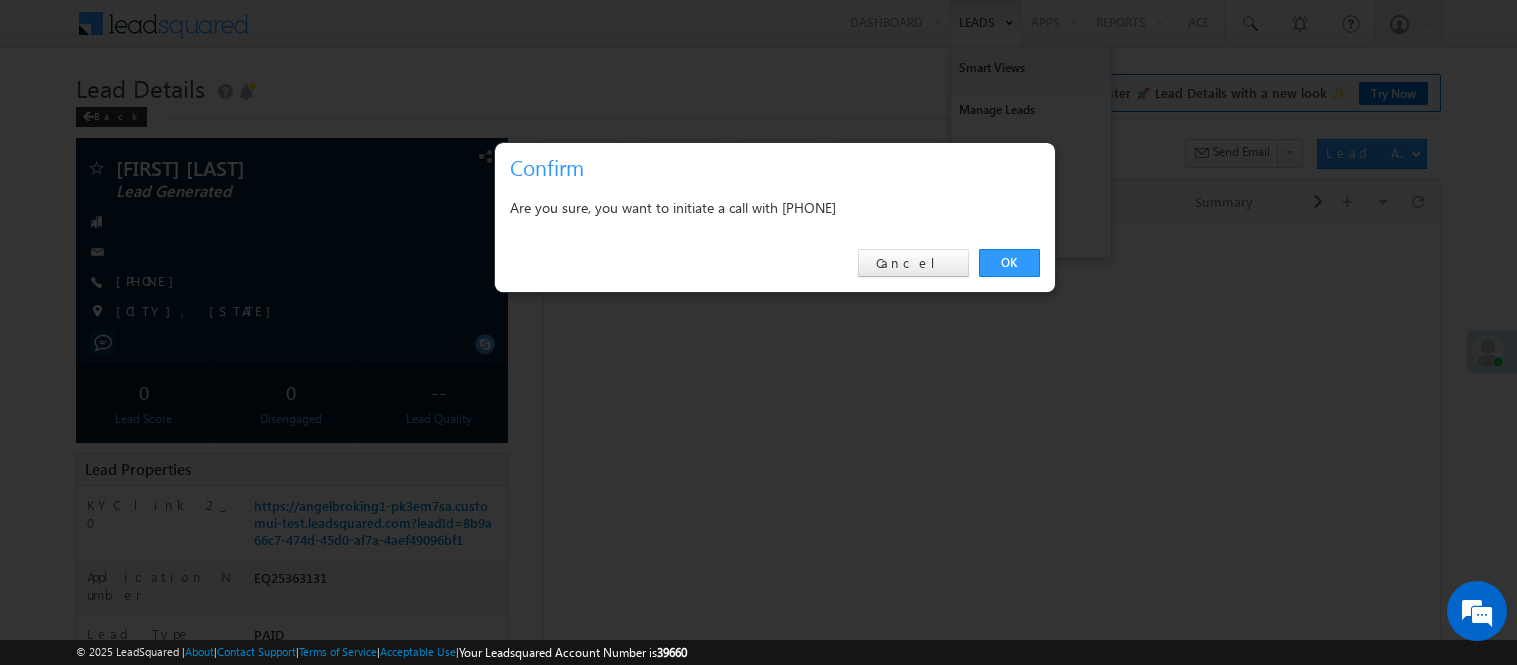 click on "OK" at bounding box center [1009, 263] 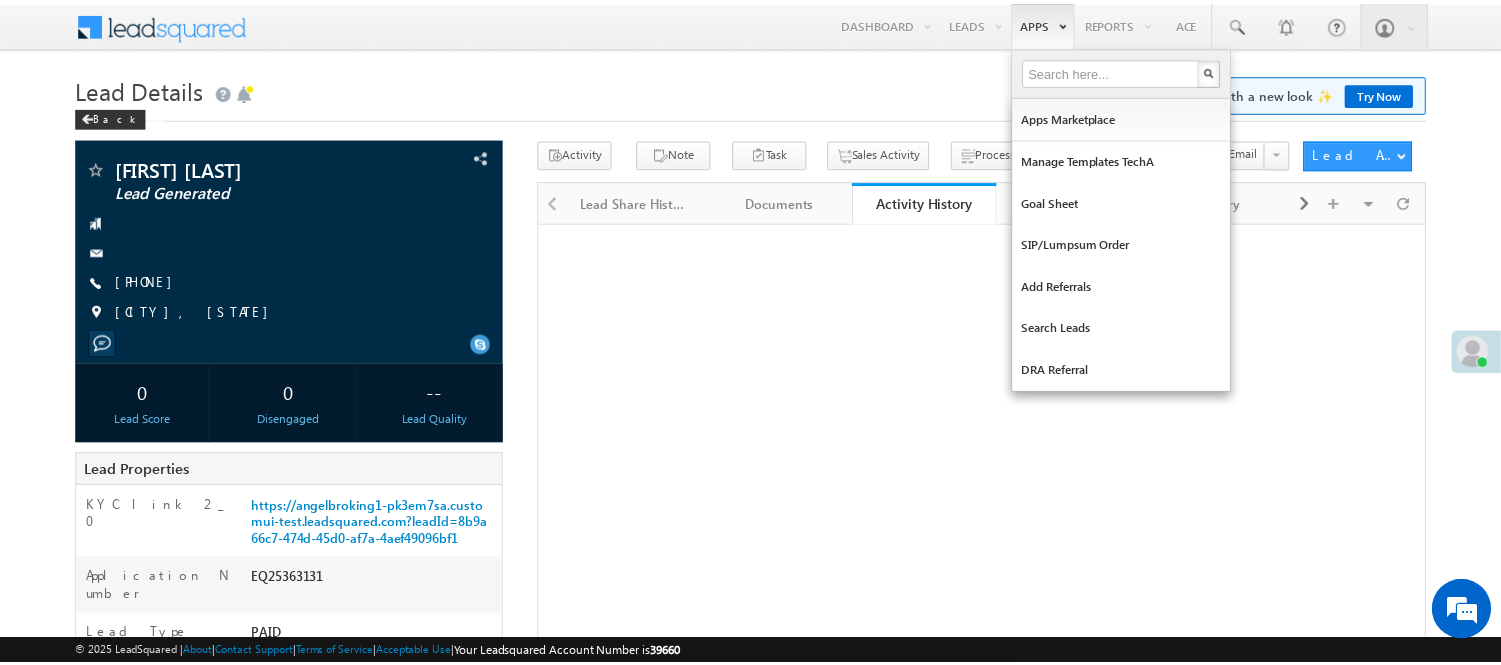 scroll, scrollTop: 0, scrollLeft: 0, axis: both 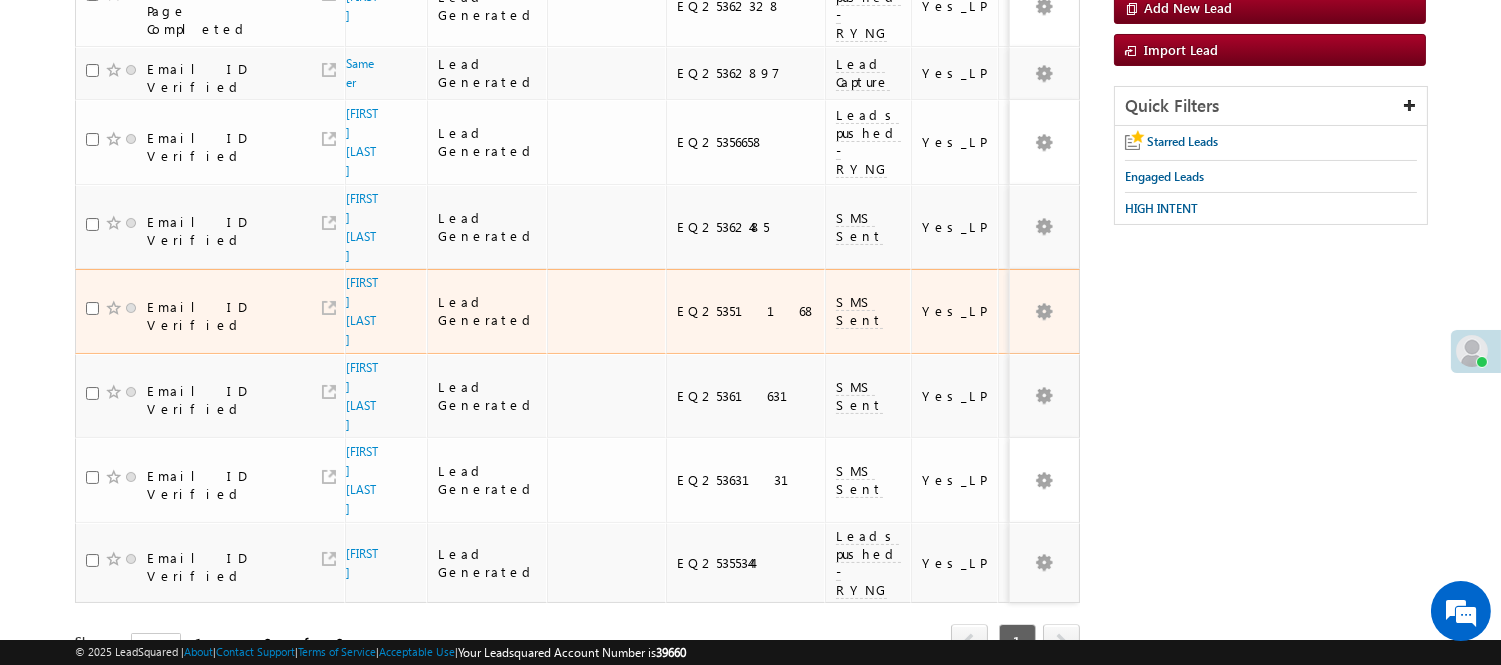 click on "[FIRST] [LAST]" at bounding box center (386, 311) 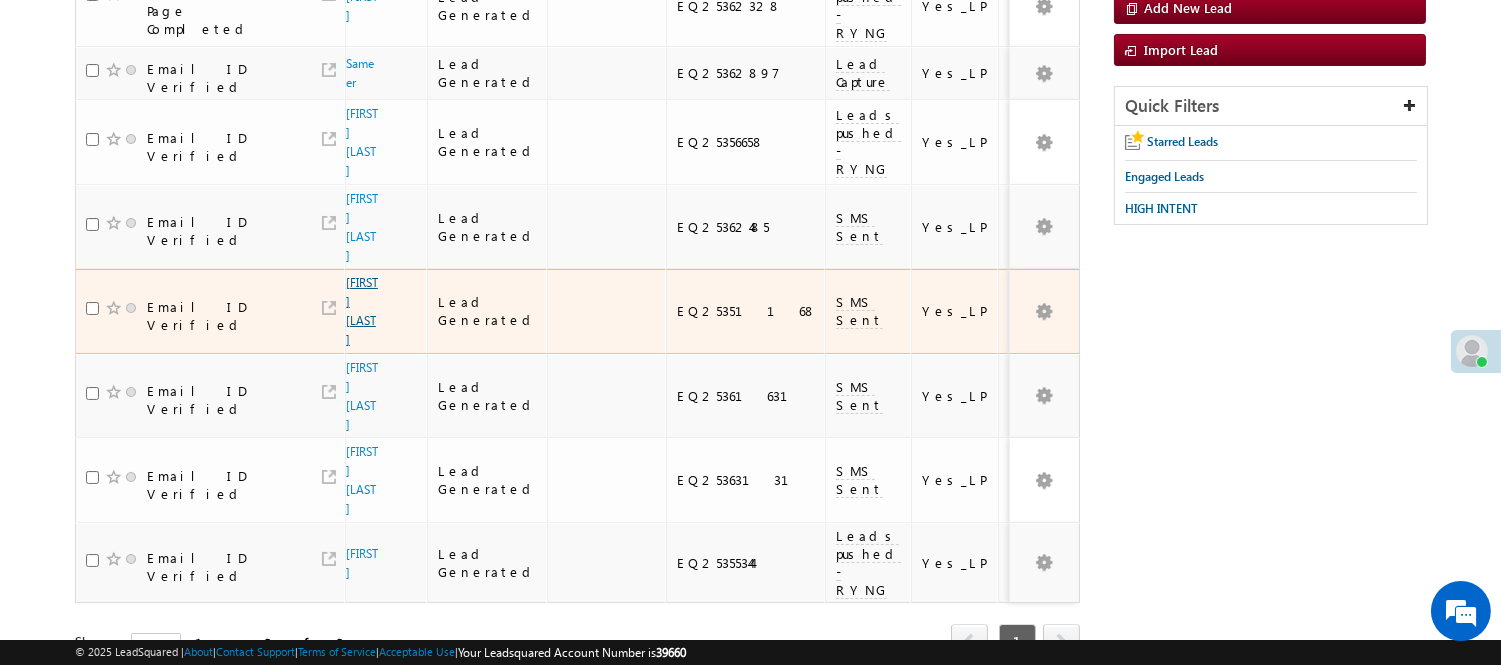 click on "[FIRST] [LAST]" at bounding box center [363, 311] 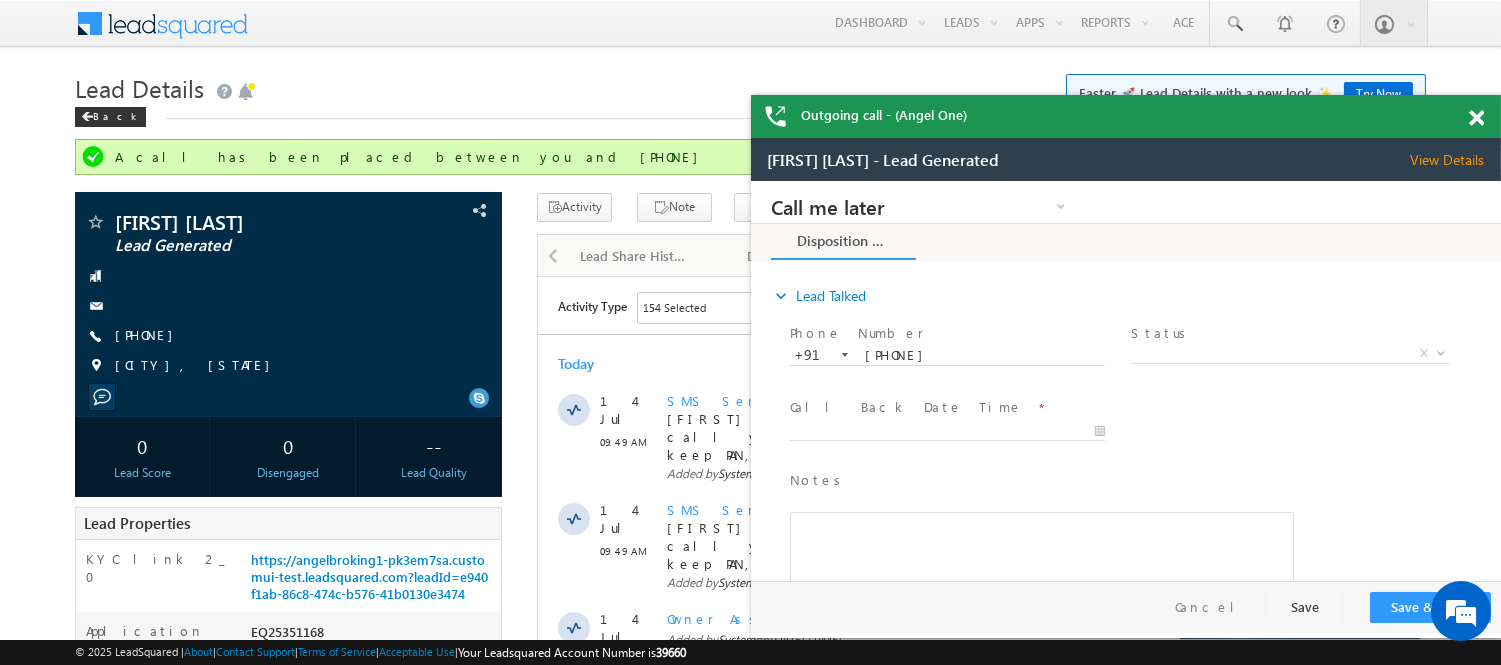 scroll, scrollTop: 0, scrollLeft: 0, axis: both 